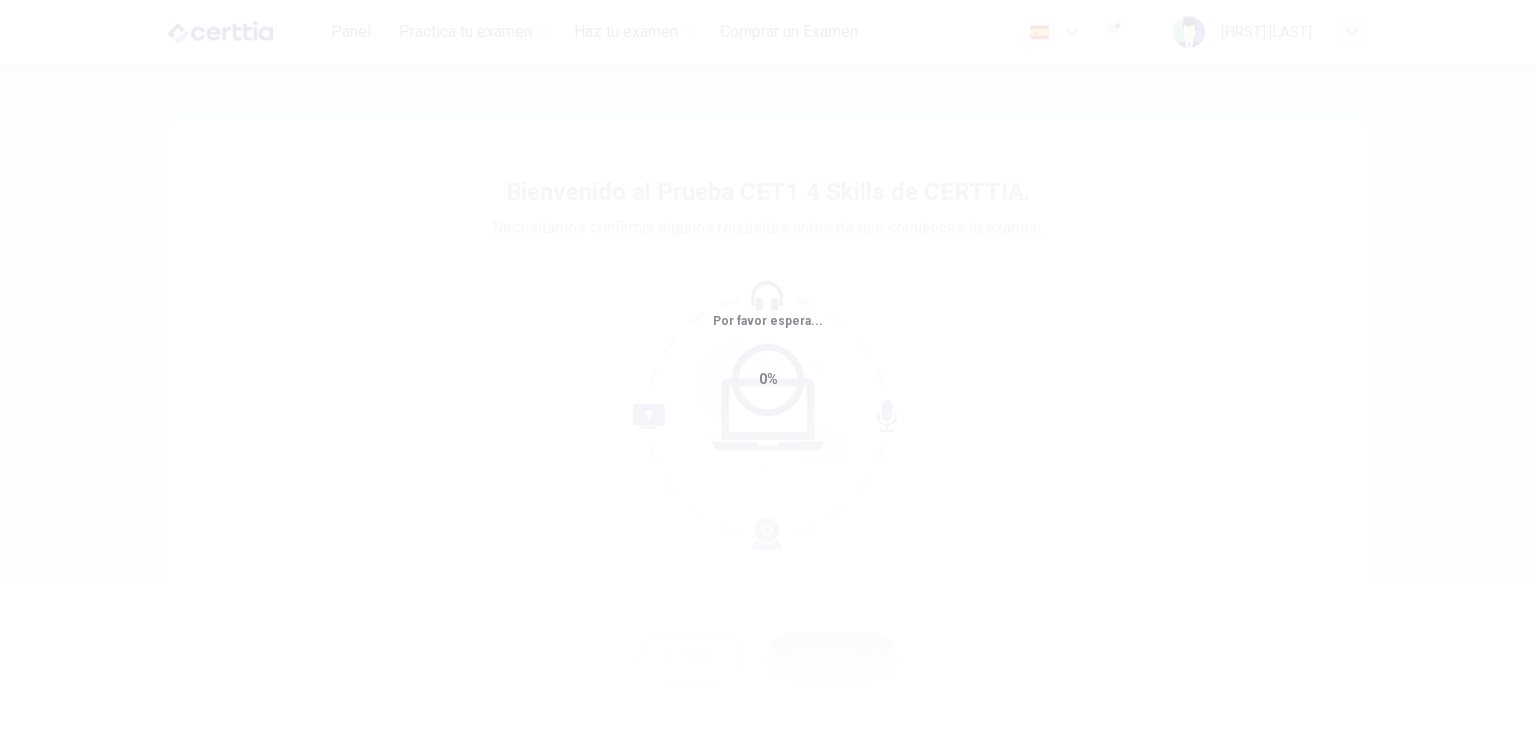 scroll, scrollTop: 0, scrollLeft: 0, axis: both 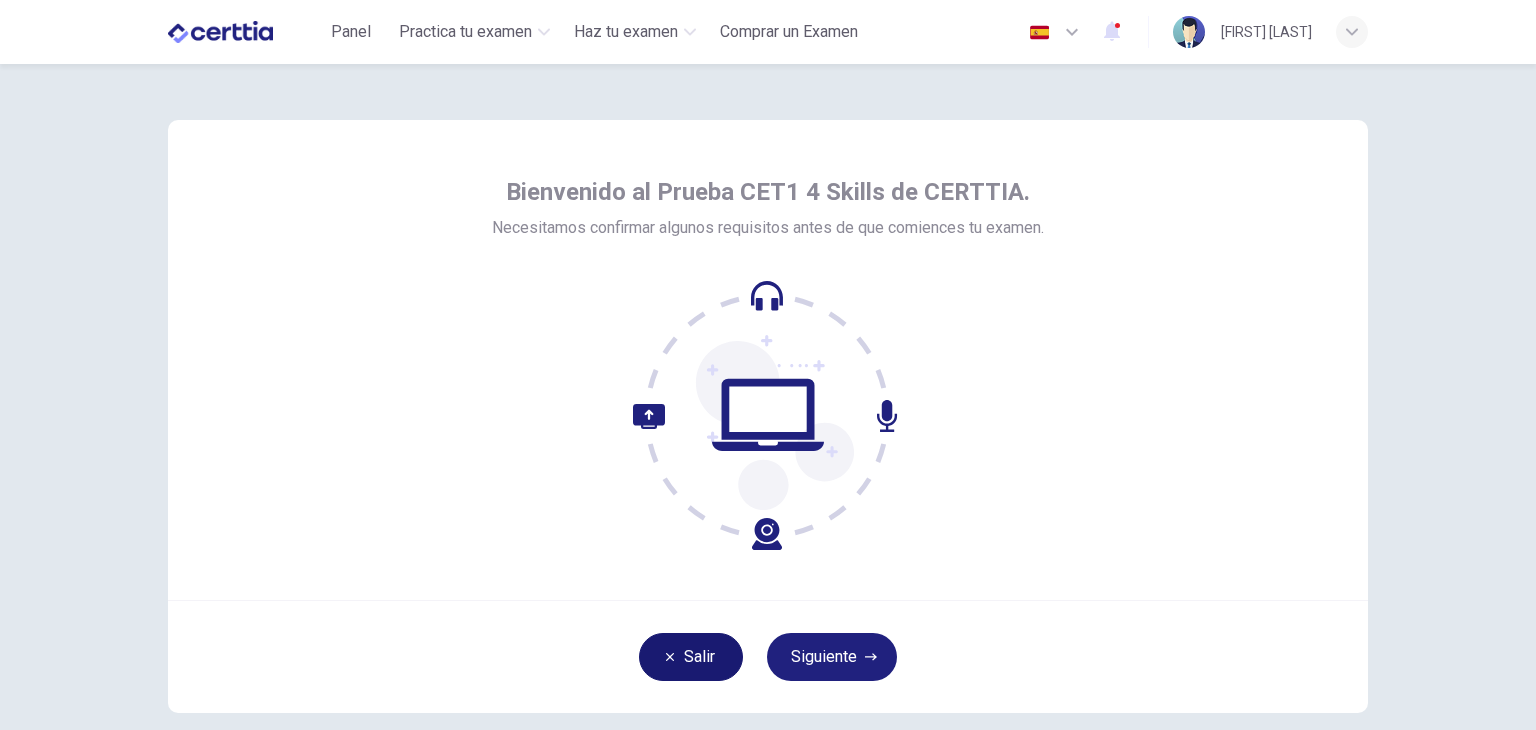 click on "Salir" at bounding box center (691, 657) 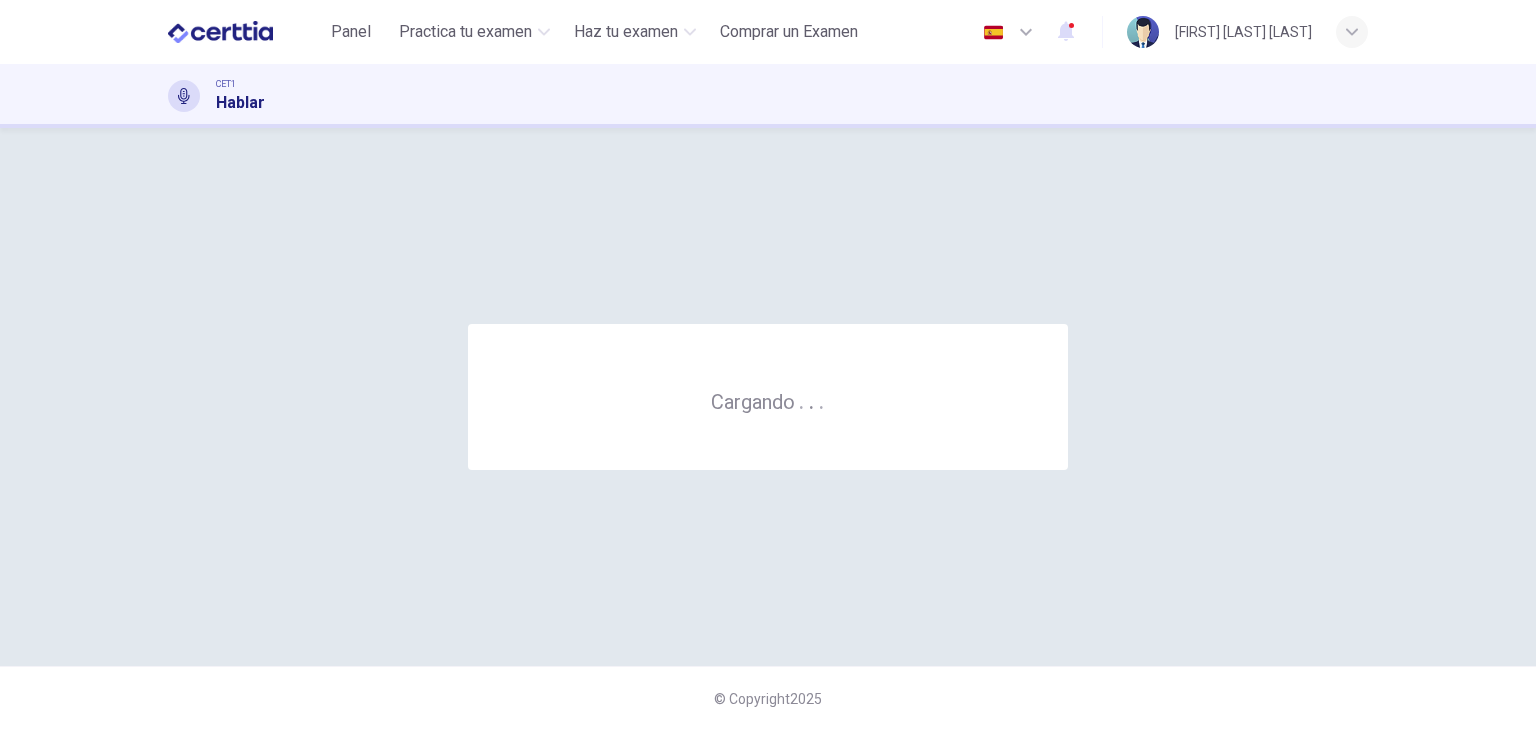scroll, scrollTop: 0, scrollLeft: 0, axis: both 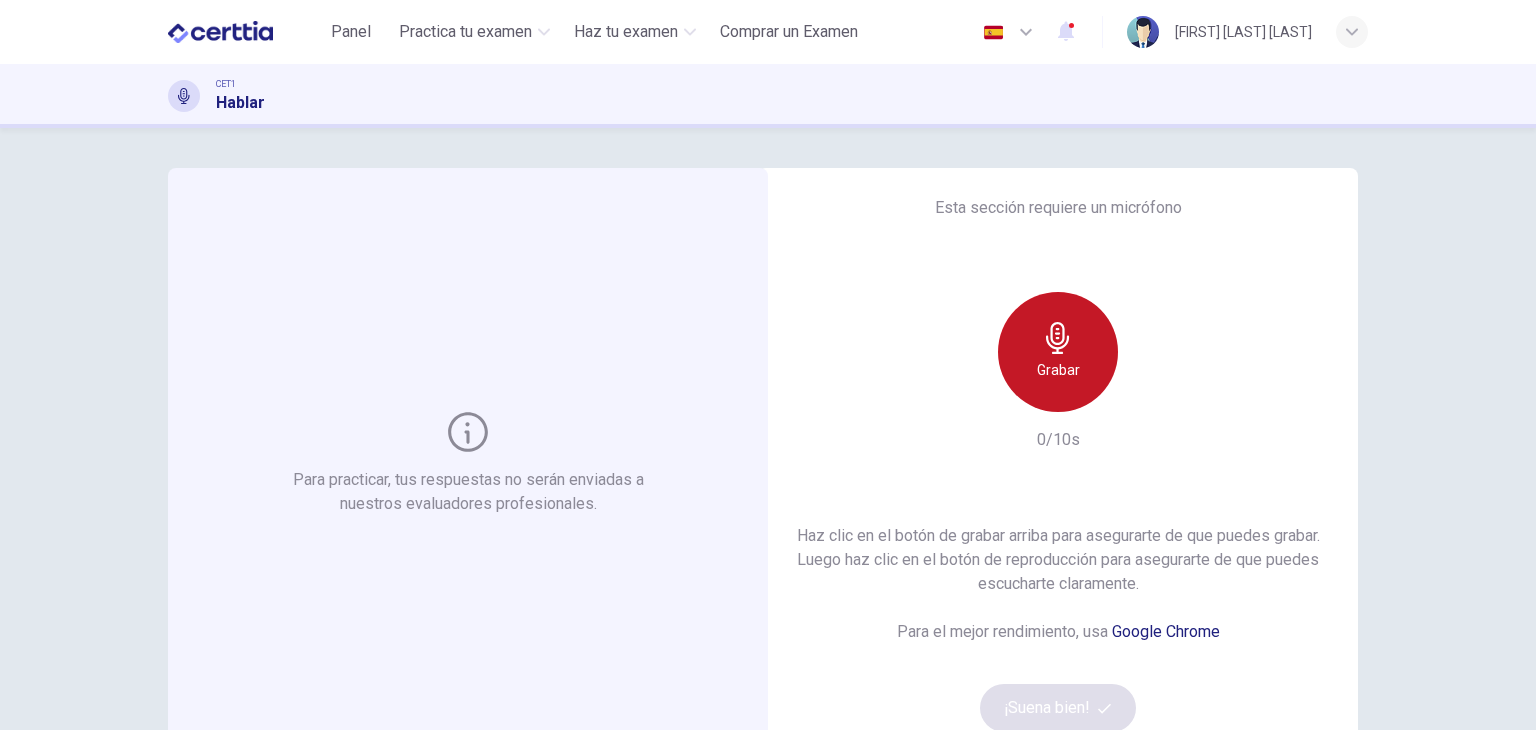 click on "Grabar" at bounding box center [1058, 370] 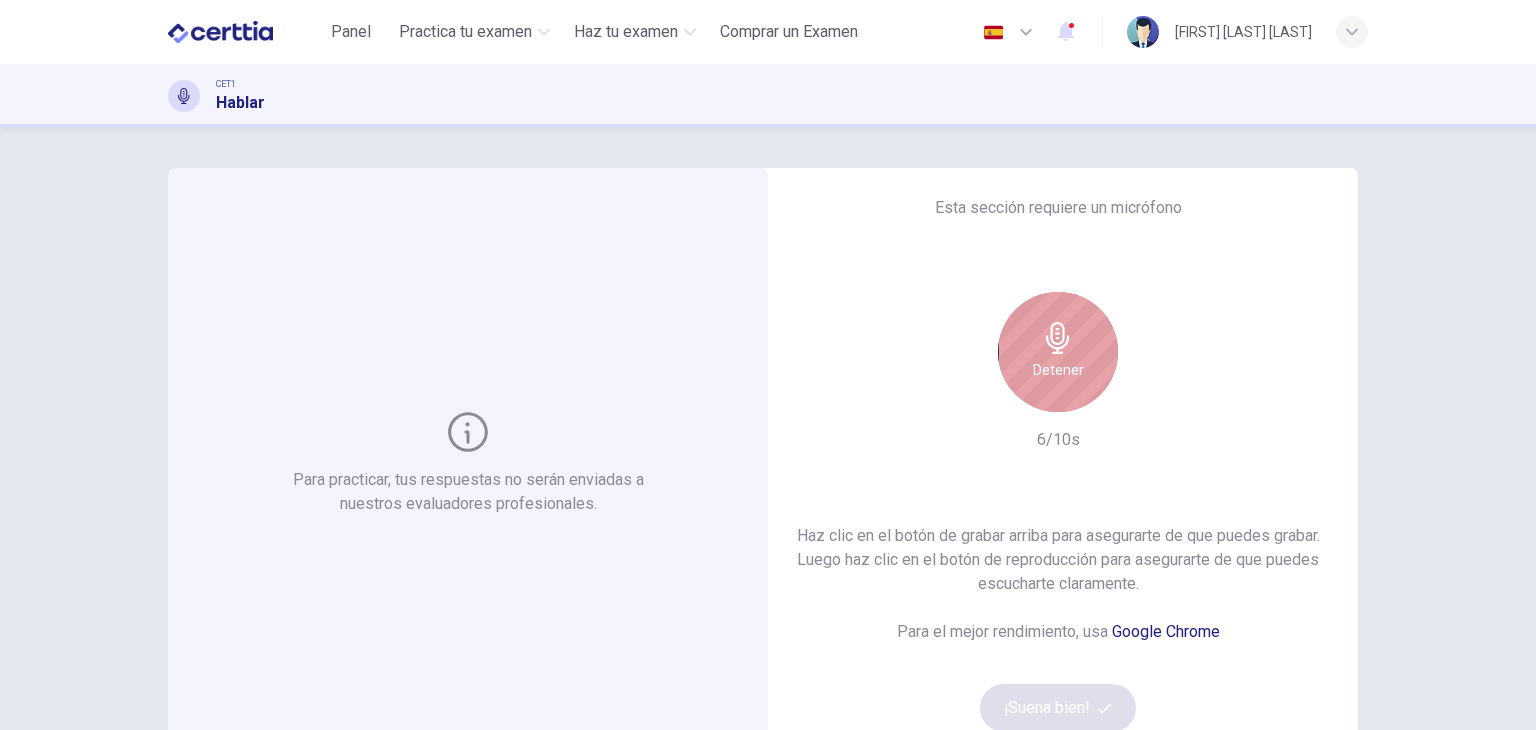 click on "Detener" at bounding box center (1058, 370) 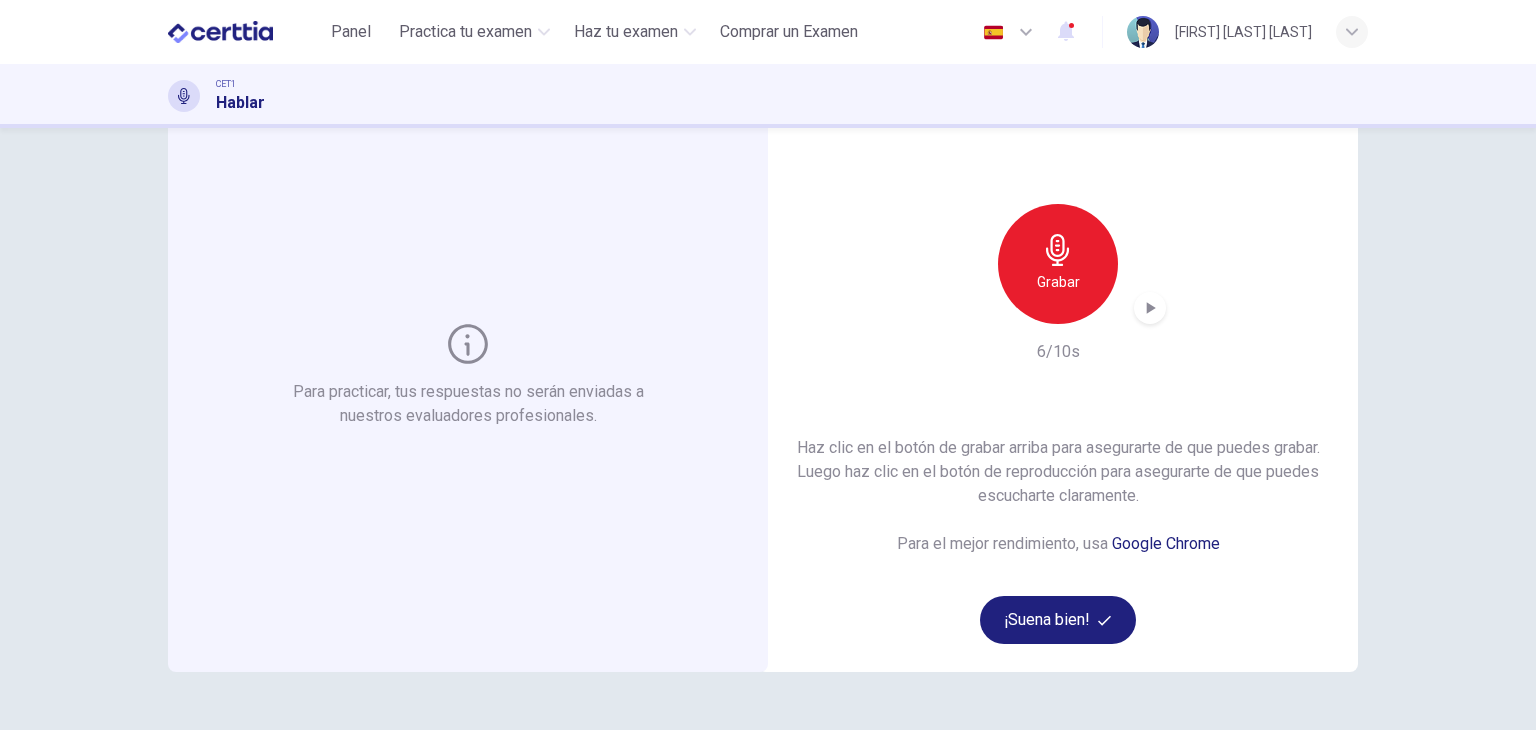 scroll, scrollTop: 80, scrollLeft: 0, axis: vertical 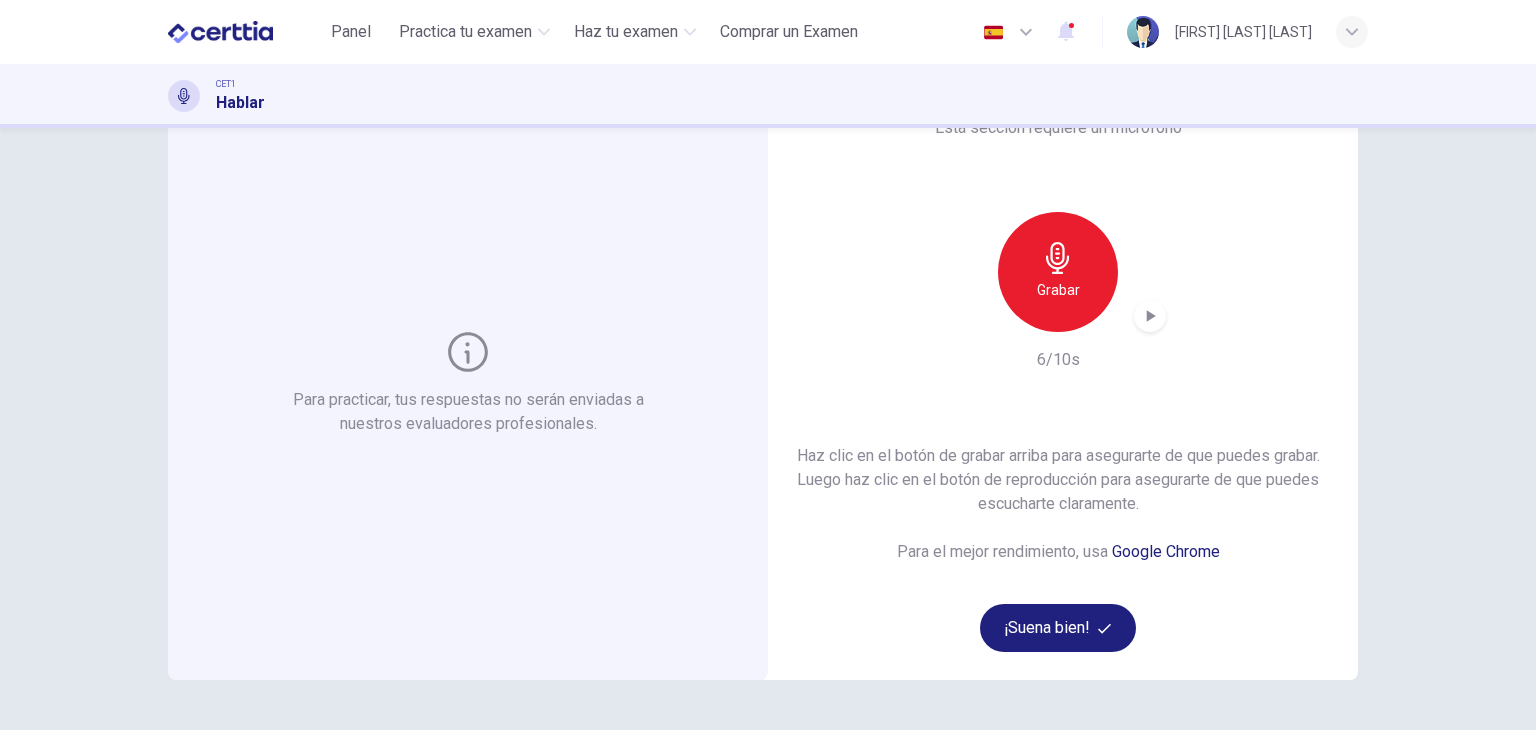 click 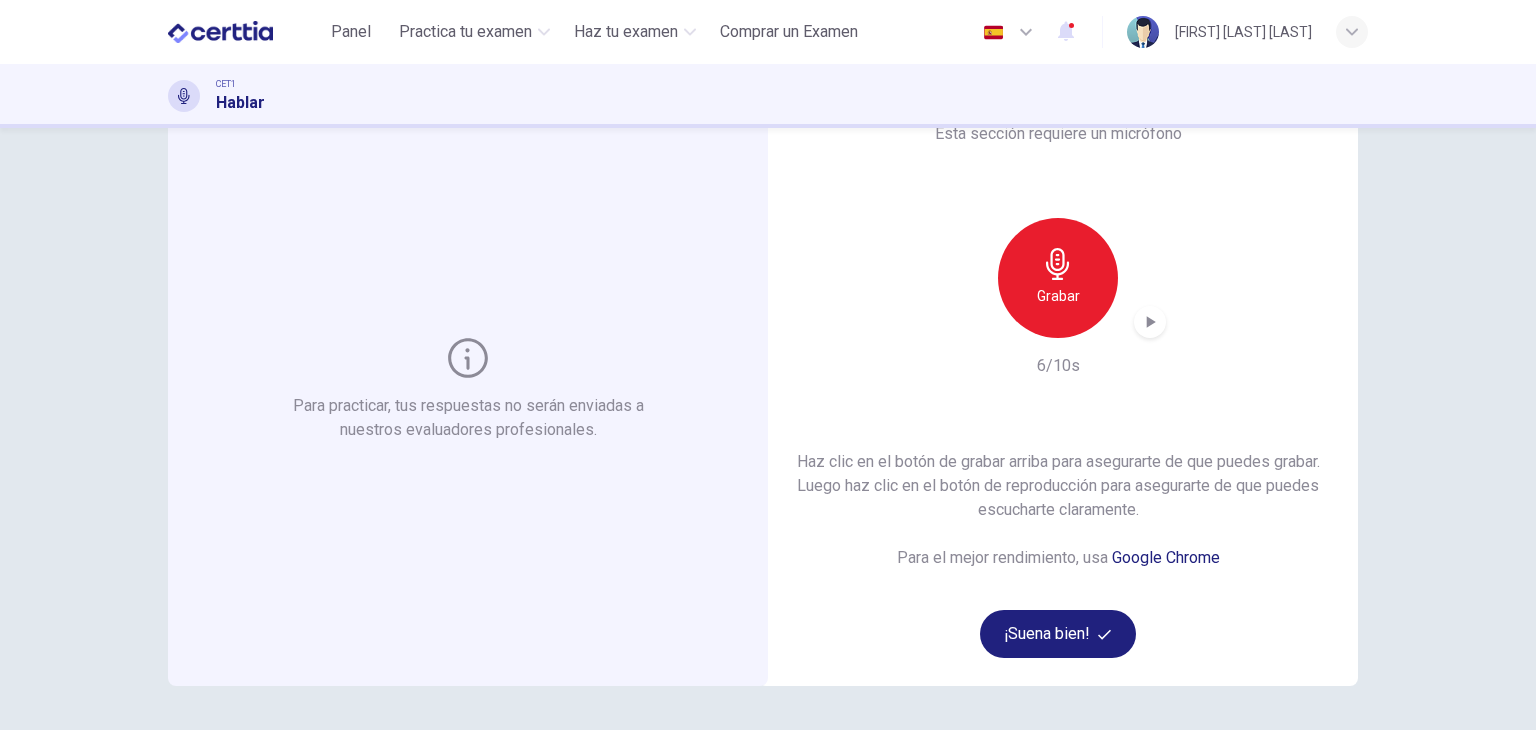 scroll, scrollTop: 75, scrollLeft: 0, axis: vertical 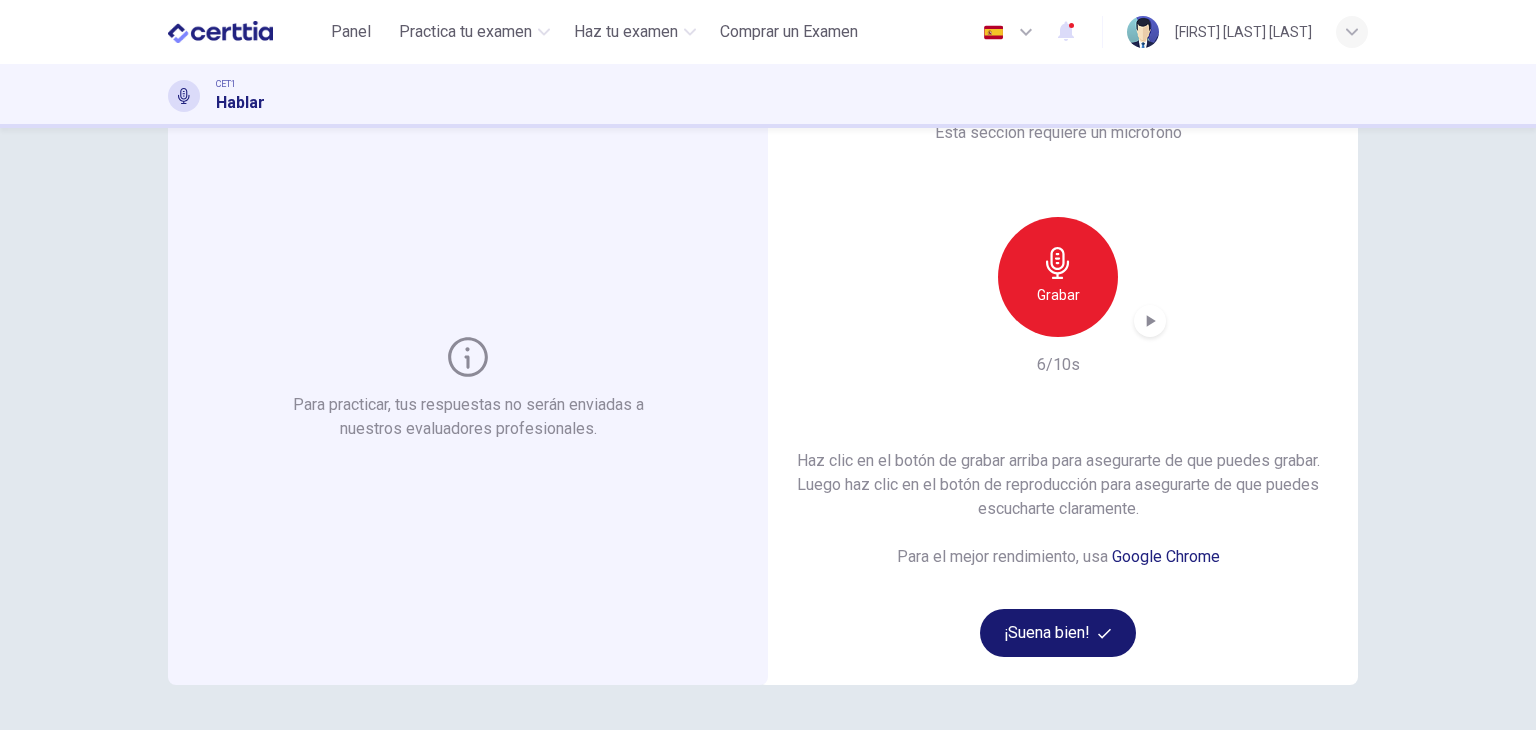 click on "¡Suena bien!" at bounding box center (1058, 633) 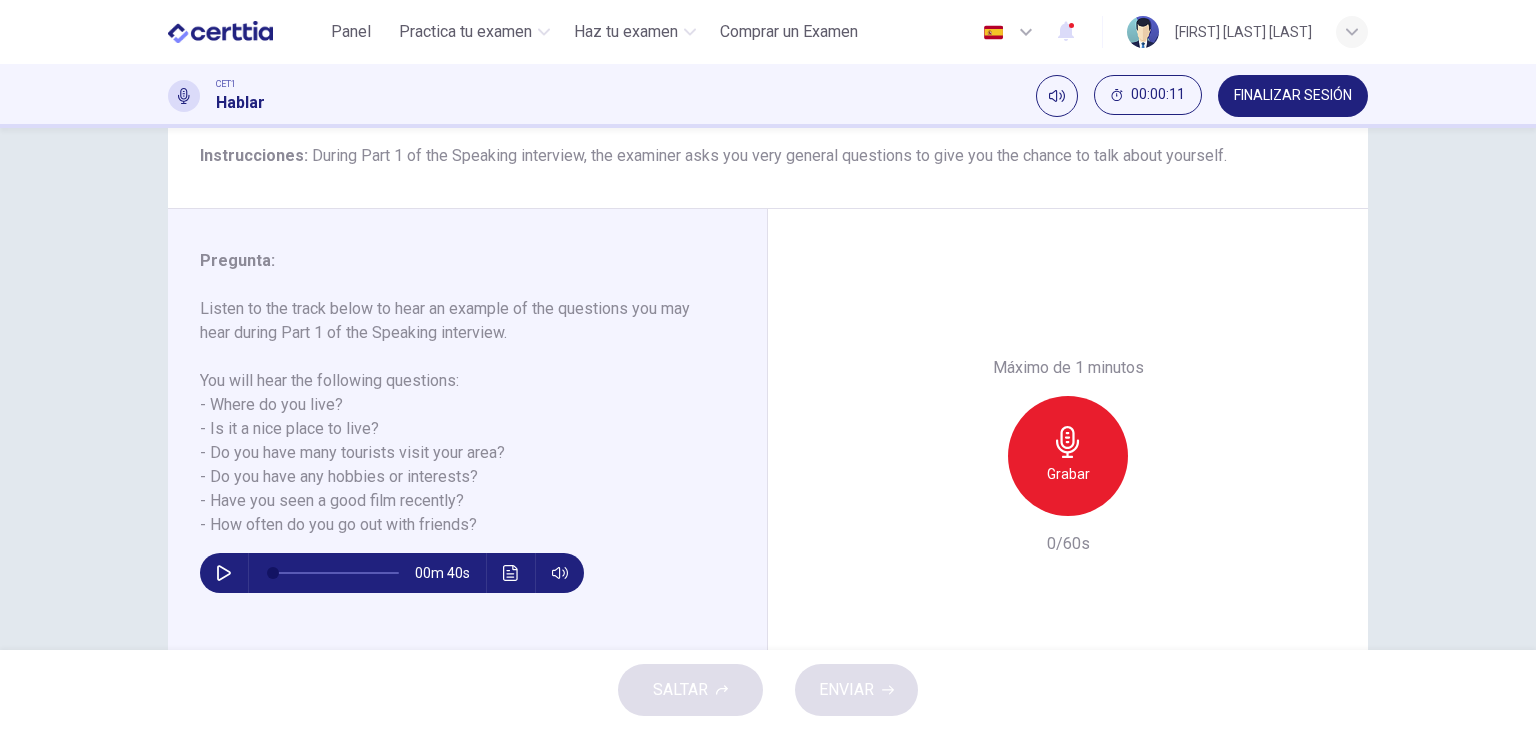 scroll, scrollTop: 161, scrollLeft: 0, axis: vertical 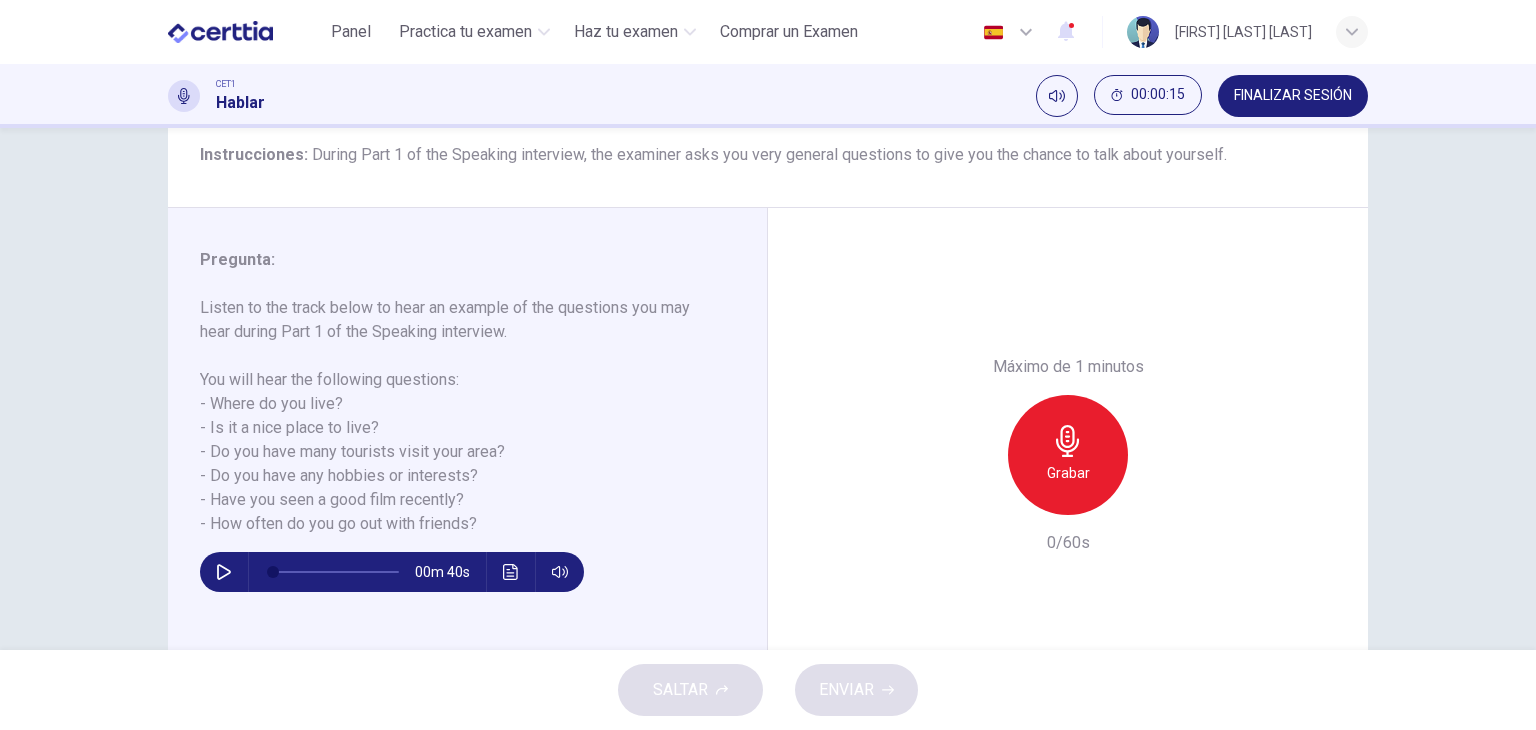click 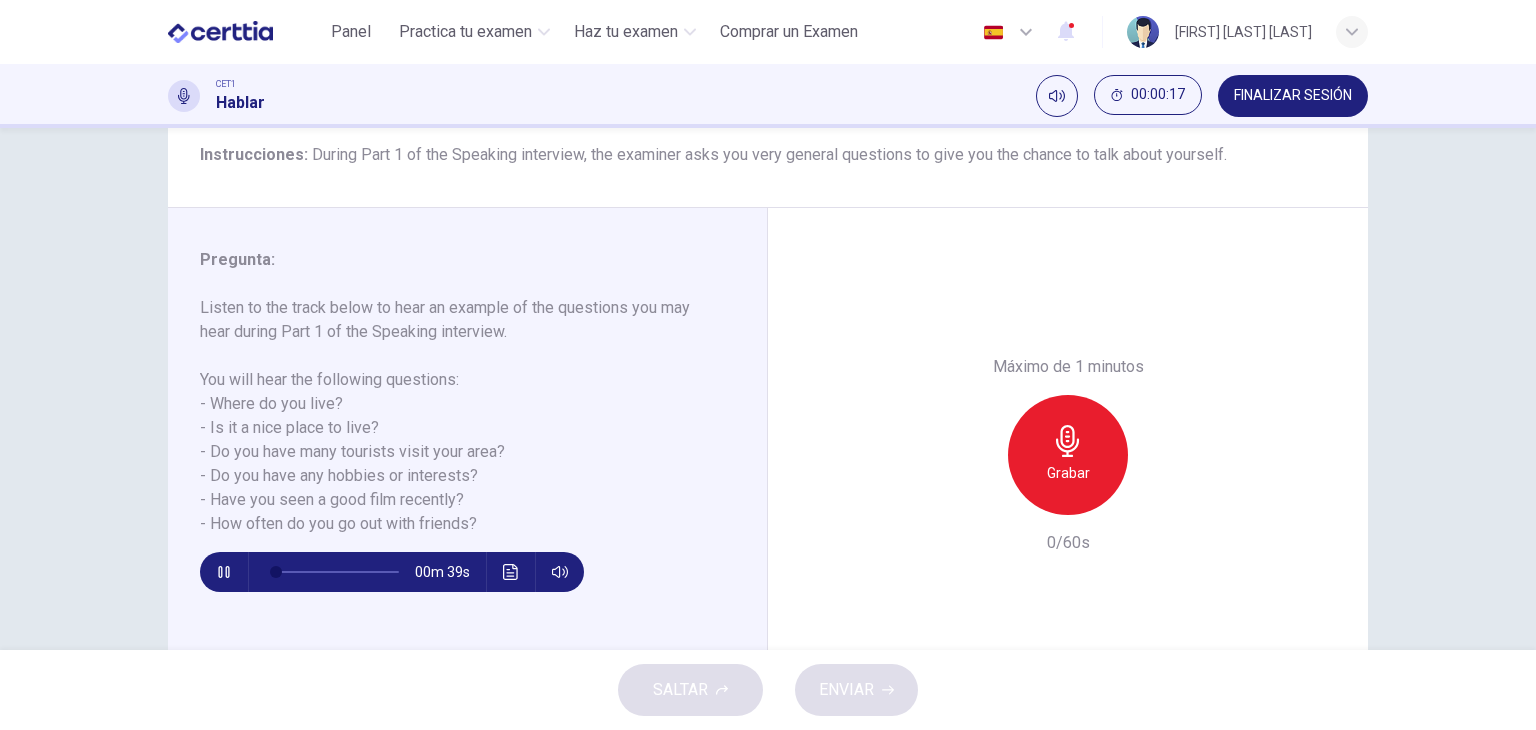 click on "Pregunta   1 Tipo de pregunta :   Part 1 - Introduction and Interview Instrucciones :   During Part 1 of the Speaking interview, the examiner asks you very general questions to give you the chance to talk about yourself. Máximo de 1 minutos Grabar 0/60s Pregunta : Listen to the track below to hear an example of the questions you may hear during Part 1 of the Speaking interview.  You will hear the following questions: - Where do you live? - Is it a nice place to live? - Do you have many tourists visit your area? - Do you have any hobbies or interests? - Have you seen a good film recently? - How often do you go out with friends? 00m 39s Máximo de 1 minutos Grabar 0/60s" at bounding box center [768, 389] 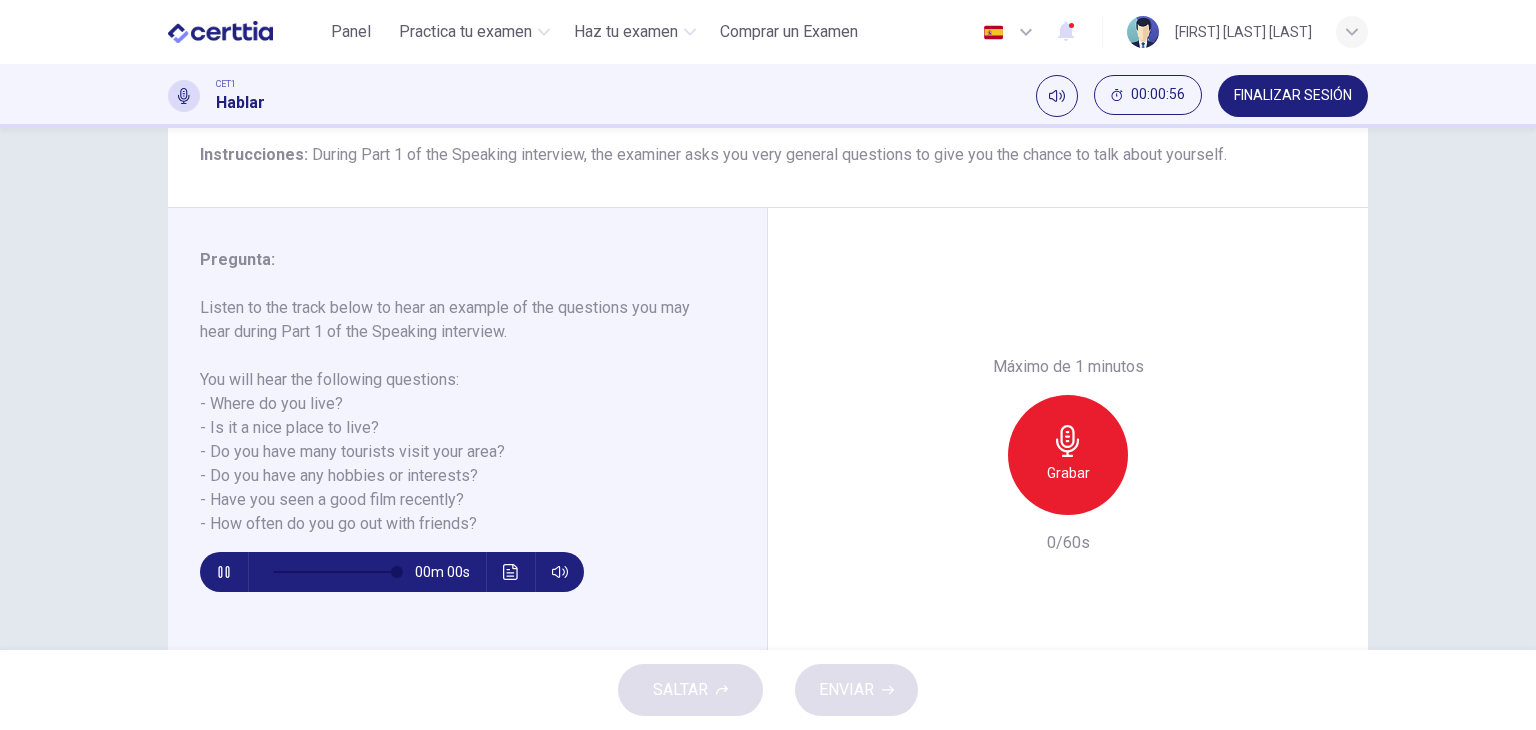 type on "*" 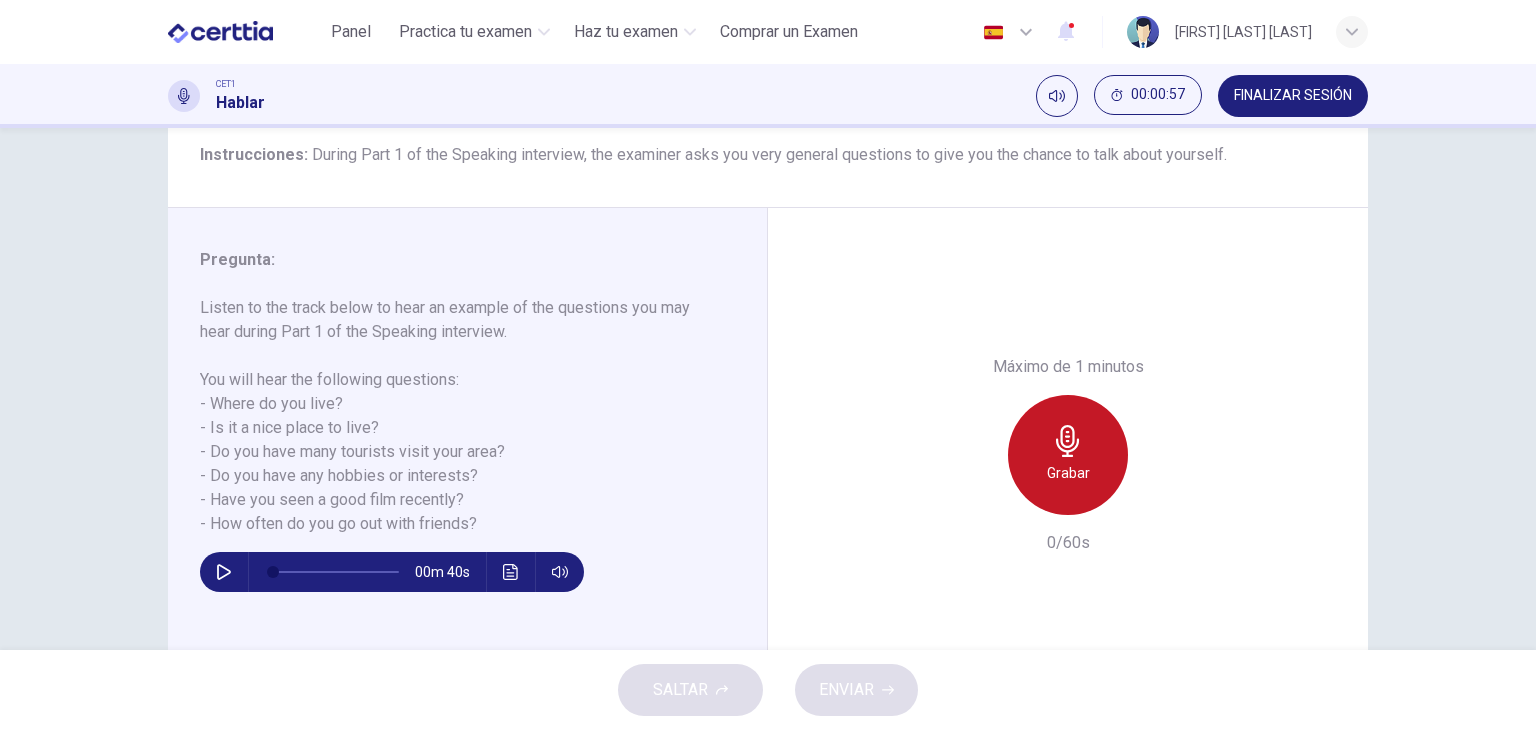 click on "Grabar" at bounding box center [1068, 473] 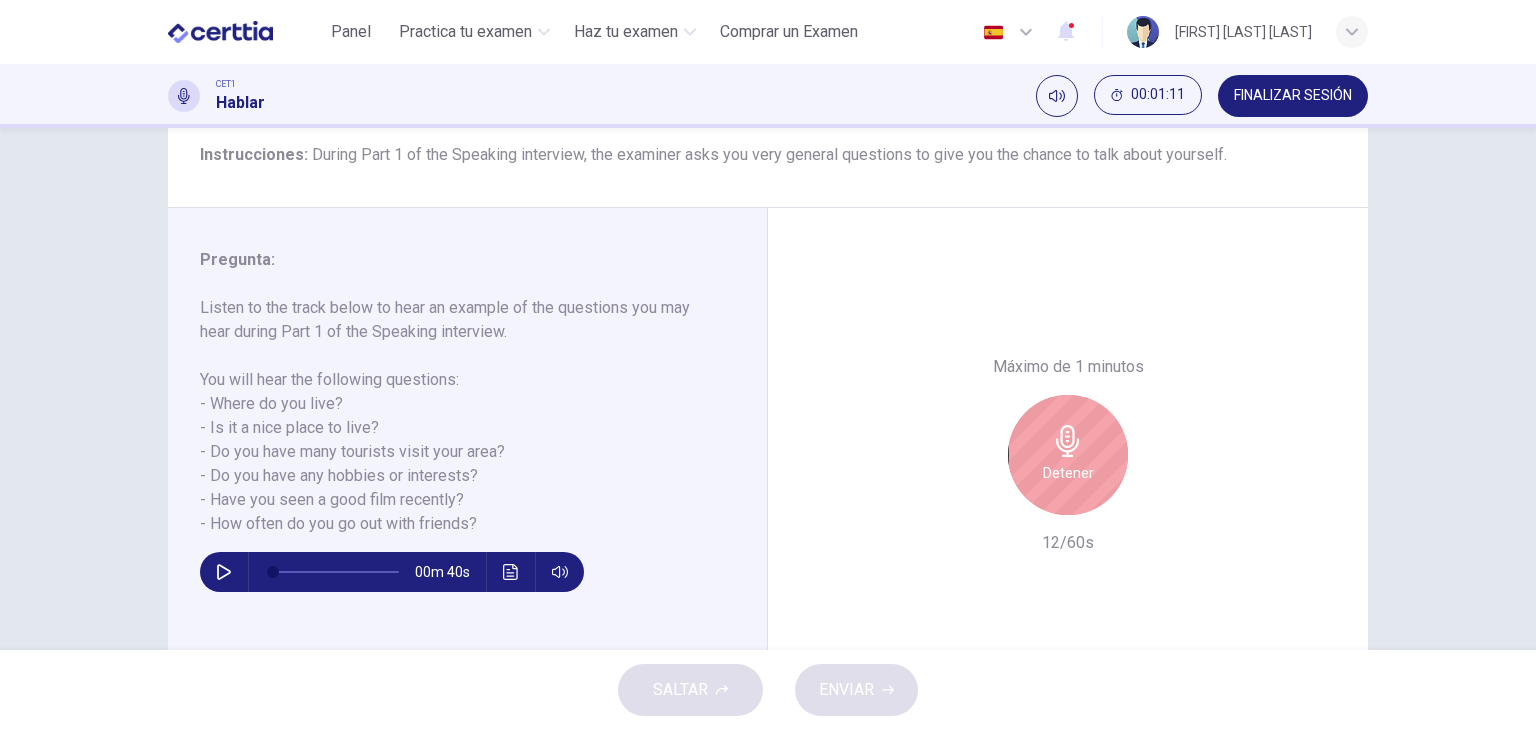 scroll, scrollTop: 162, scrollLeft: 0, axis: vertical 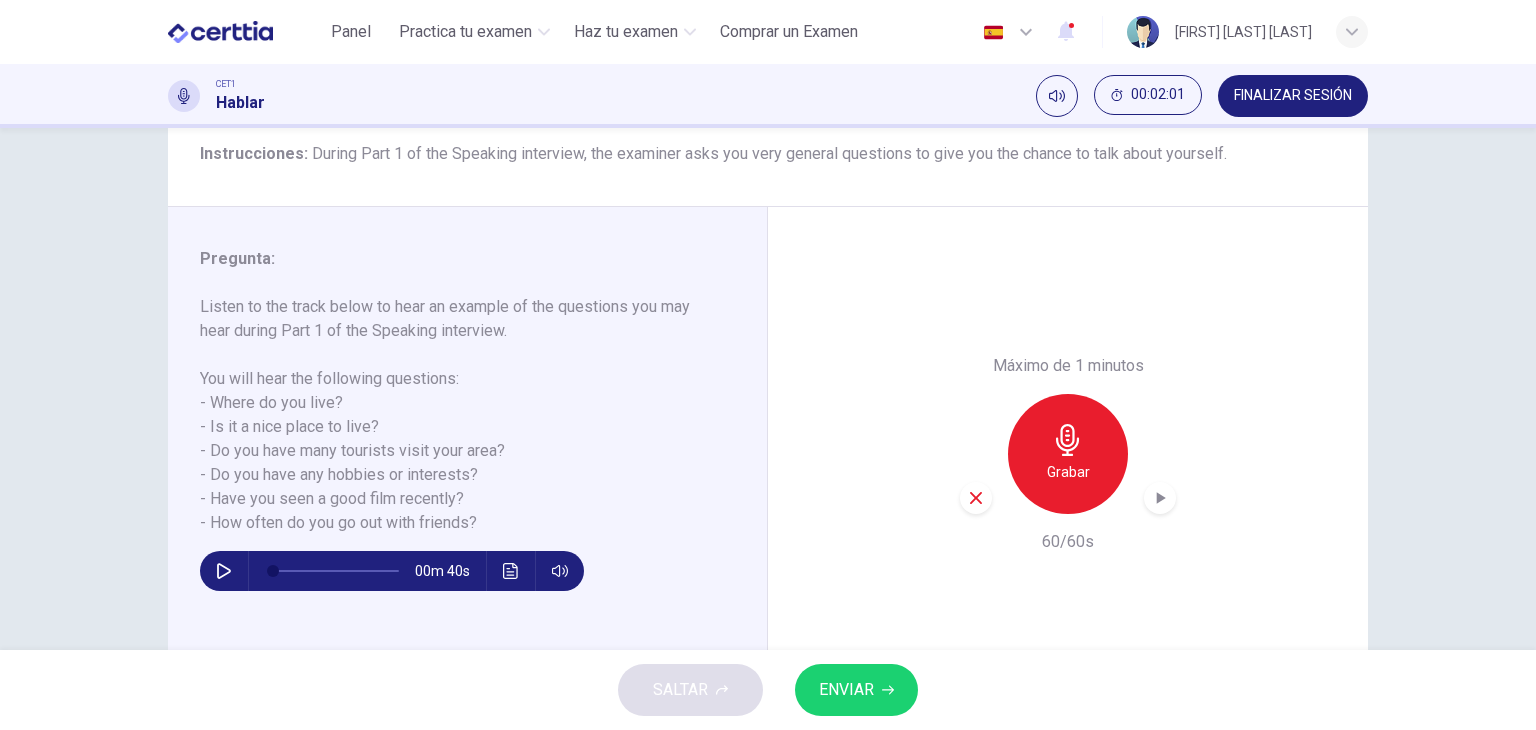 click 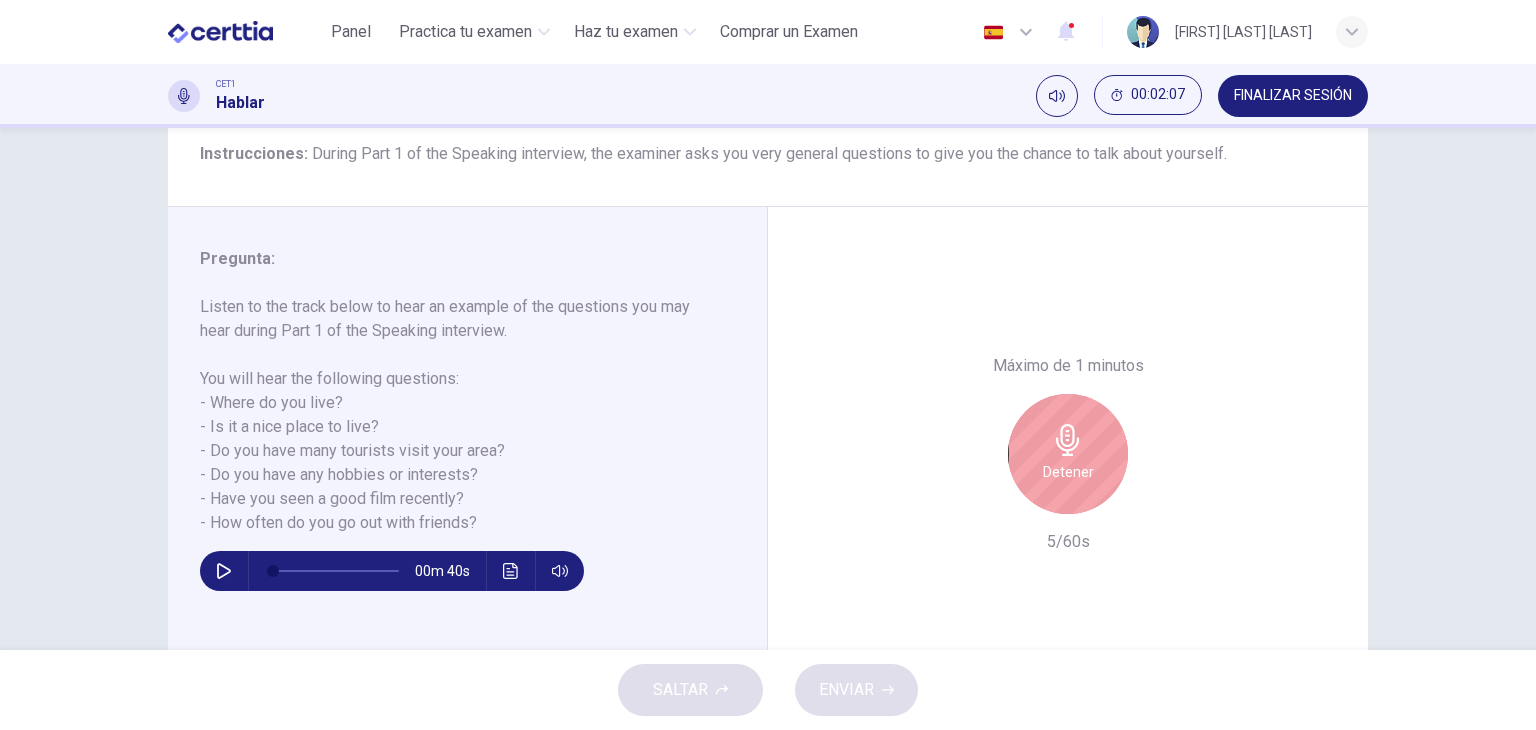 click on "Detener" at bounding box center (1068, 472) 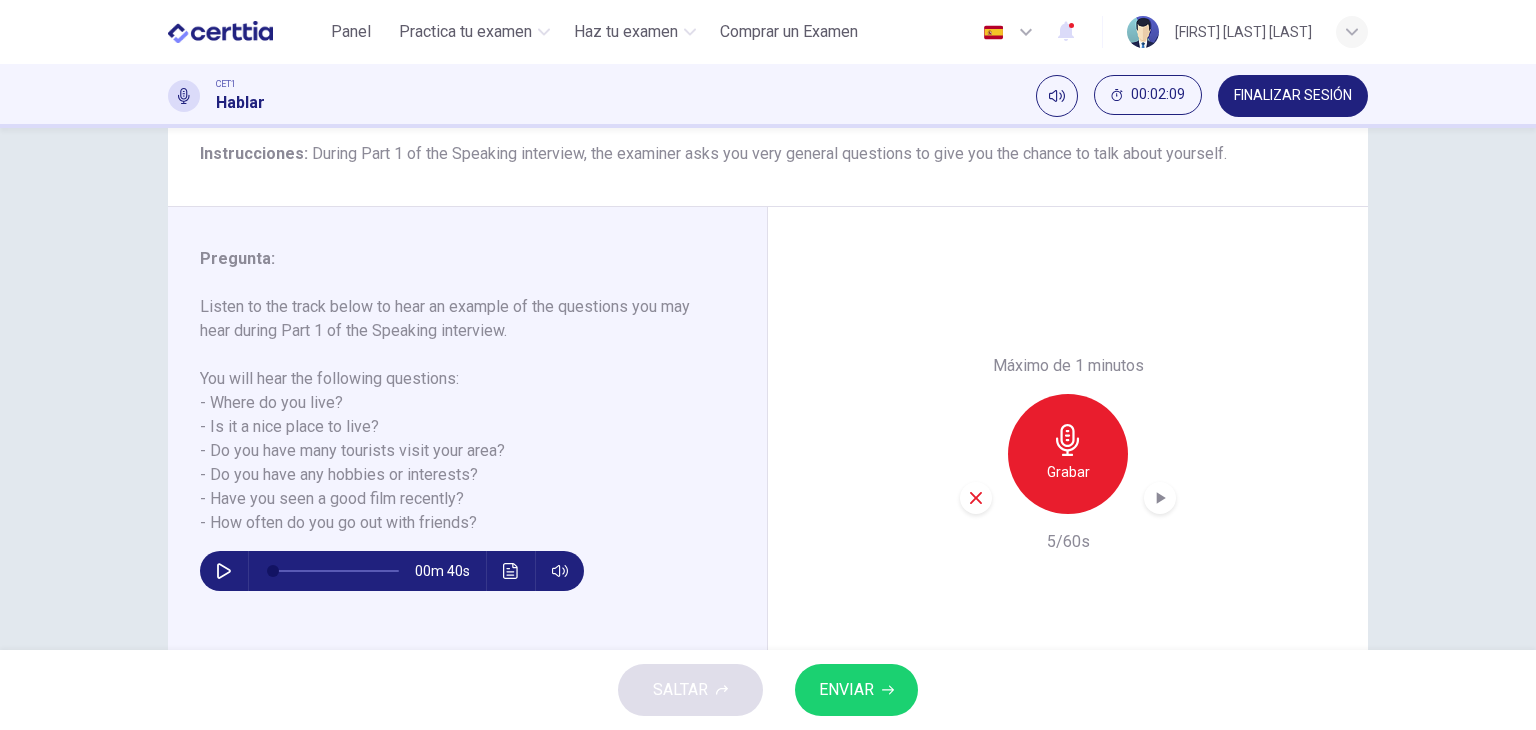 click 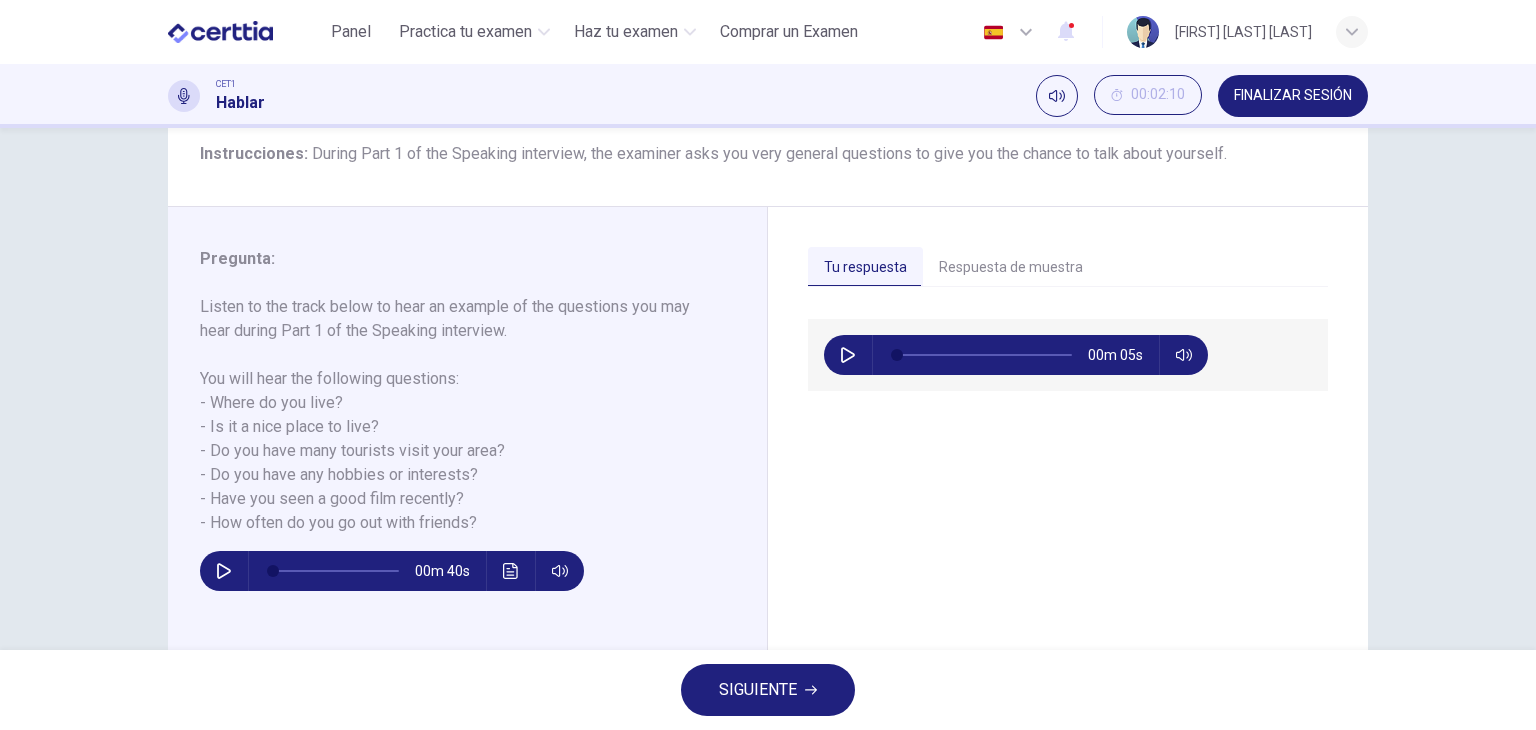 click 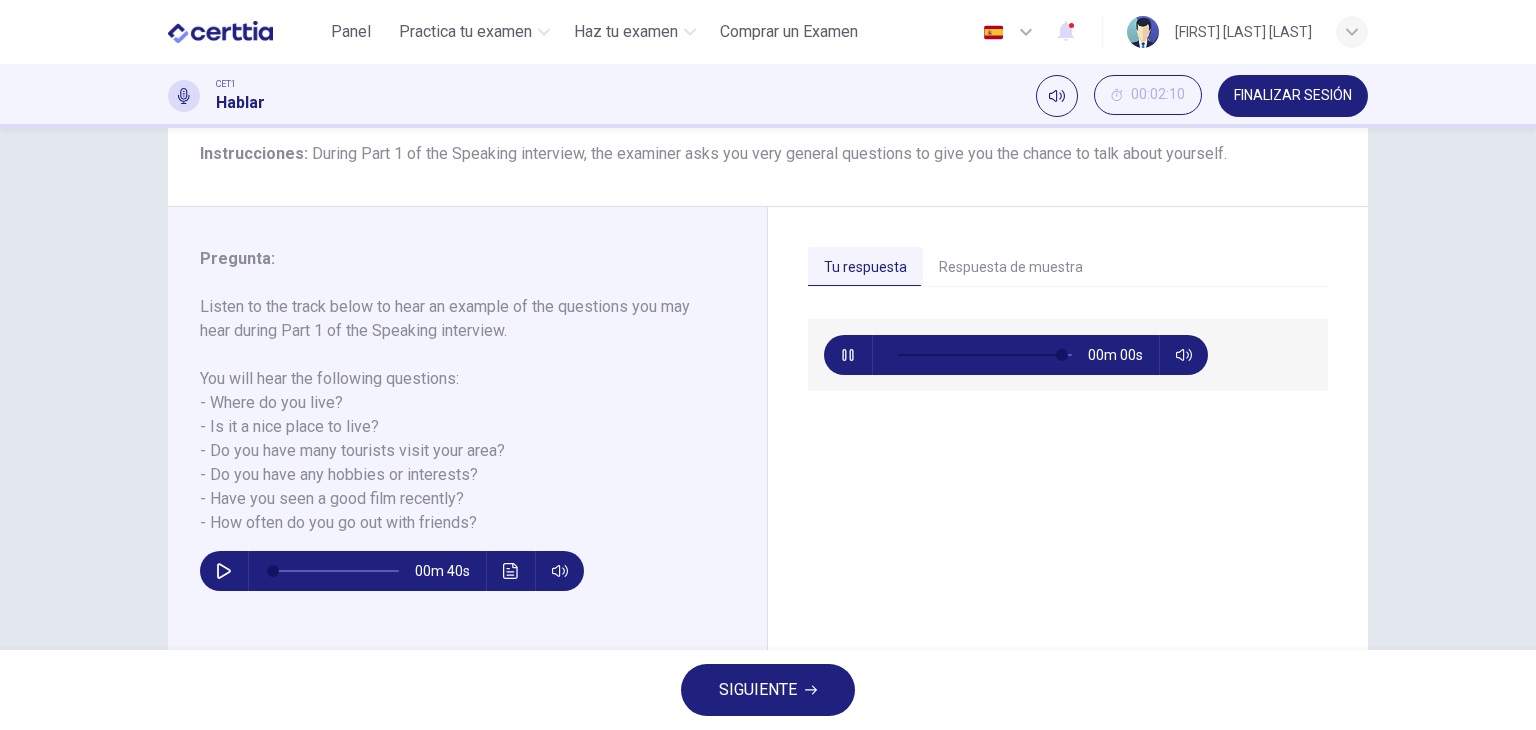 type on "*" 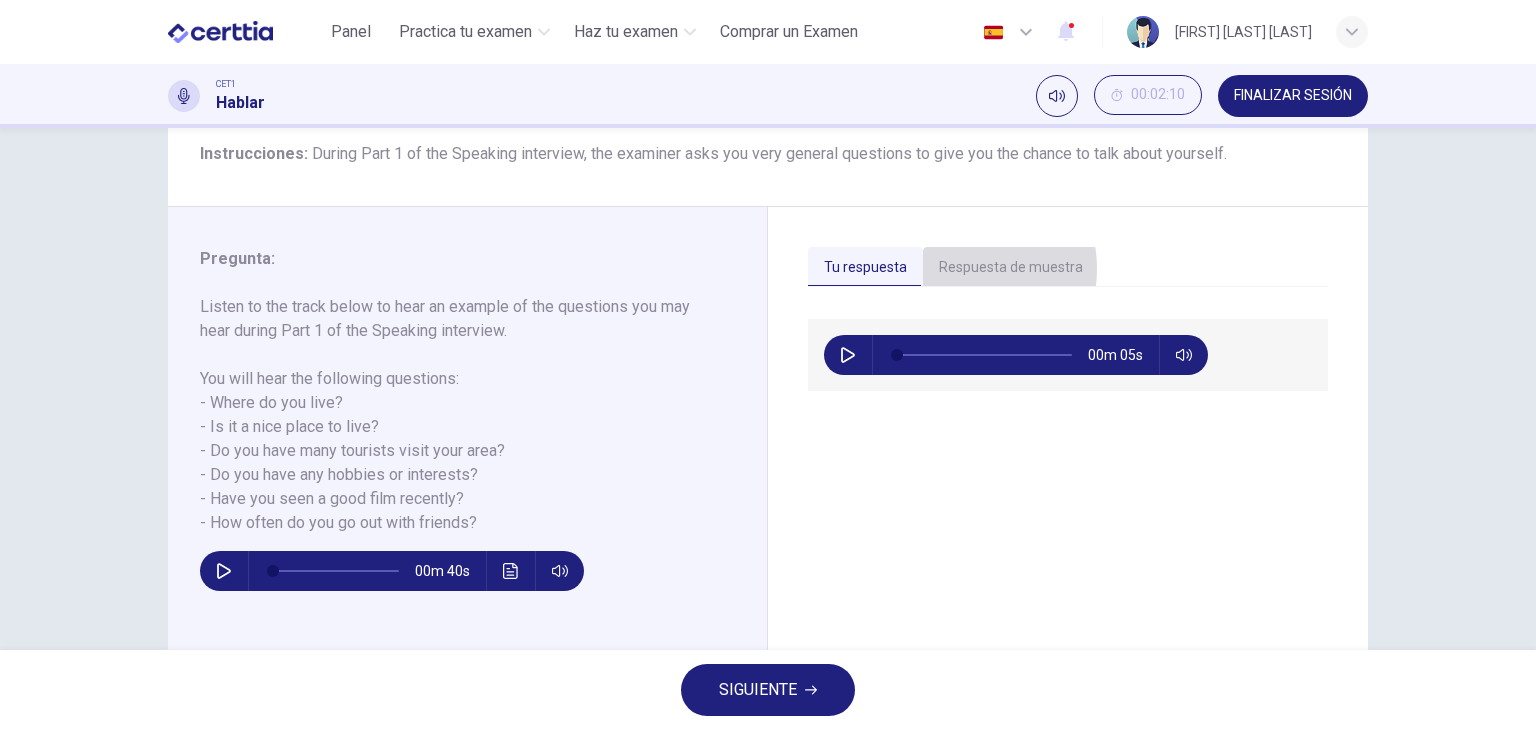 click on "Respuesta de muestra" at bounding box center (1011, 268) 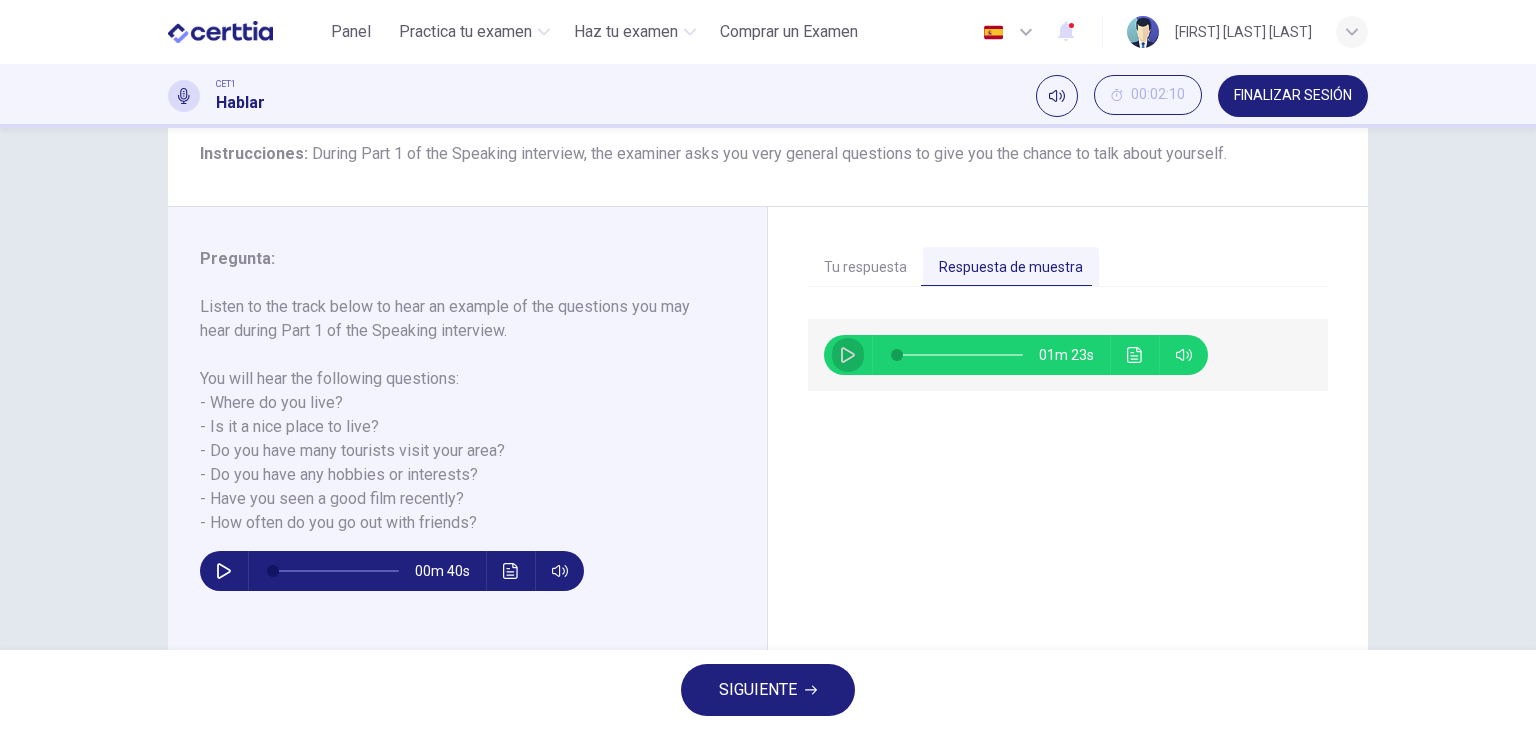 click 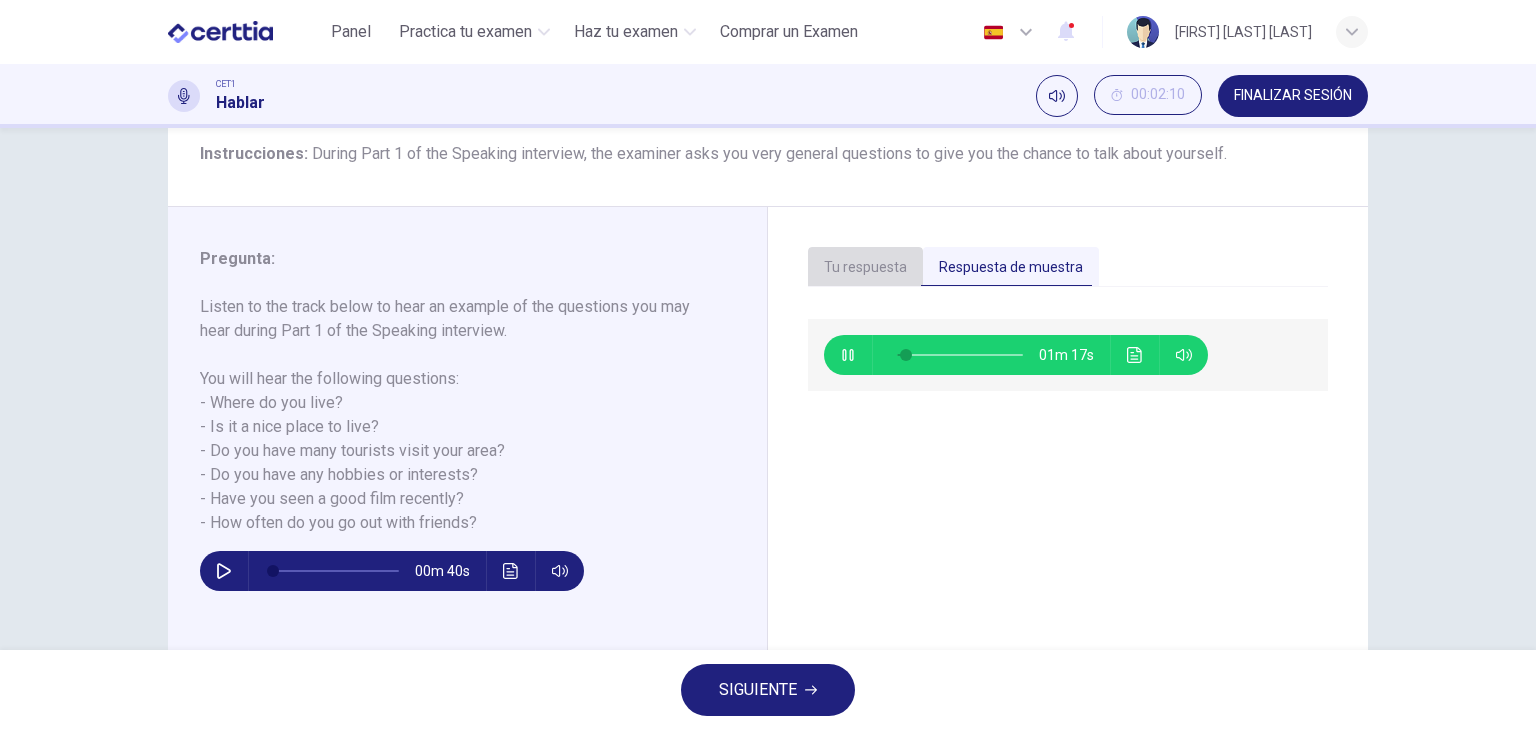 click on "Tu respuesta" at bounding box center (865, 268) 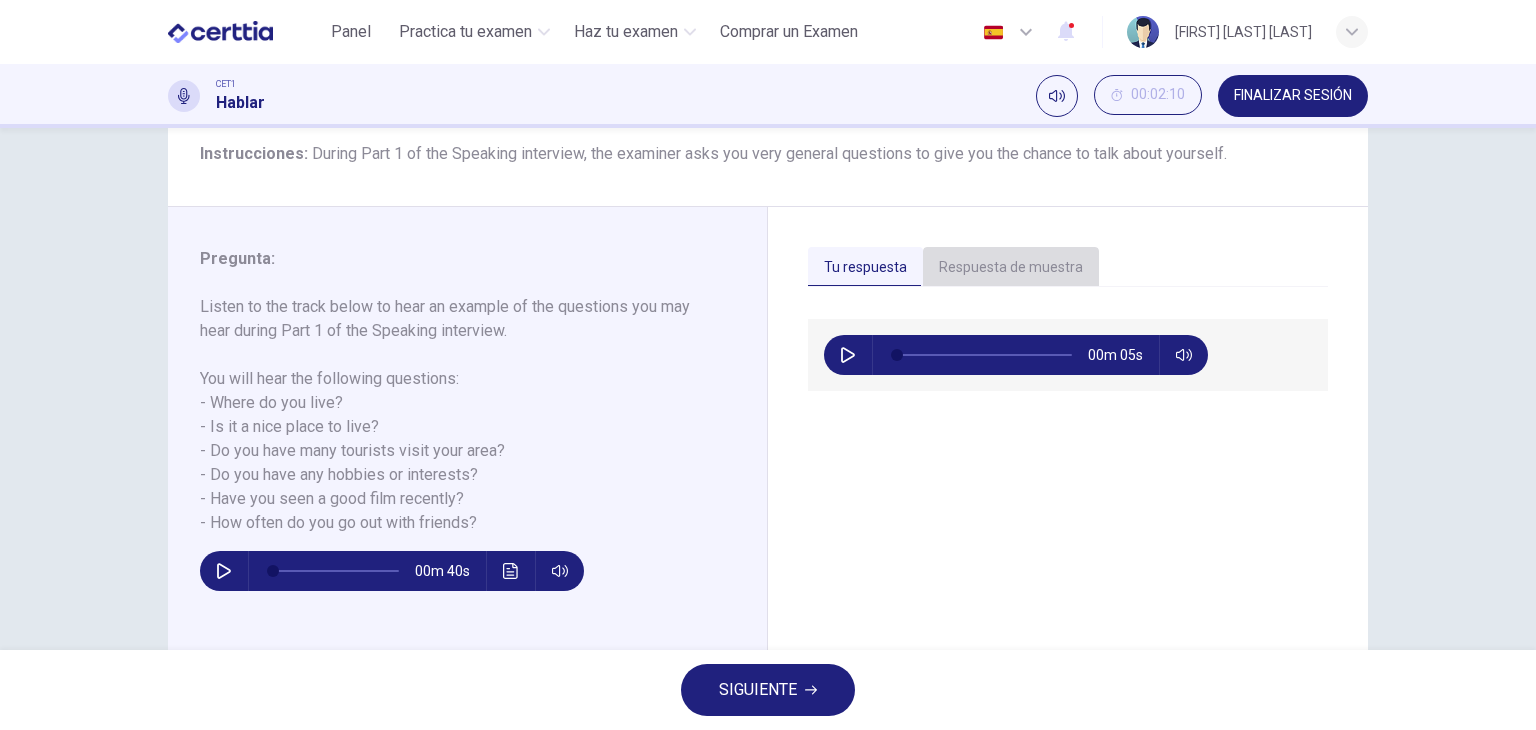 click on "Respuesta de muestra" at bounding box center [1011, 268] 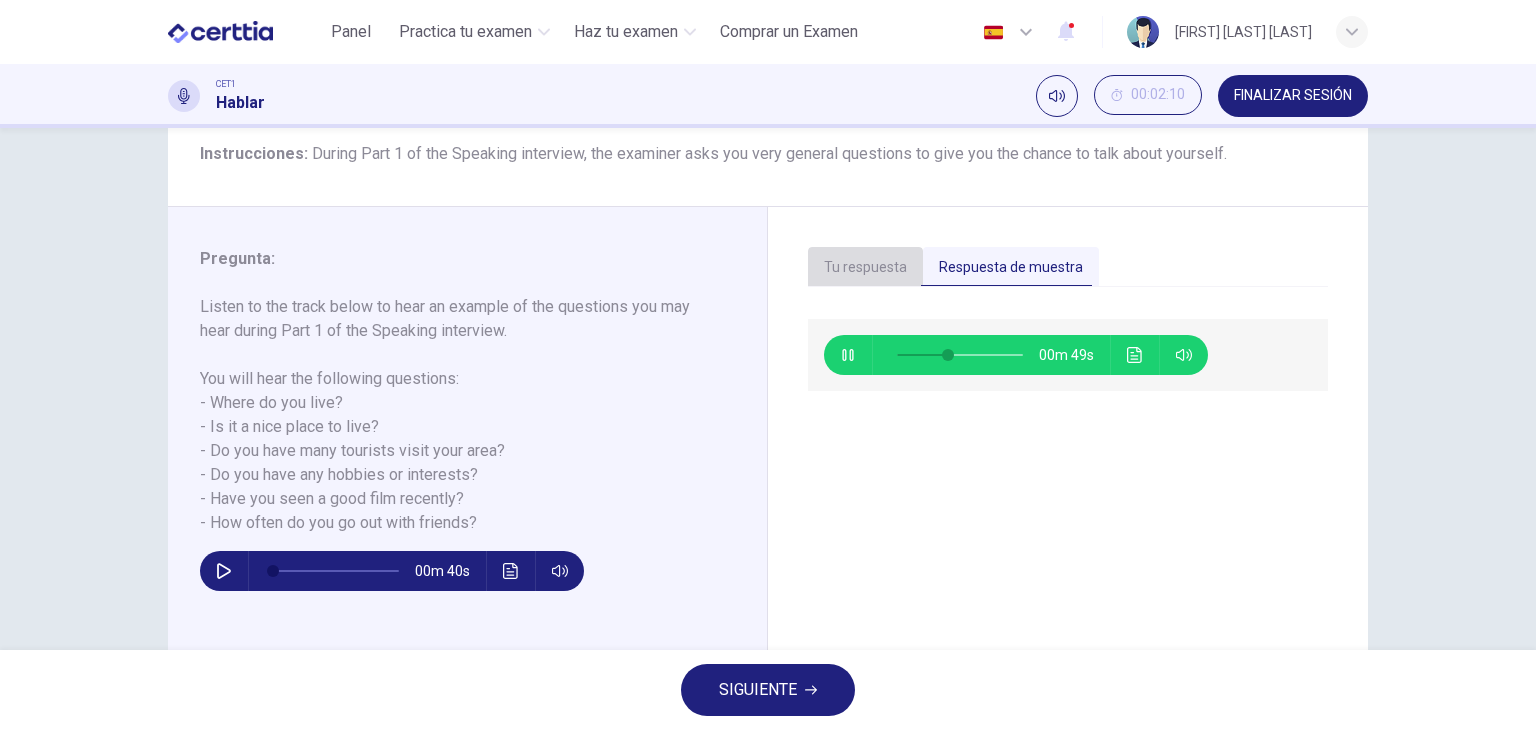 type on "**" 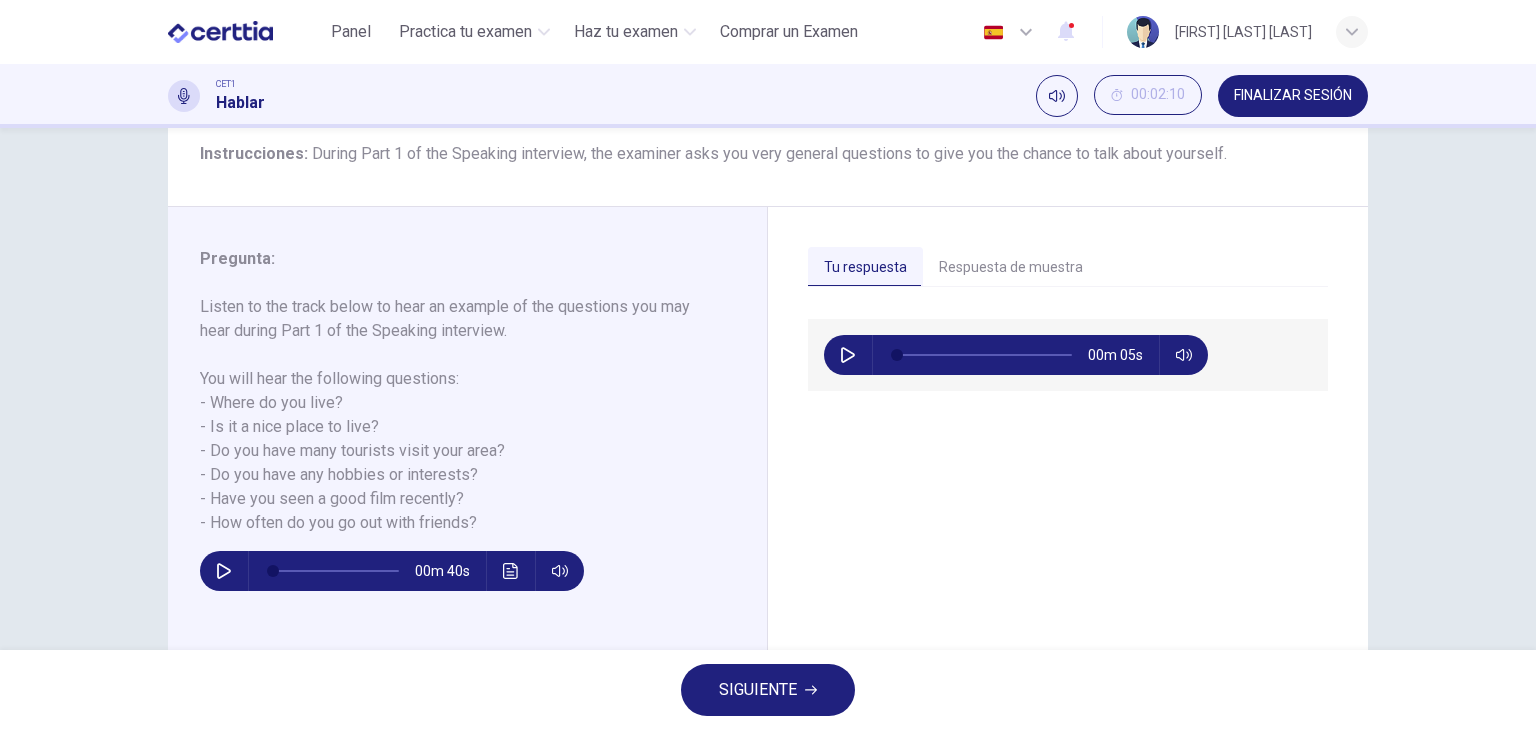click 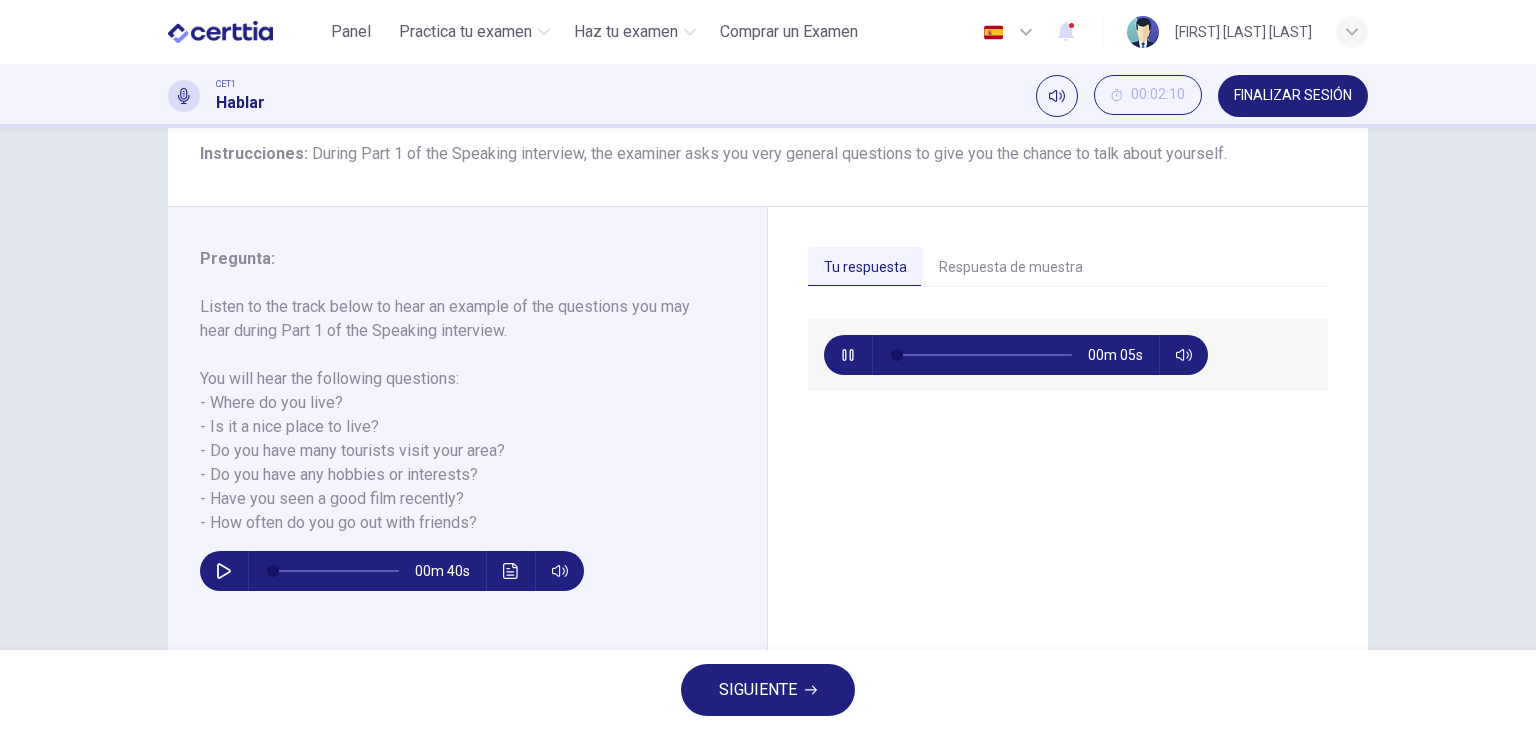 click 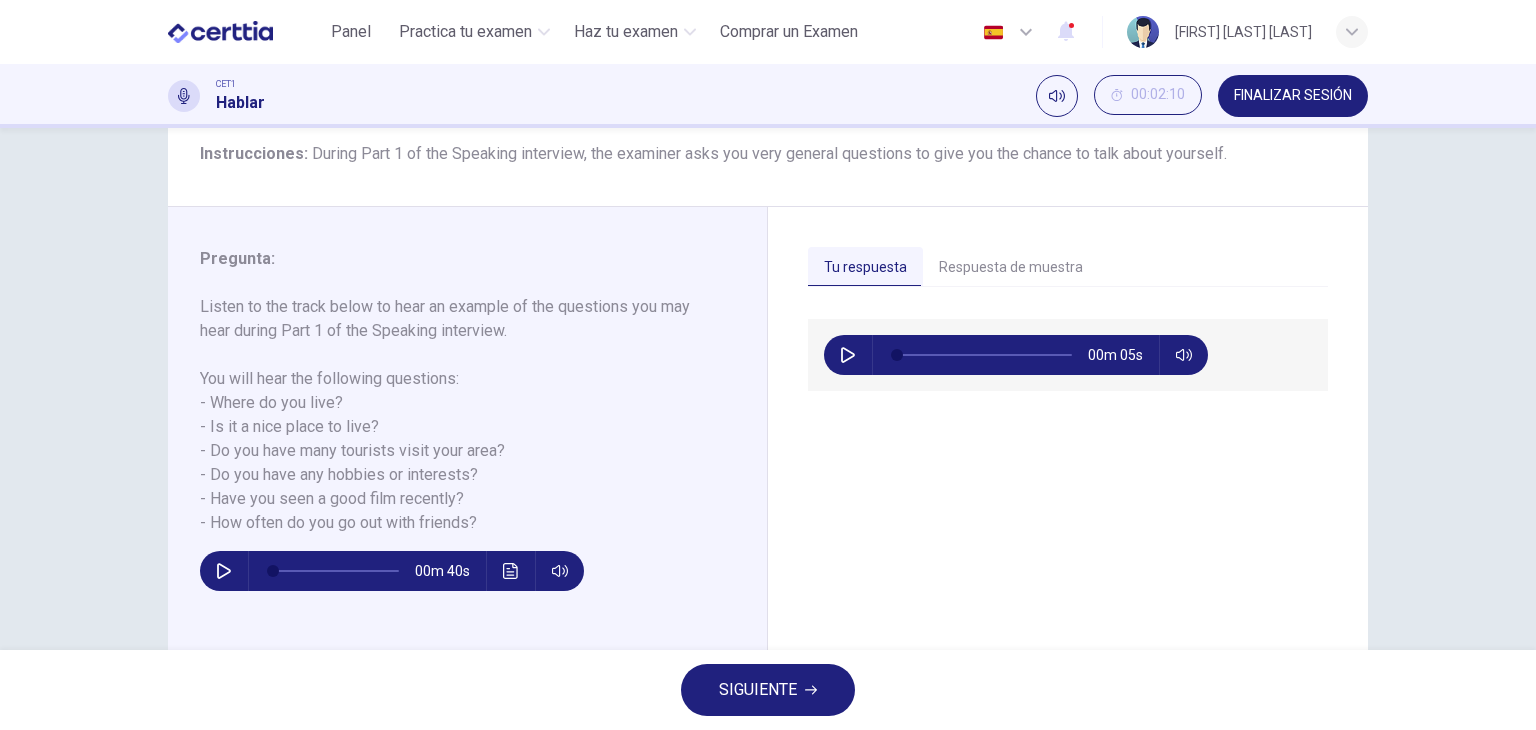 type on "*" 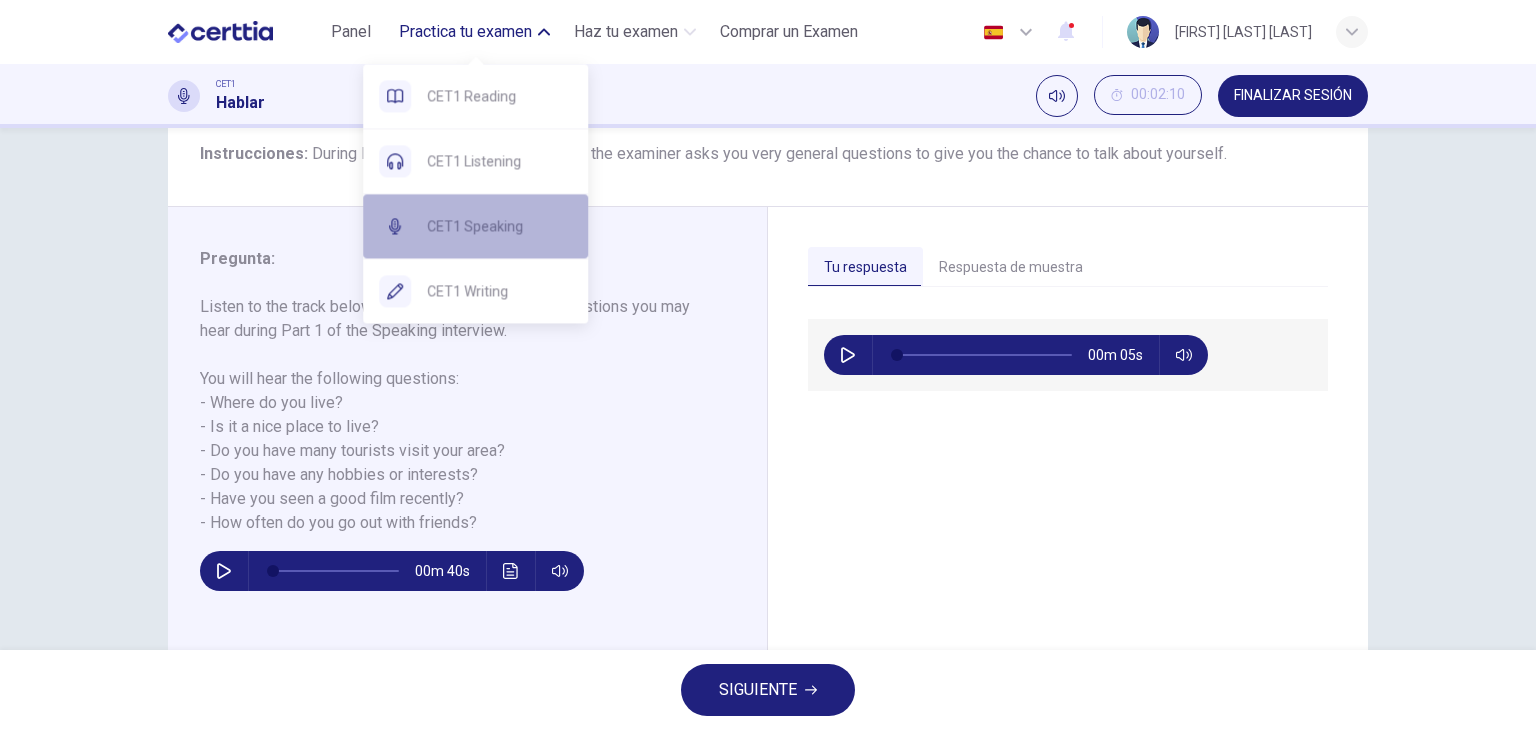 click on "CET1 Speaking" at bounding box center [499, 226] 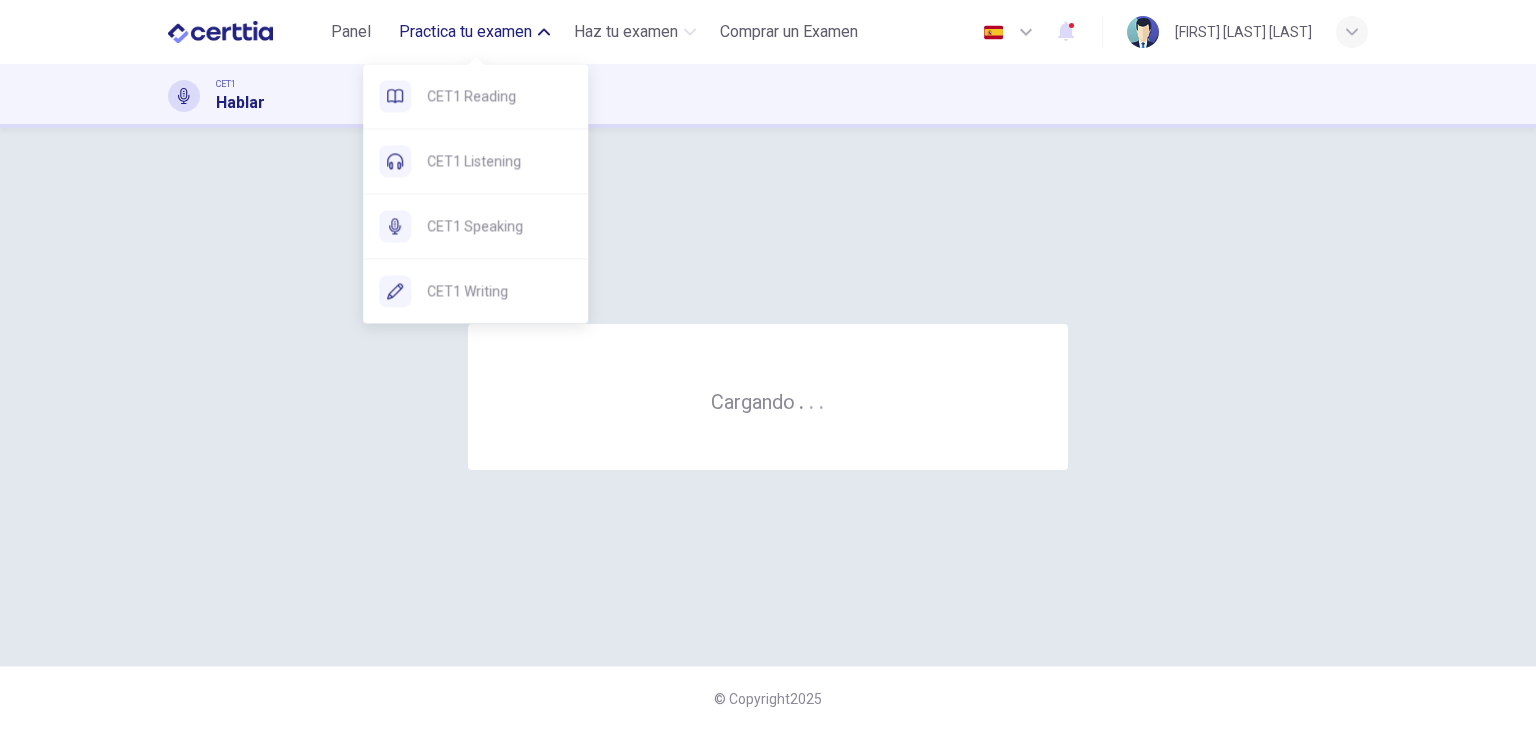 scroll, scrollTop: 0, scrollLeft: 0, axis: both 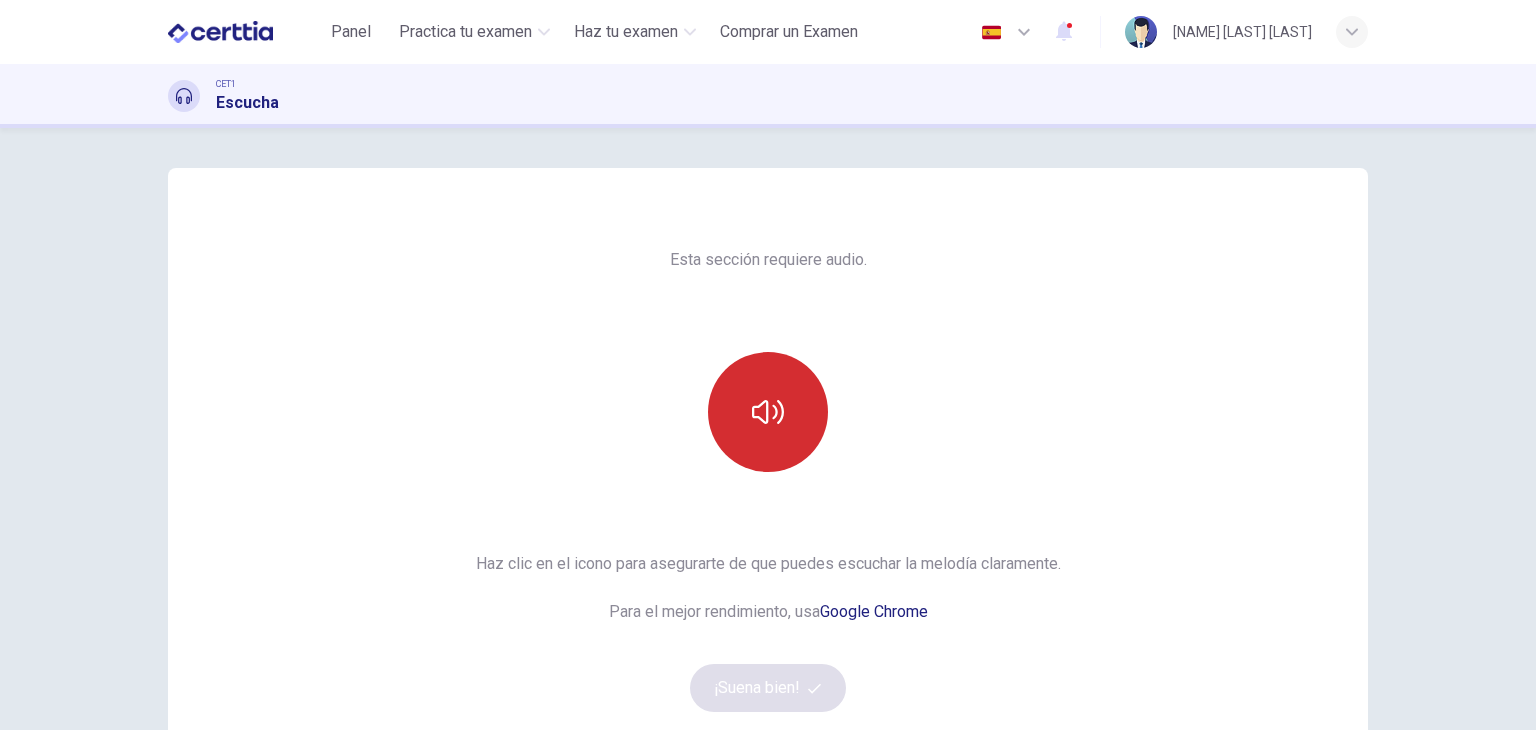 click at bounding box center (768, 412) 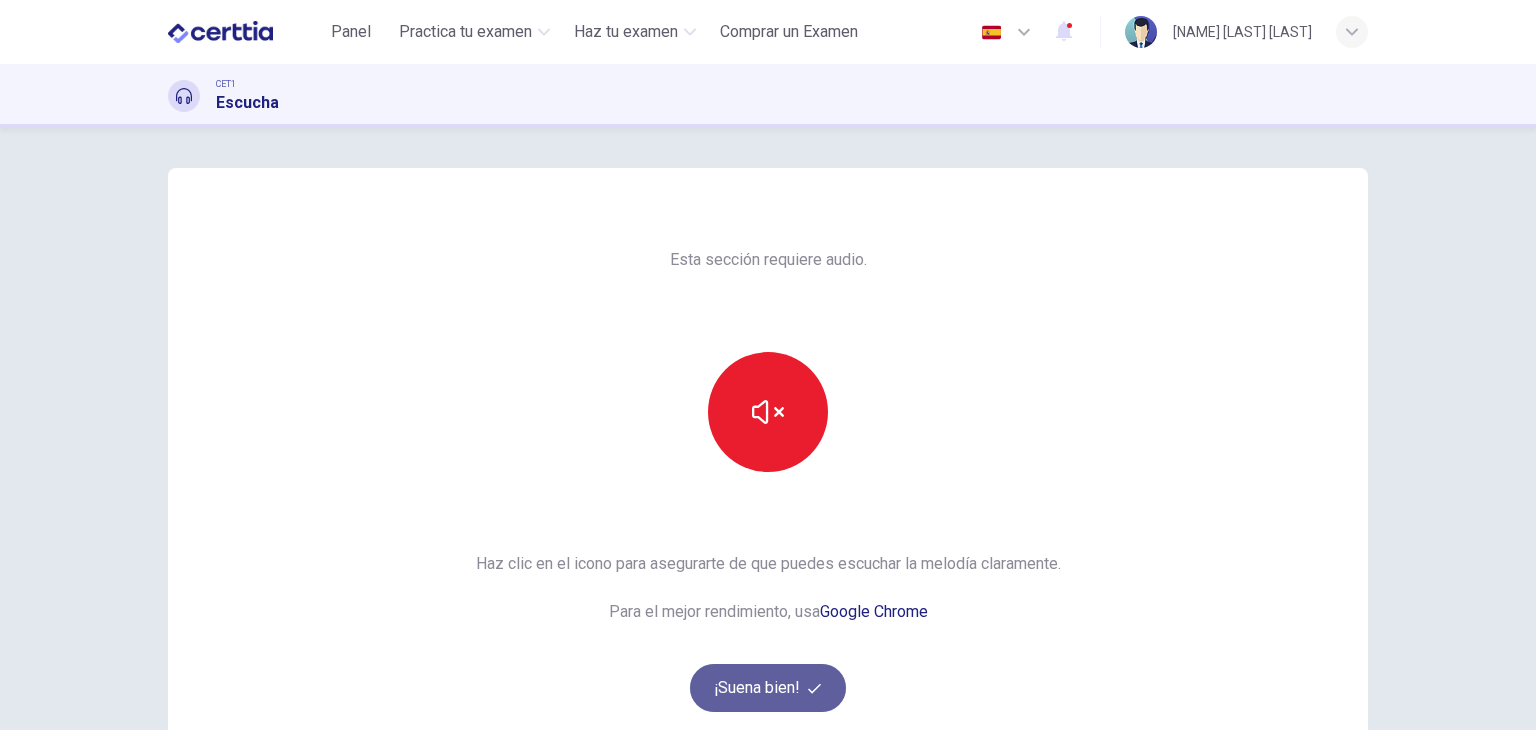 click on "¡Suena bien!" at bounding box center (768, 688) 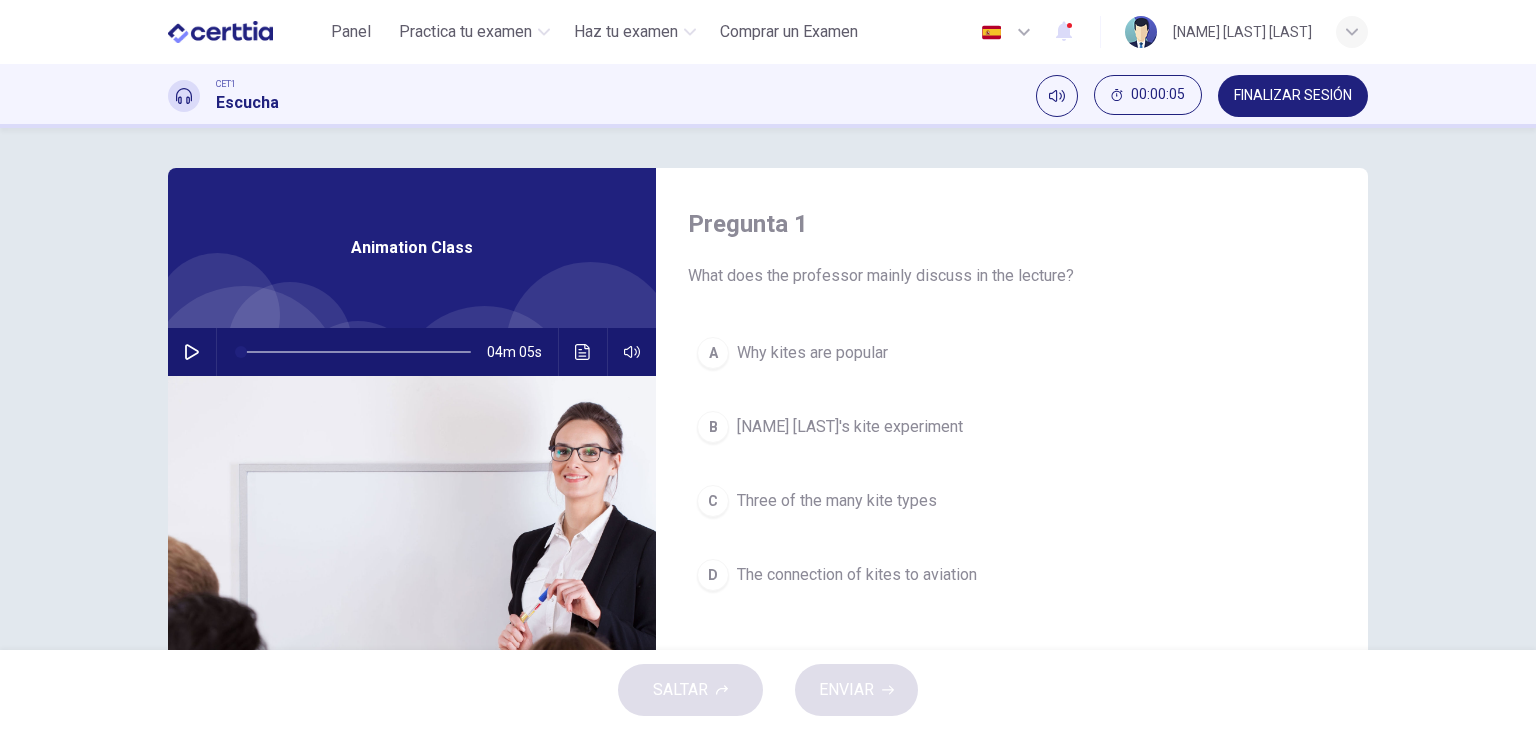 click 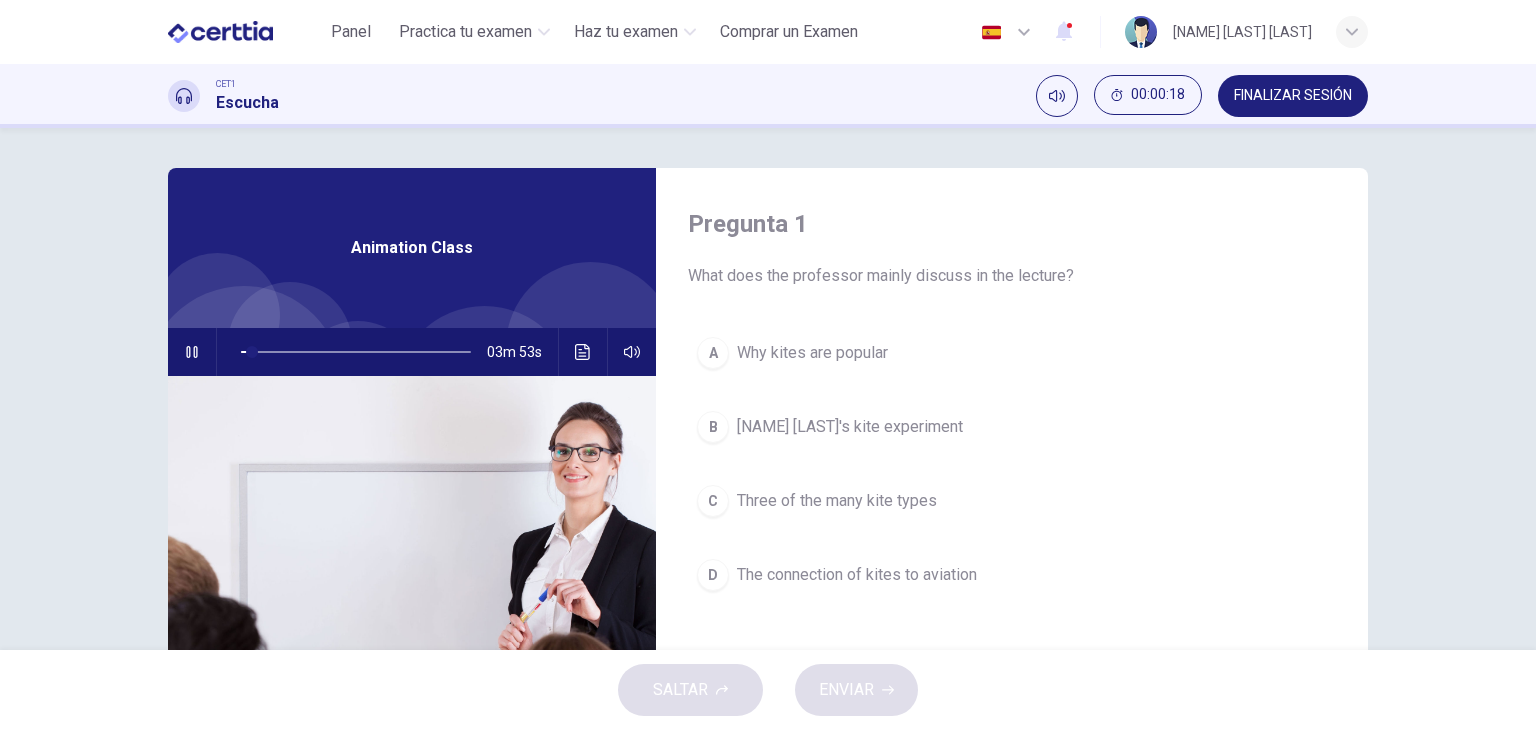 type on "*" 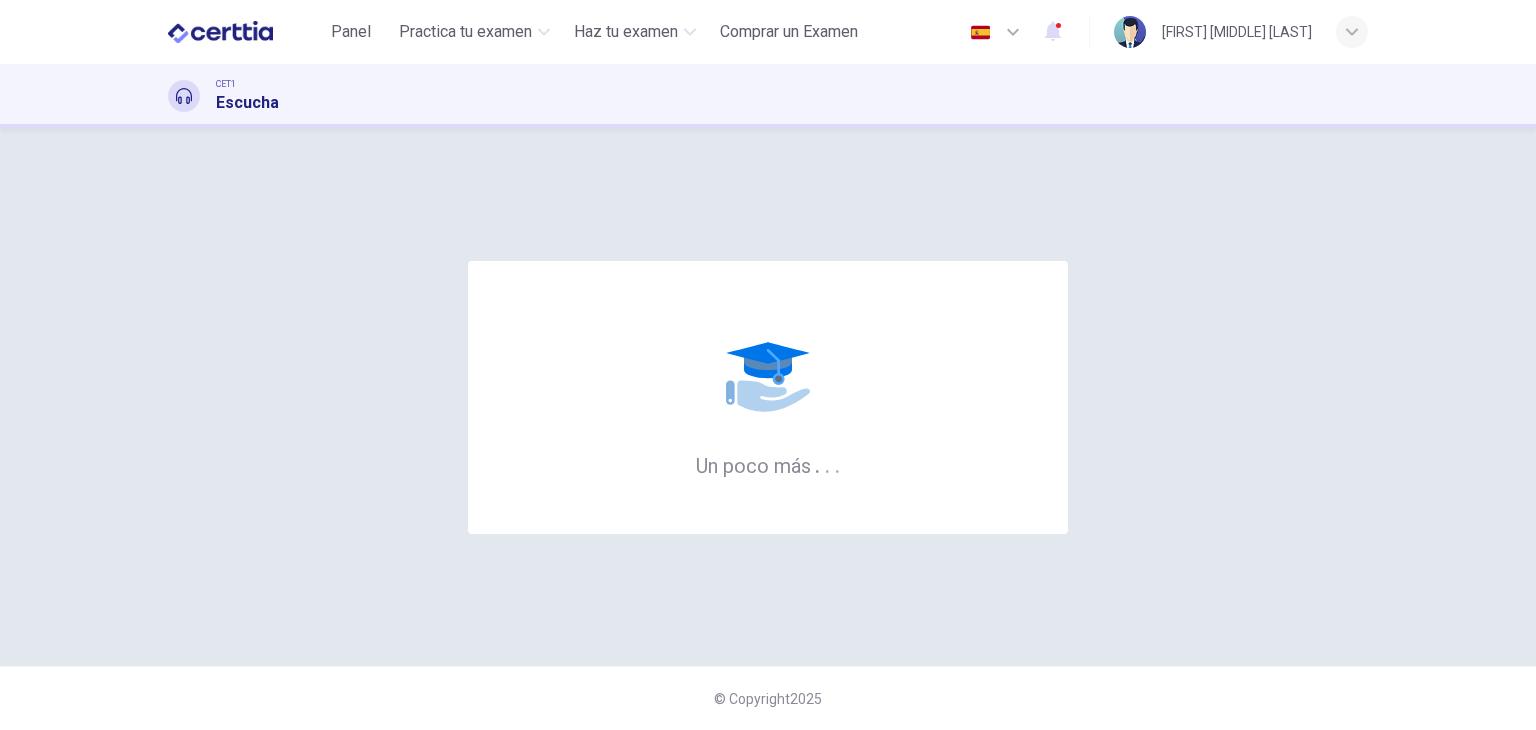 scroll, scrollTop: 0, scrollLeft: 0, axis: both 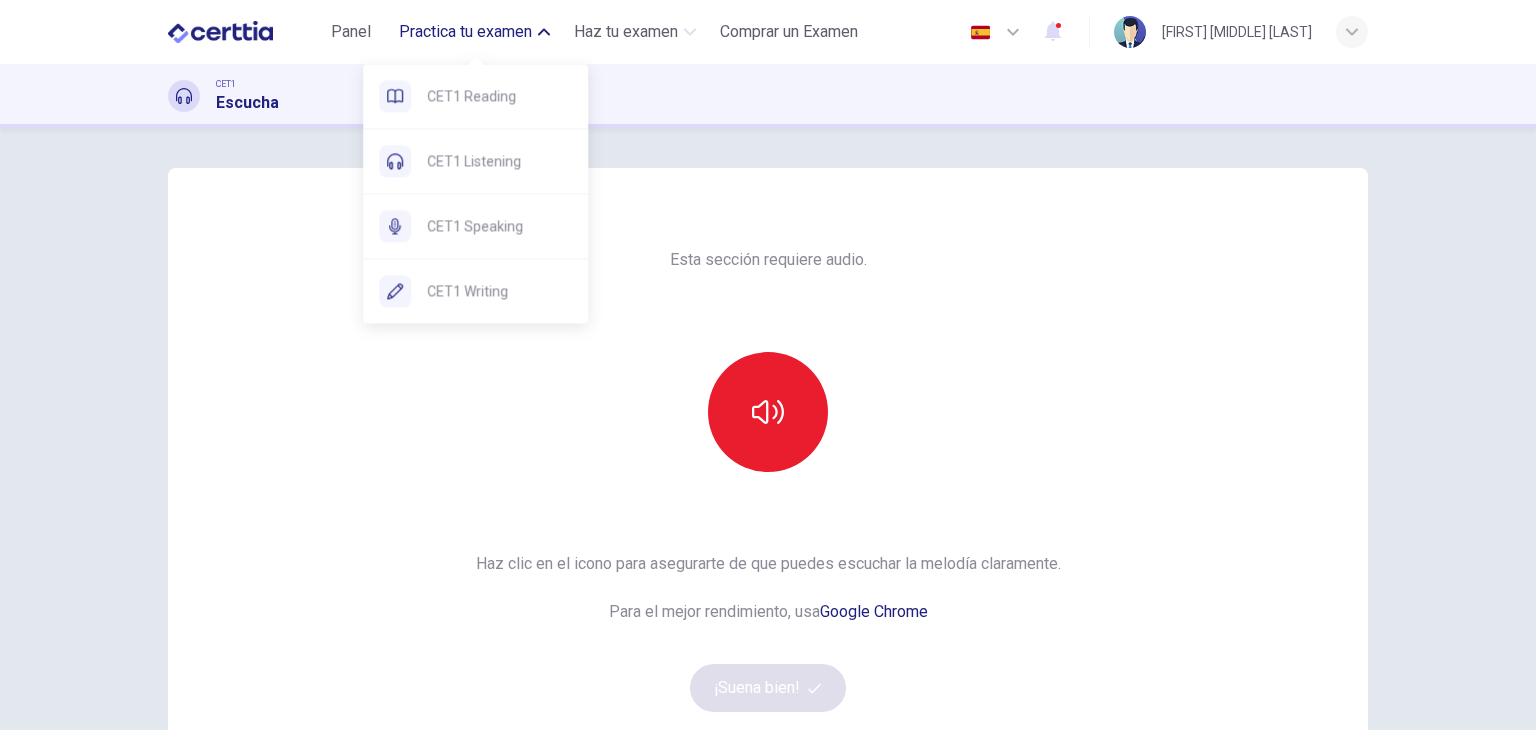 click on "Practica tu examen" at bounding box center [465, 32] 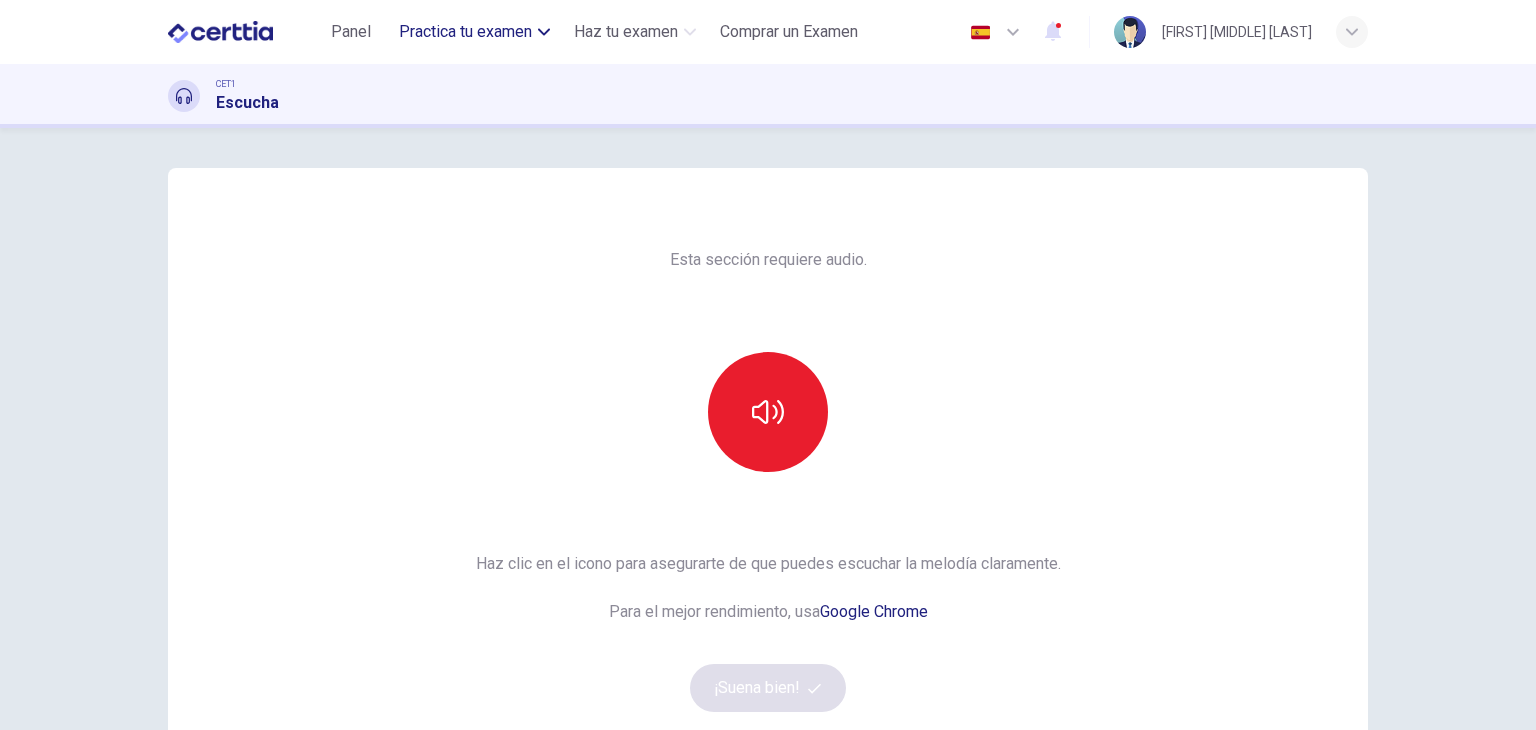 click on "Practica tu examen" at bounding box center (465, 32) 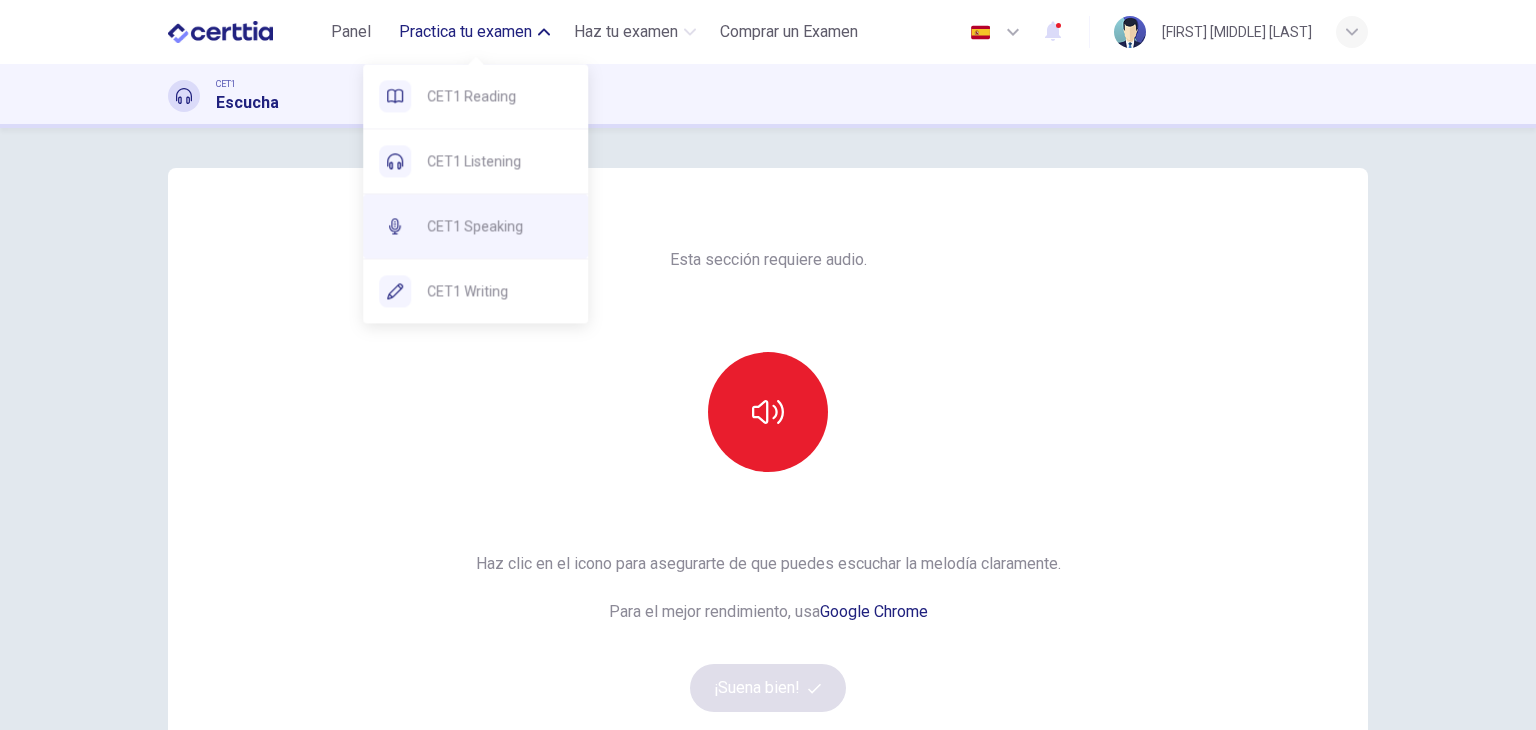 click on "CET1 Speaking" at bounding box center [475, 226] 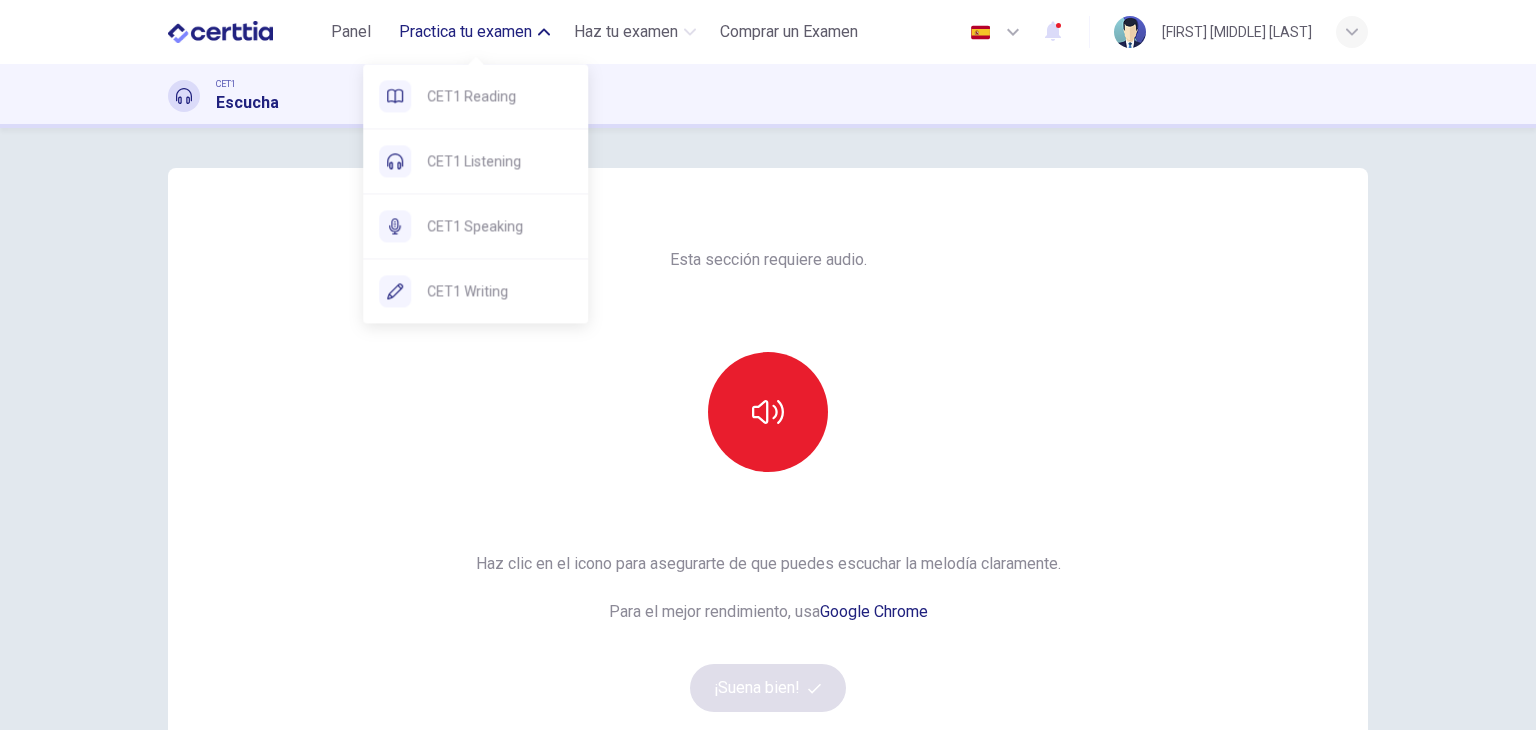 click on "Practica tu examen" at bounding box center [474, 32] 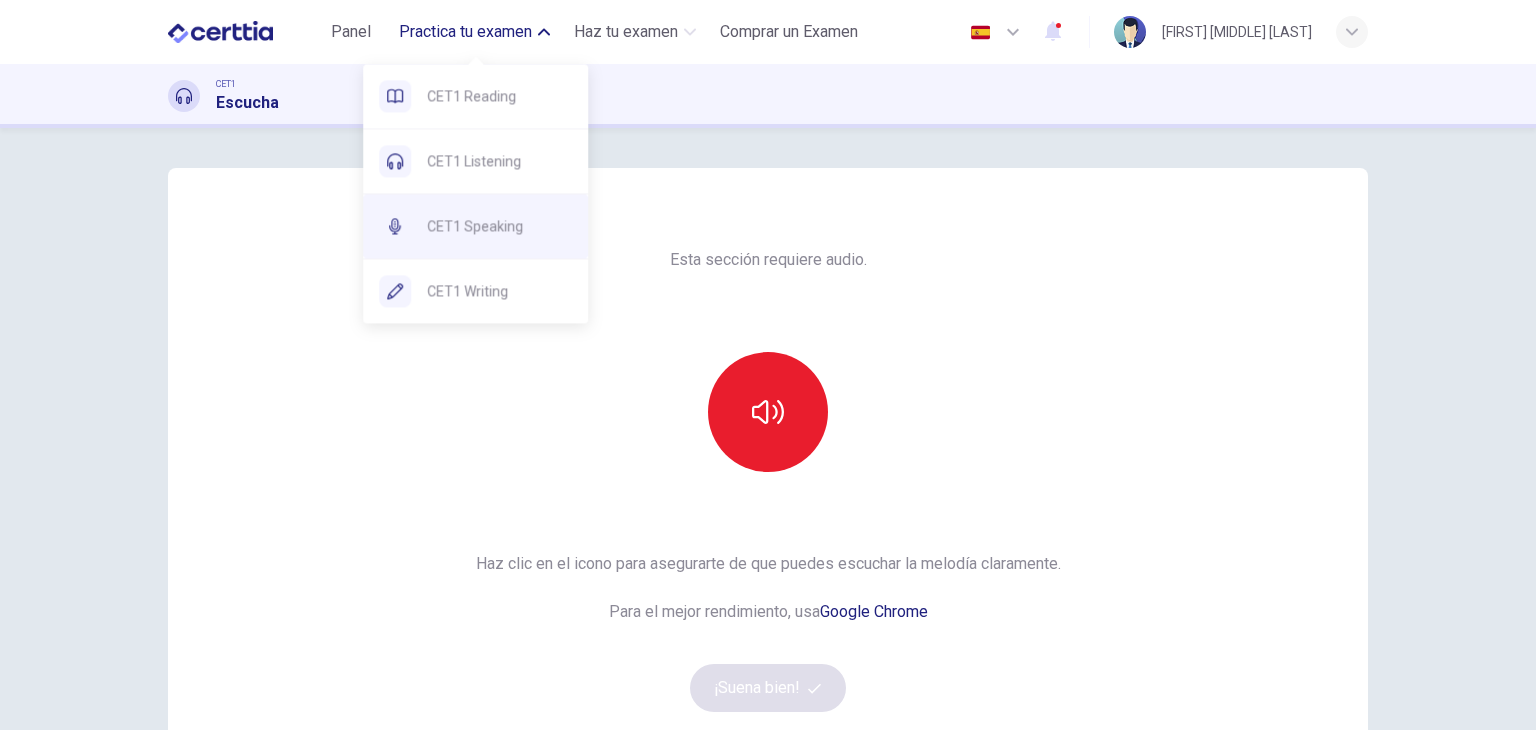 click on "CET1 Speaking" at bounding box center (499, 226) 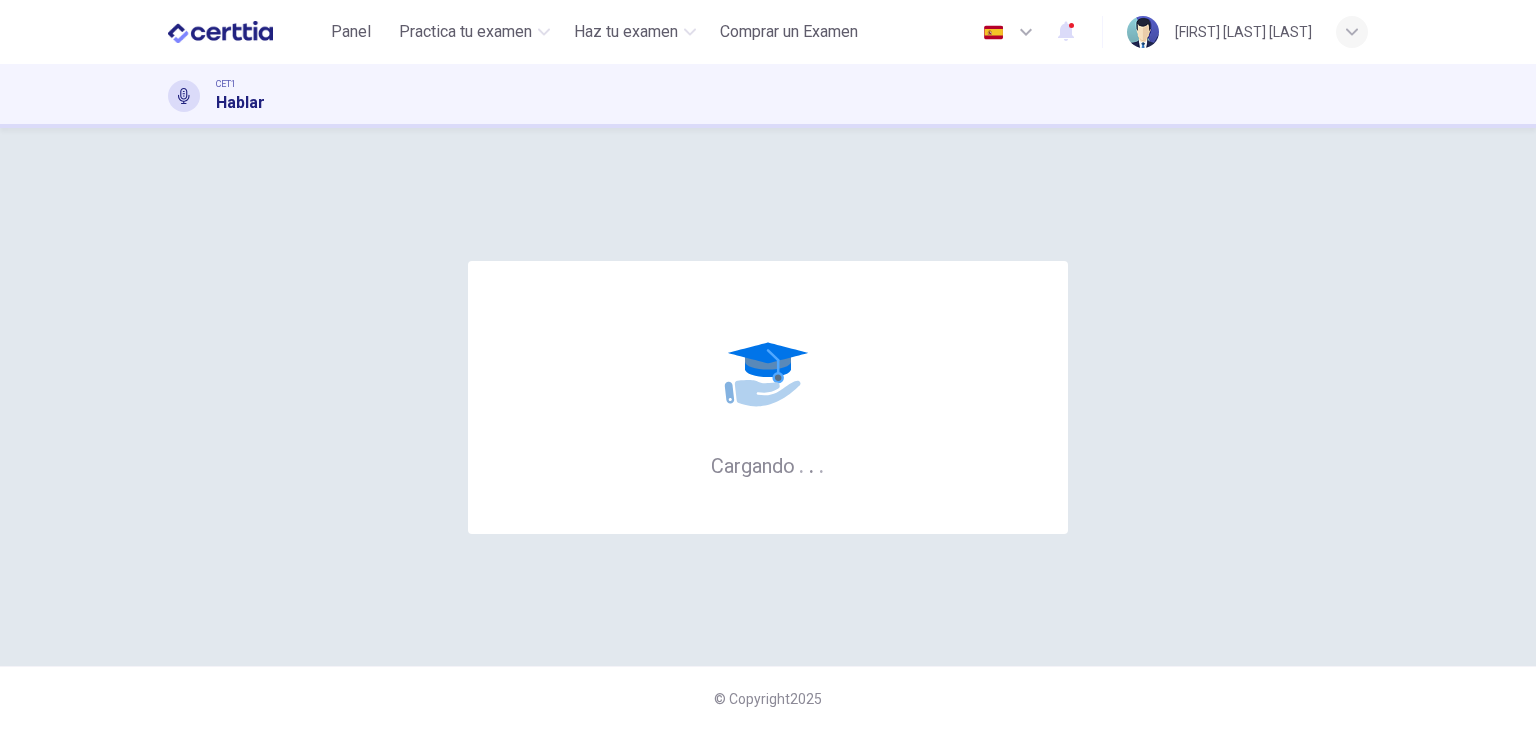 scroll, scrollTop: 0, scrollLeft: 0, axis: both 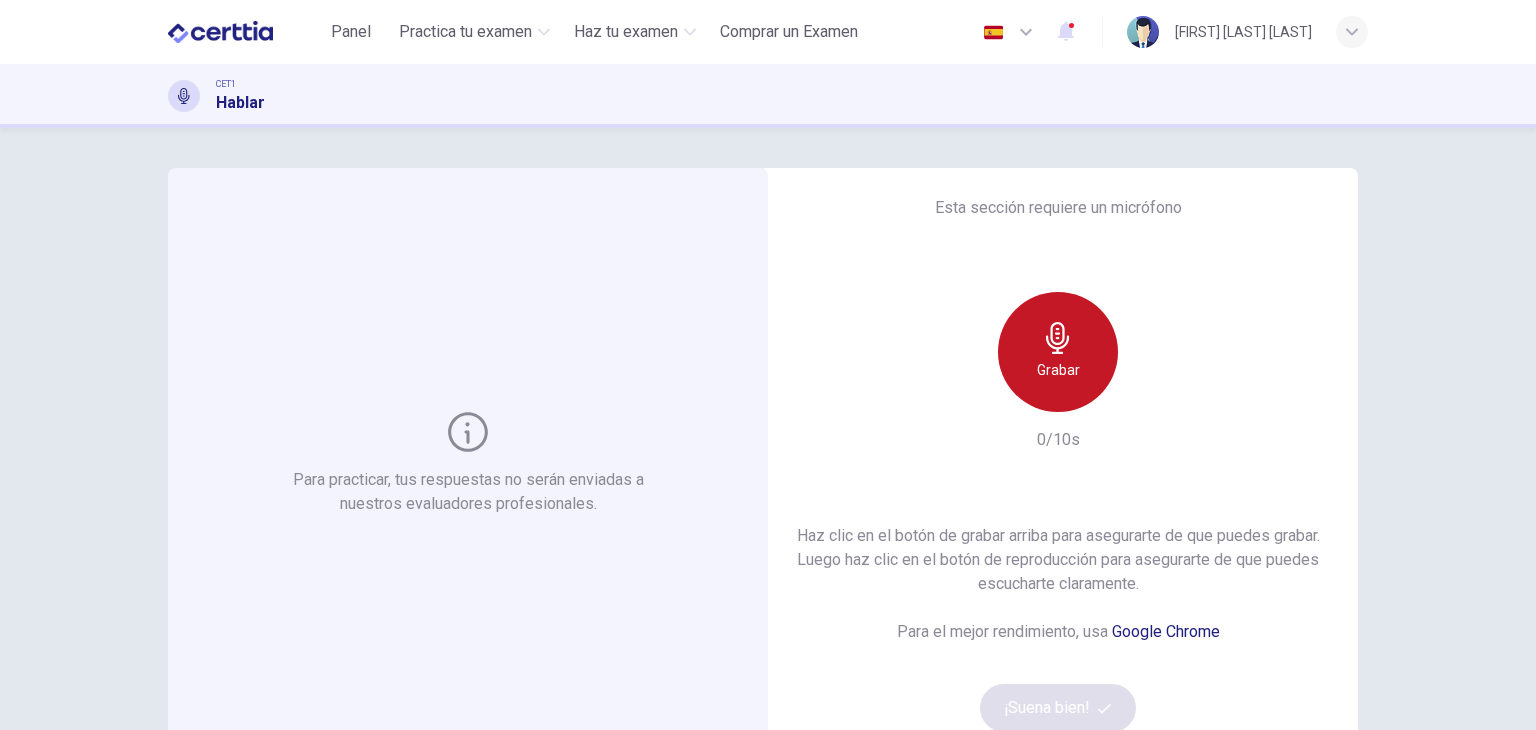 click on "Grabar" at bounding box center [1058, 352] 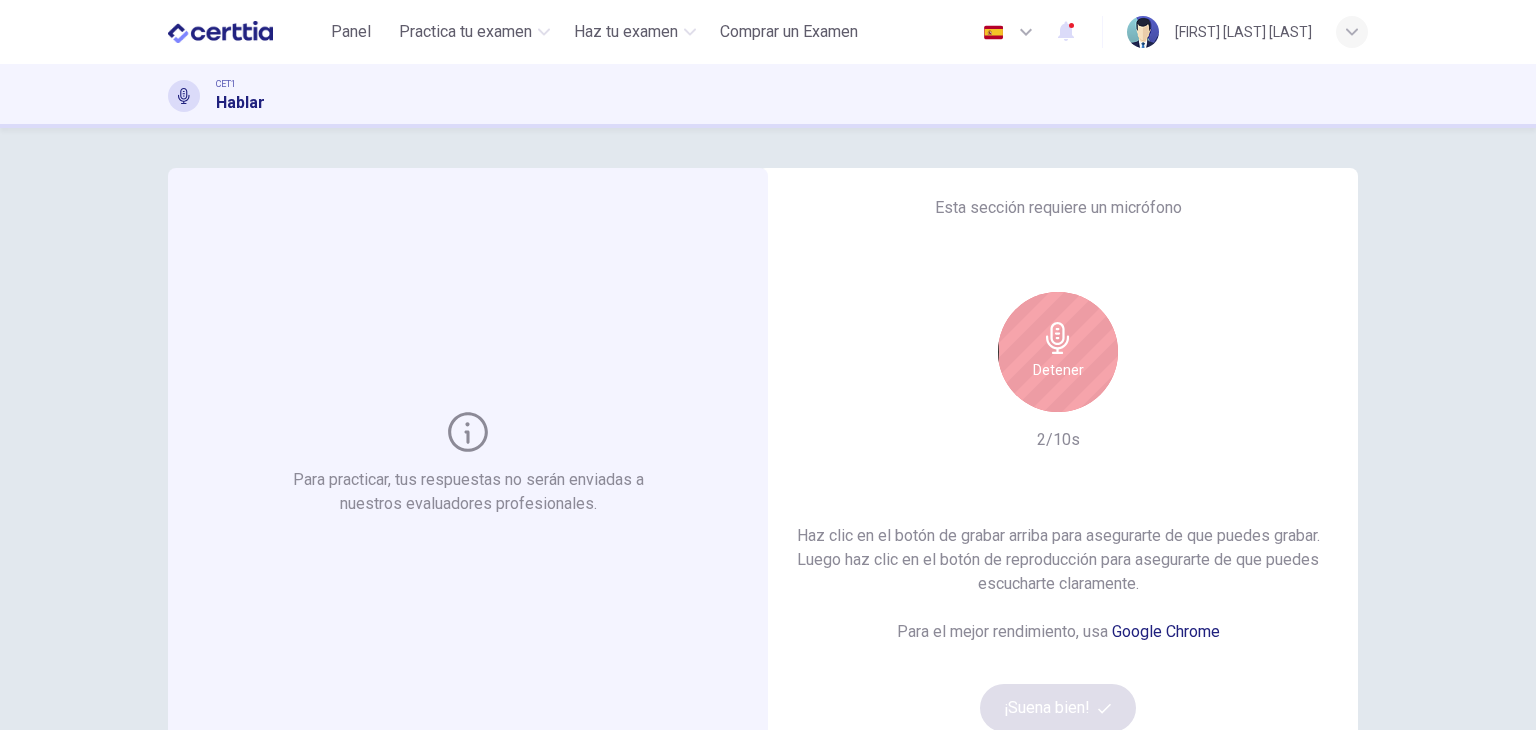 click on "Detener" at bounding box center (1058, 352) 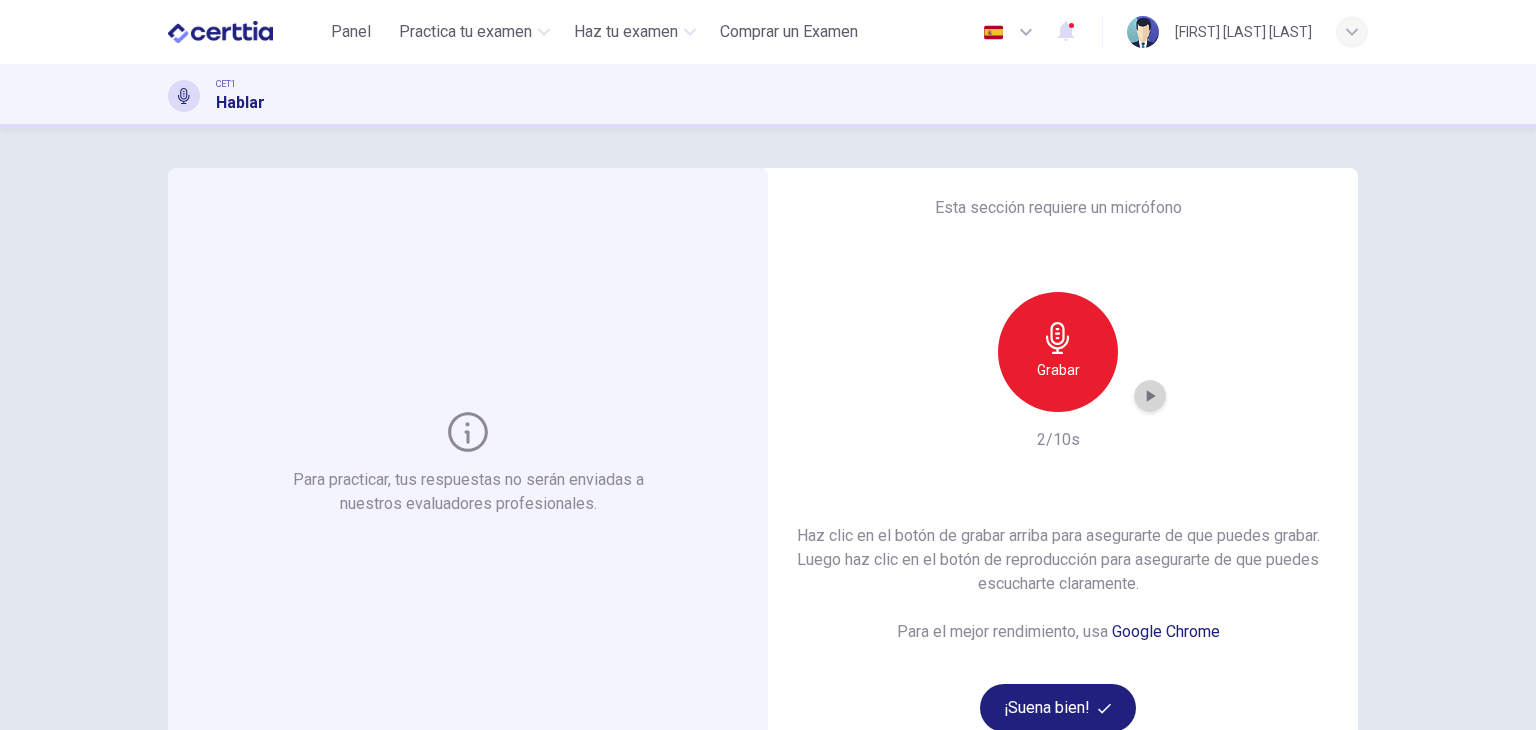 click 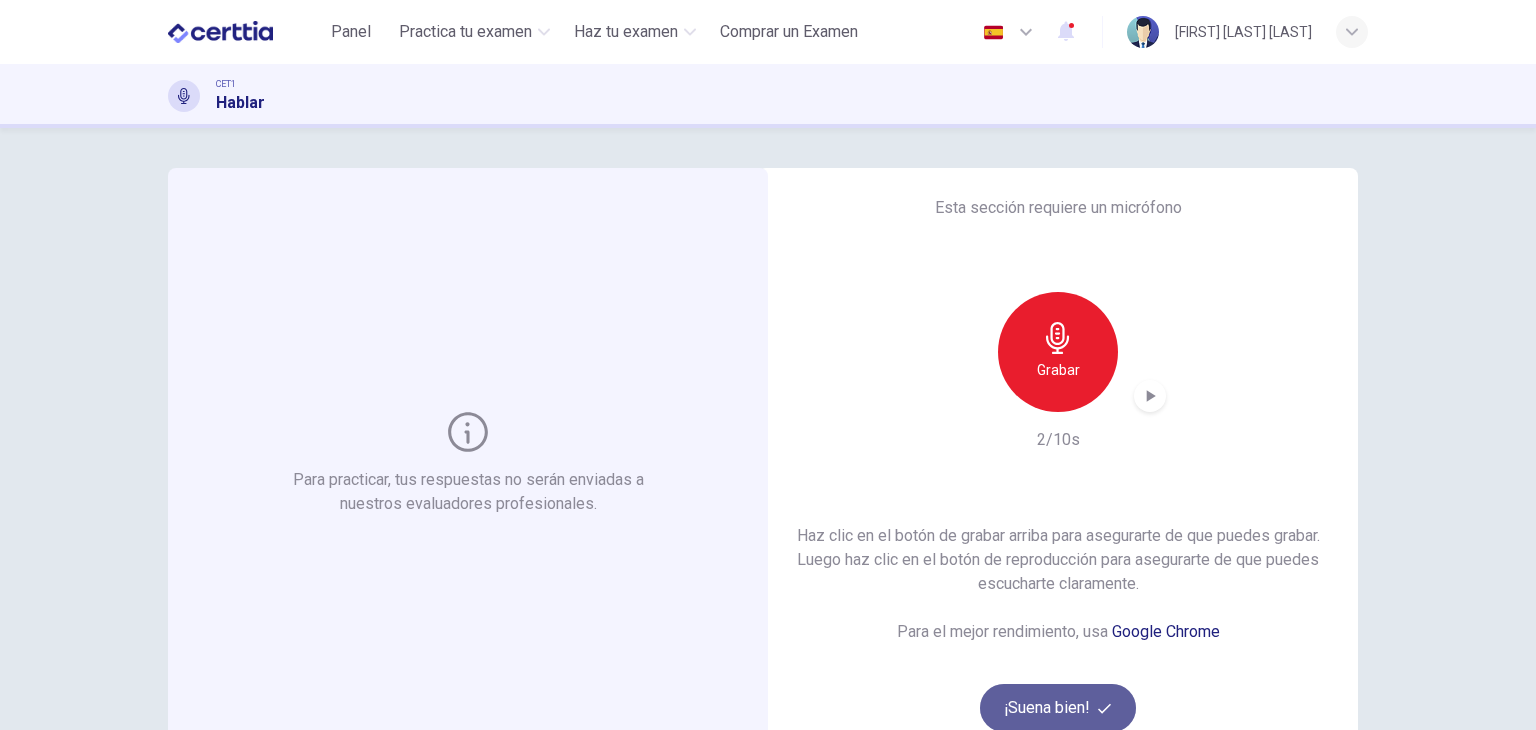 click on "¡Suena bien!" at bounding box center [1058, 708] 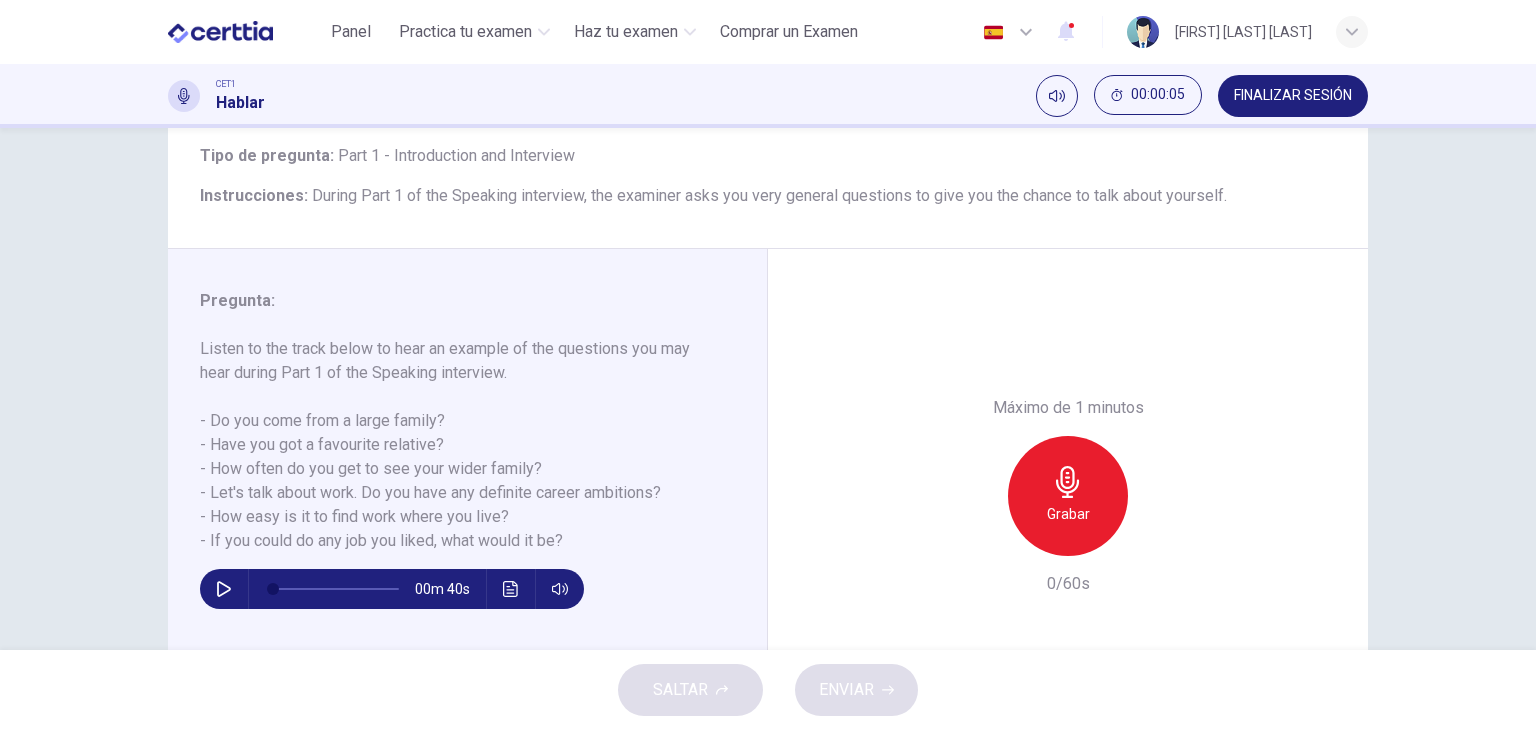 scroll, scrollTop: 125, scrollLeft: 0, axis: vertical 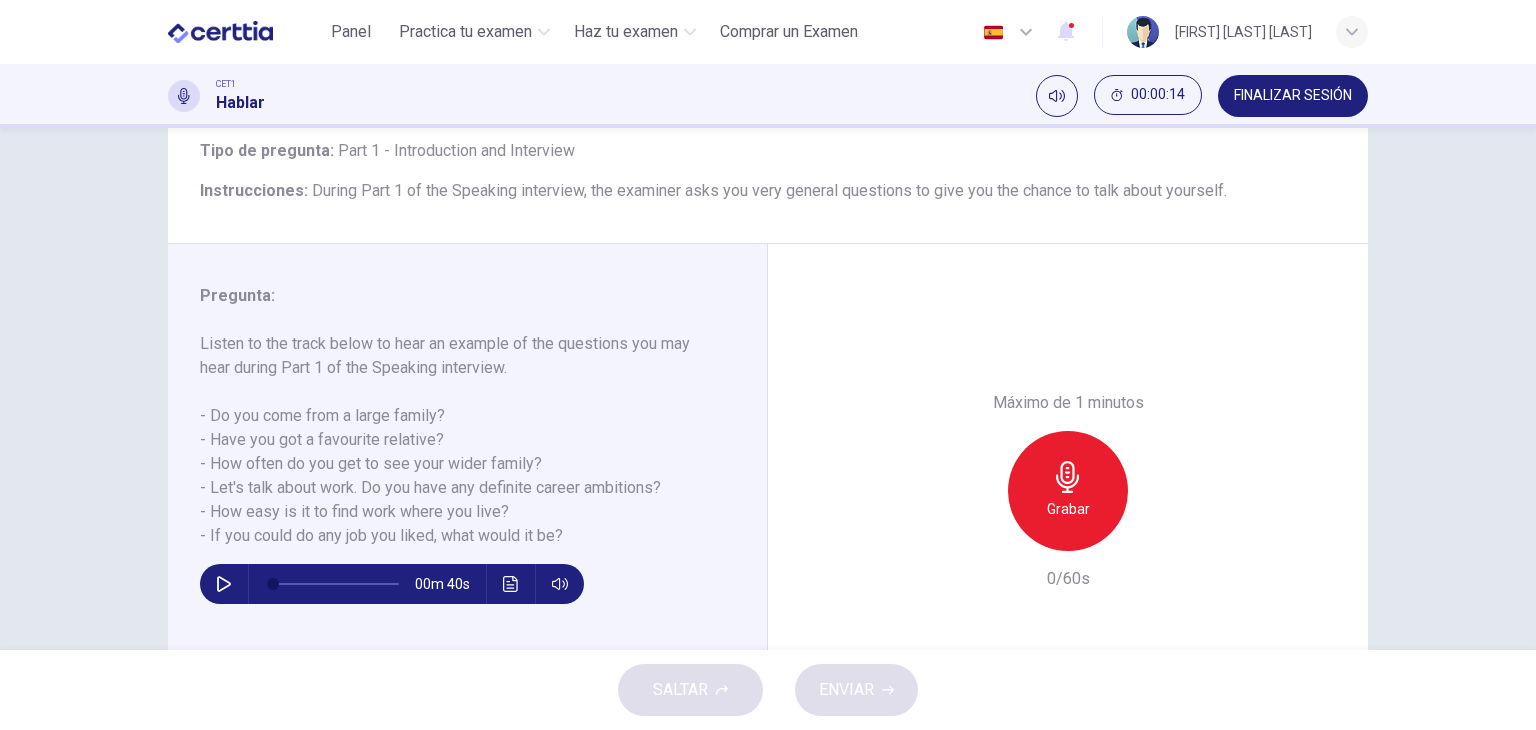 click 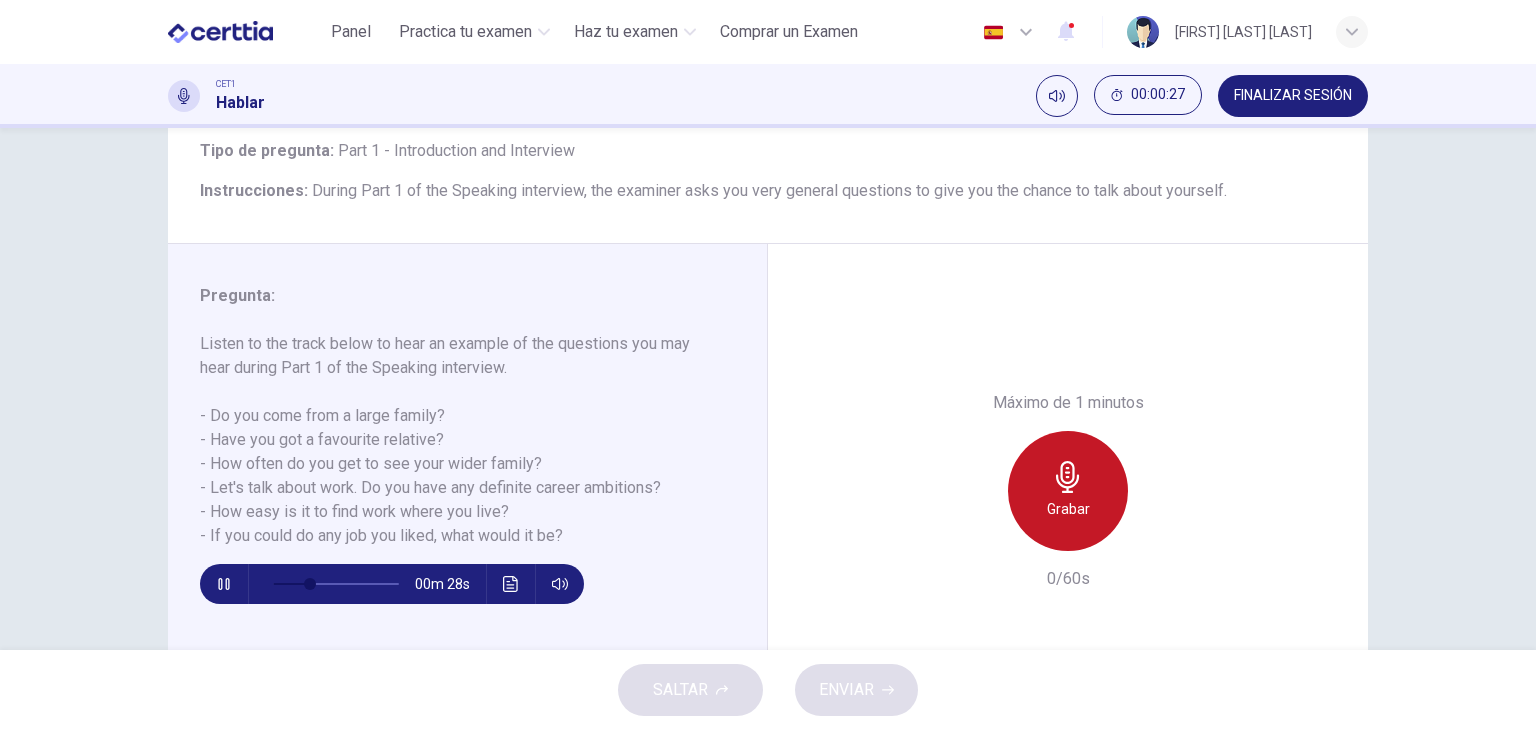 click 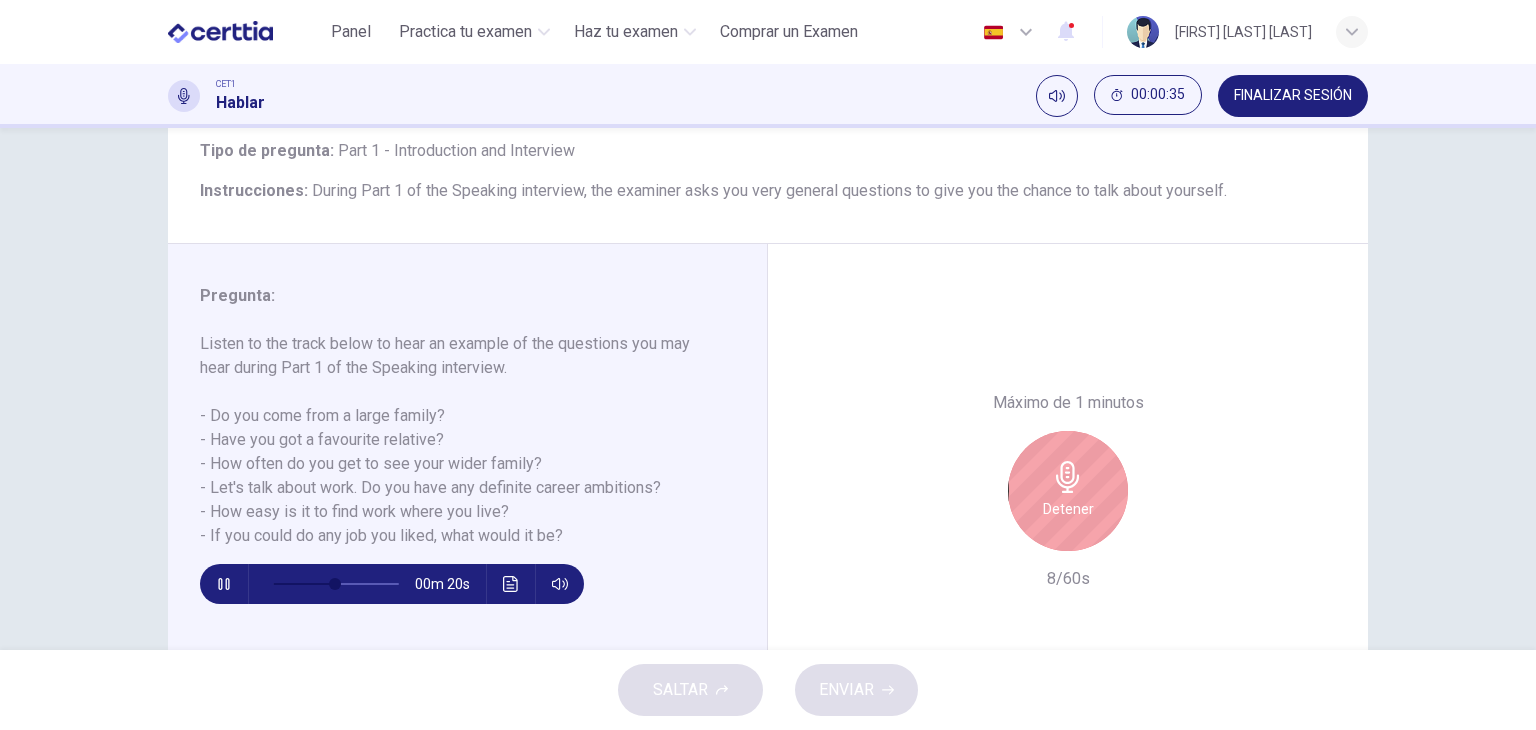 click at bounding box center (224, 584) 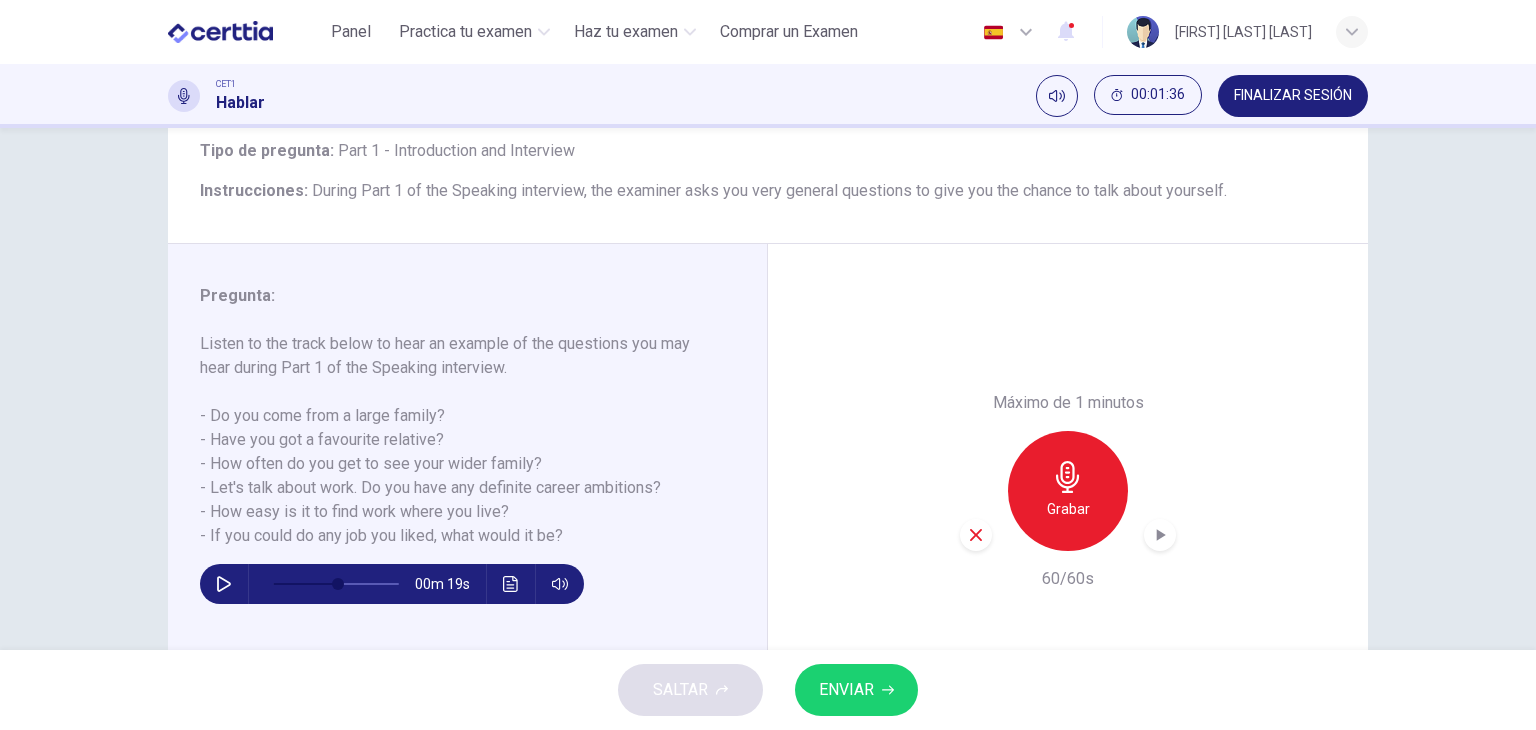click 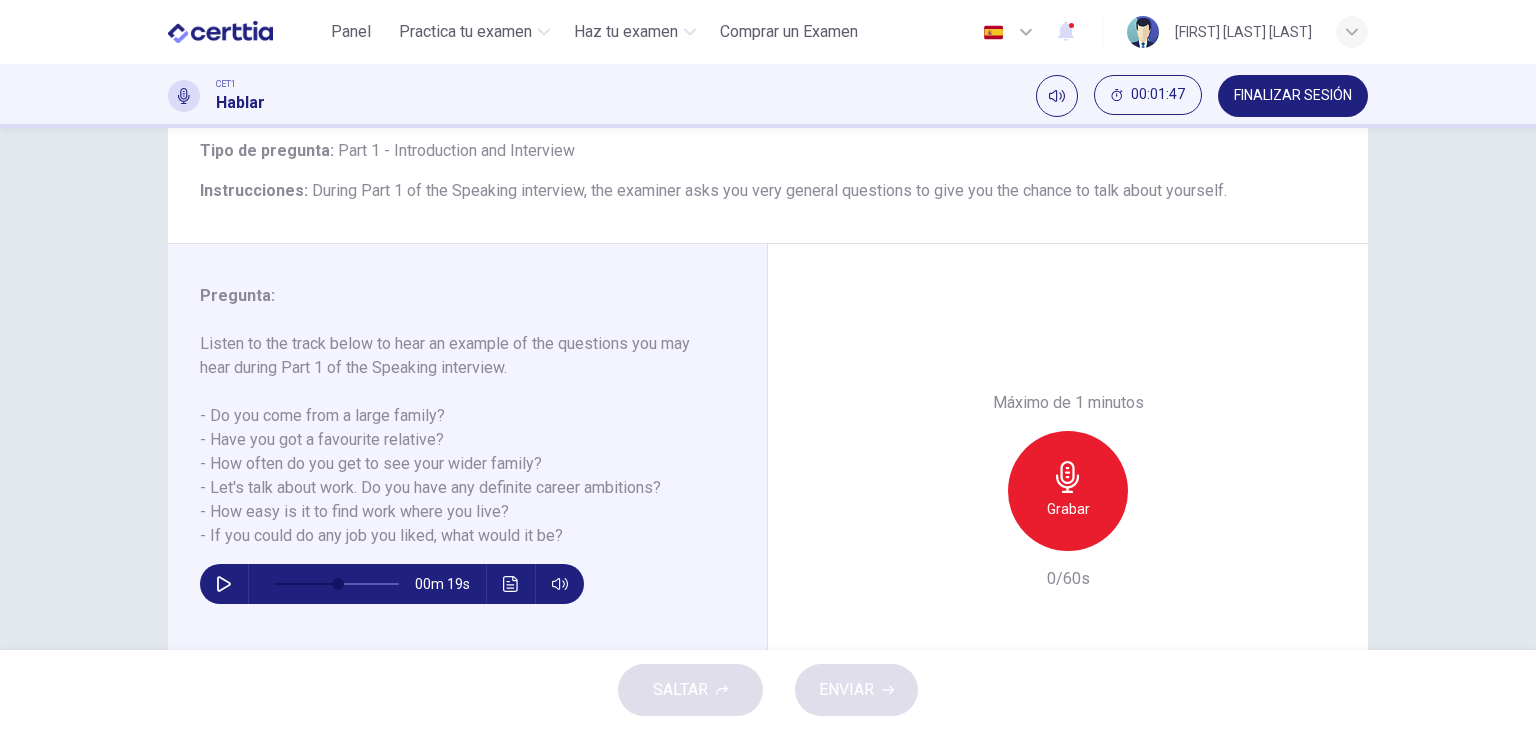 click on "Grabar" at bounding box center (1068, 491) 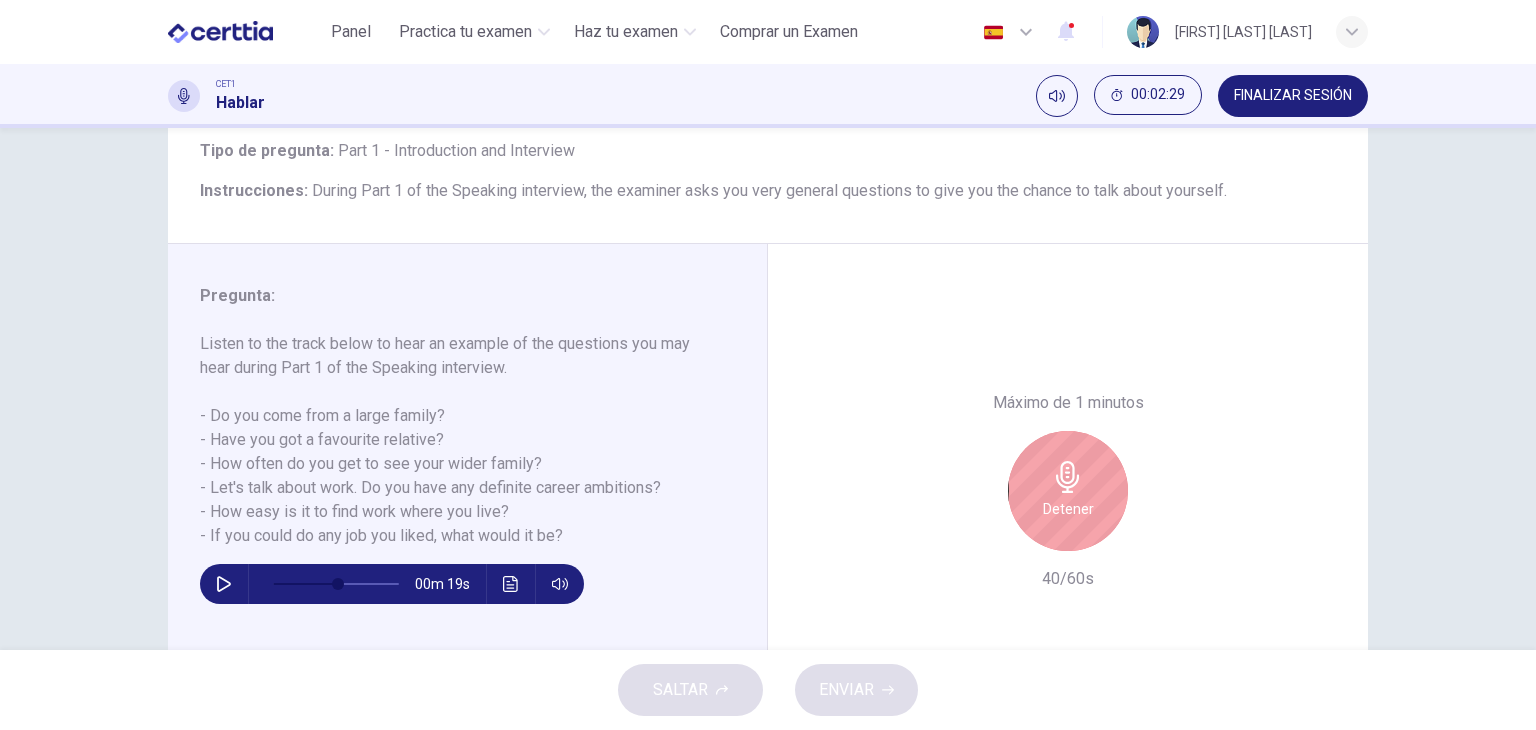 click on "Detener" at bounding box center [1068, 509] 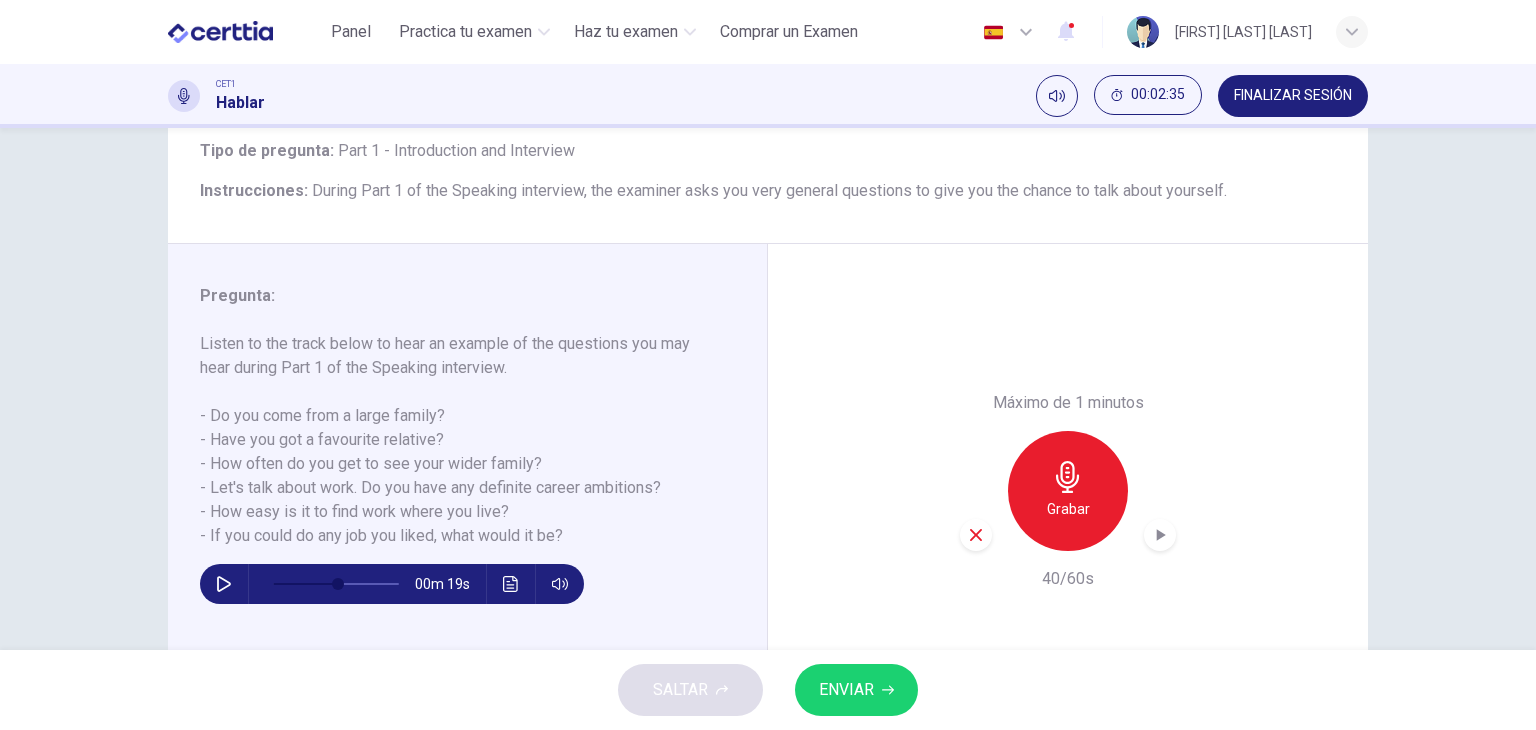 click on "Grabar" at bounding box center (1068, 491) 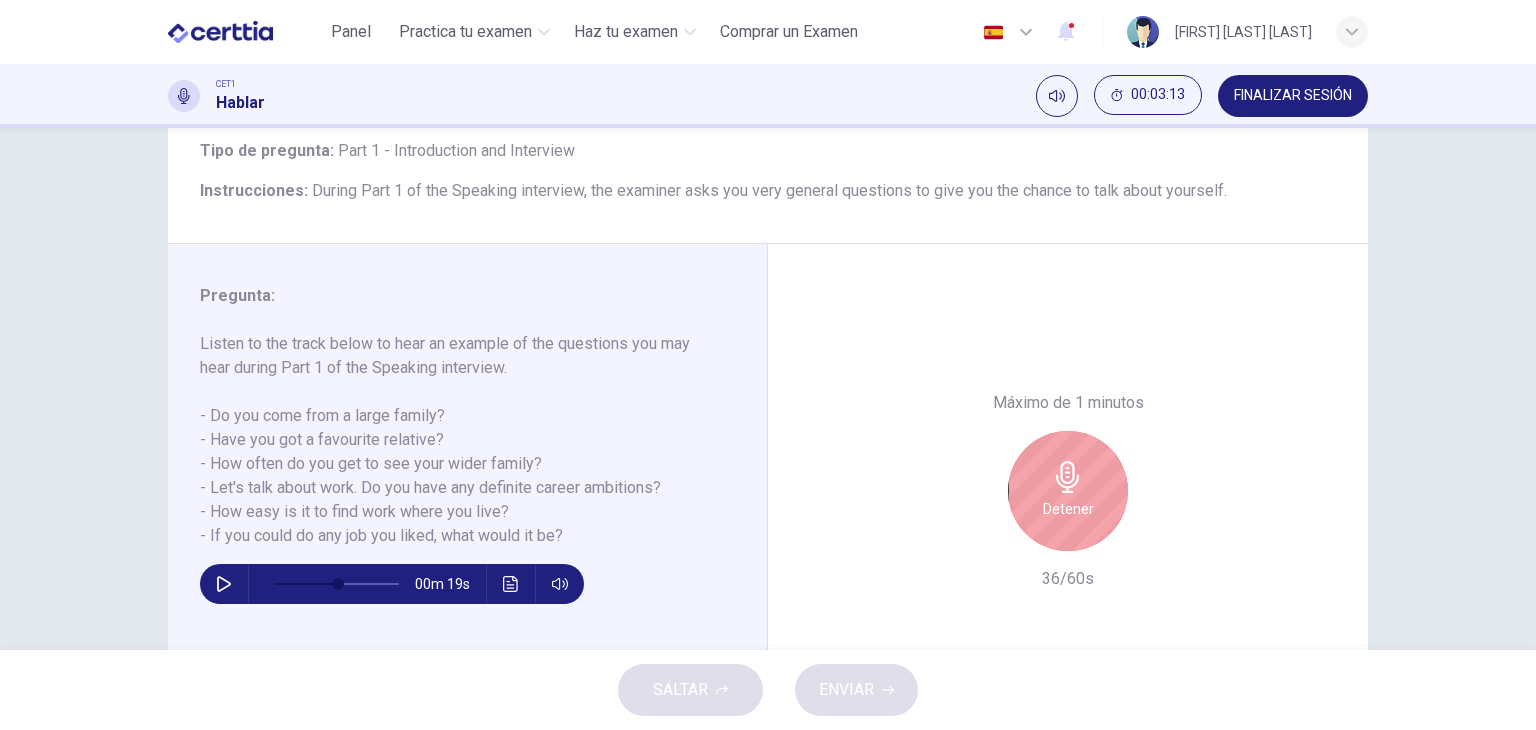 click on "Detener" at bounding box center [1068, 509] 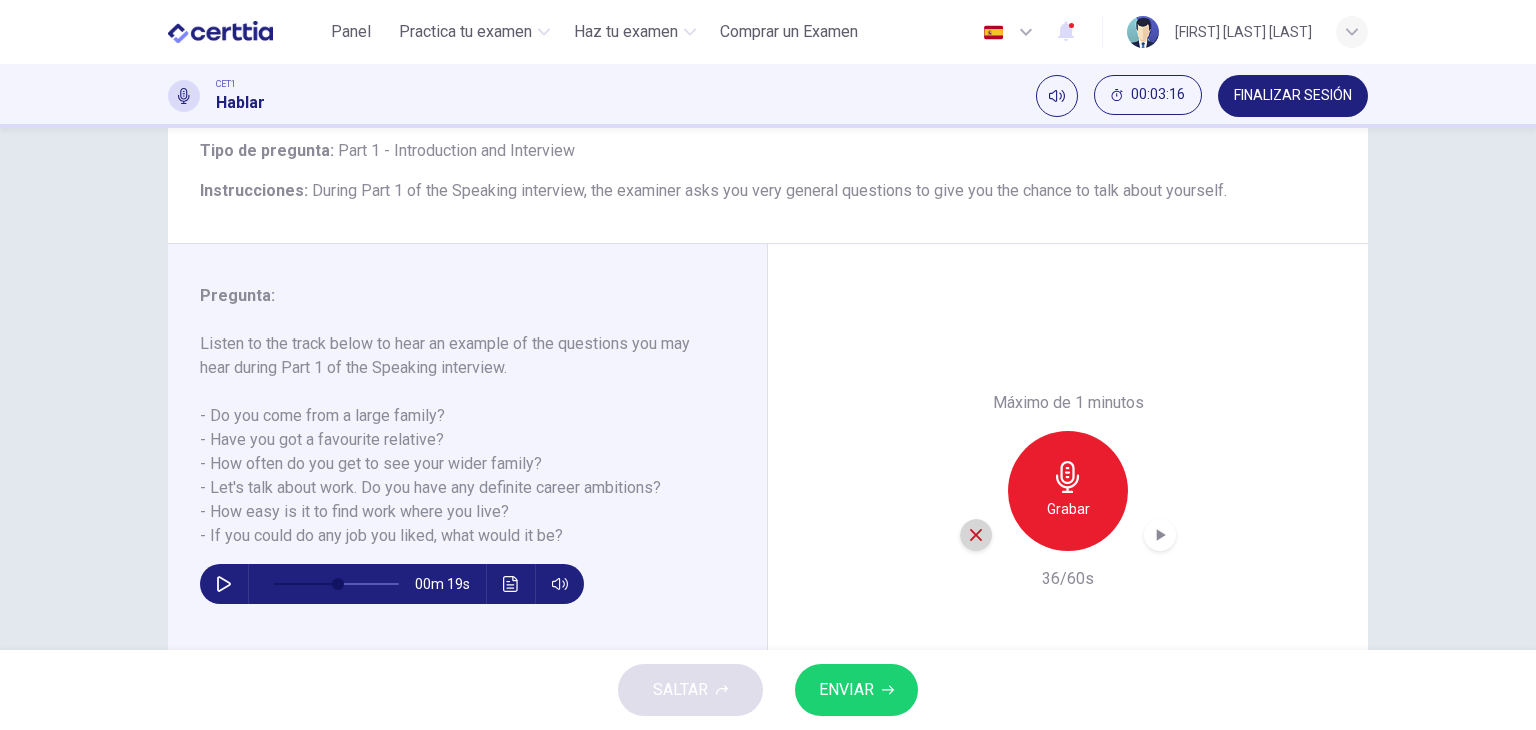 click 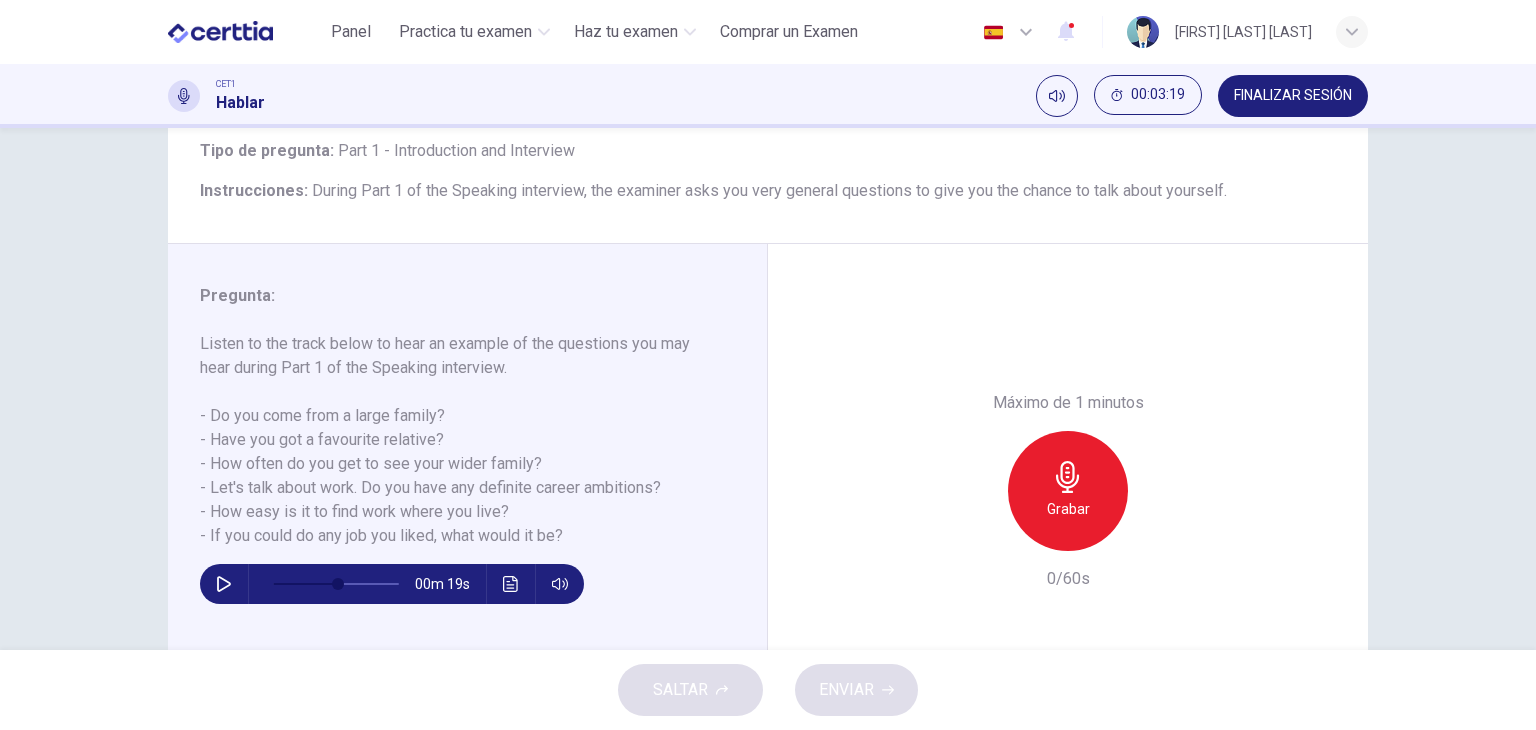 click on "Grabar" at bounding box center (1068, 491) 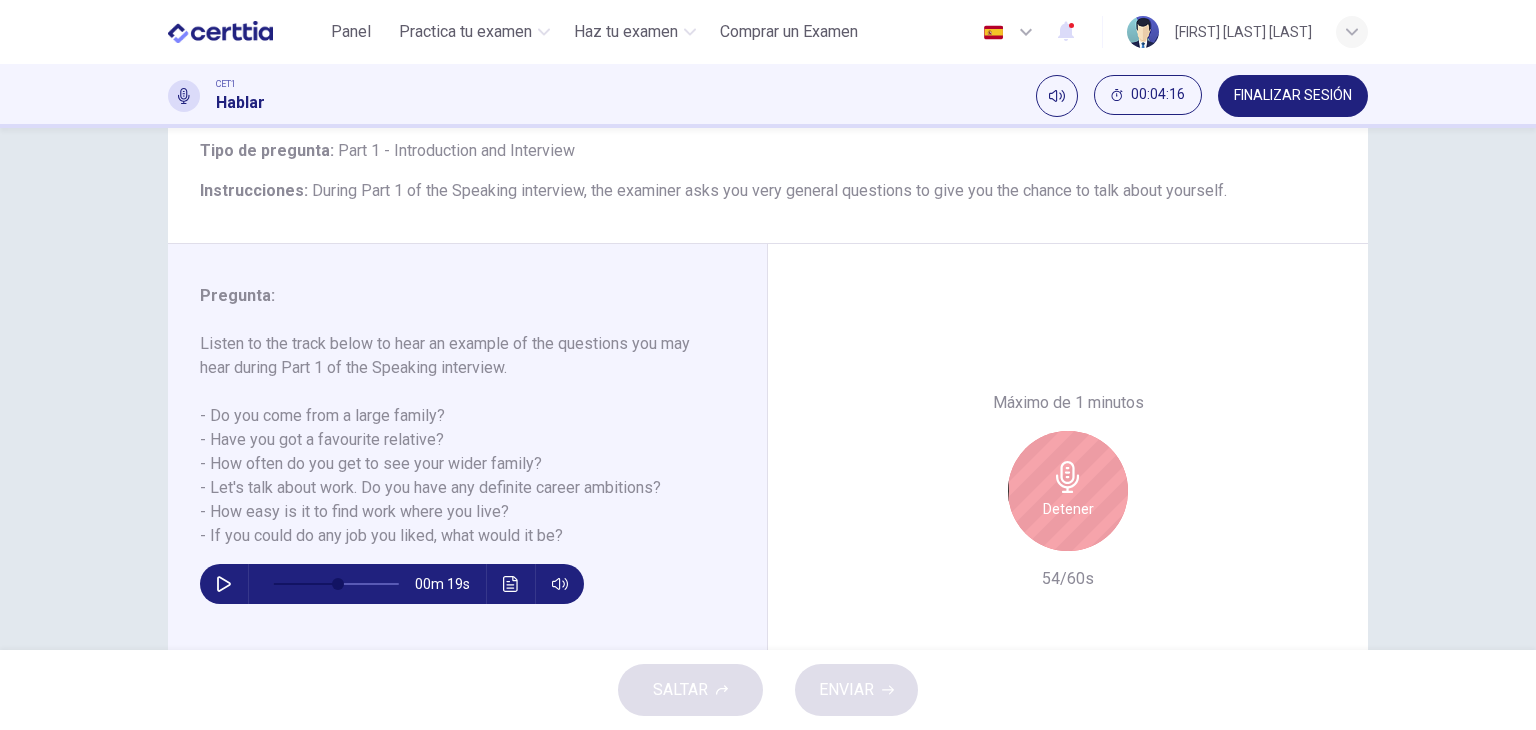 click on "Detener" at bounding box center (1068, 491) 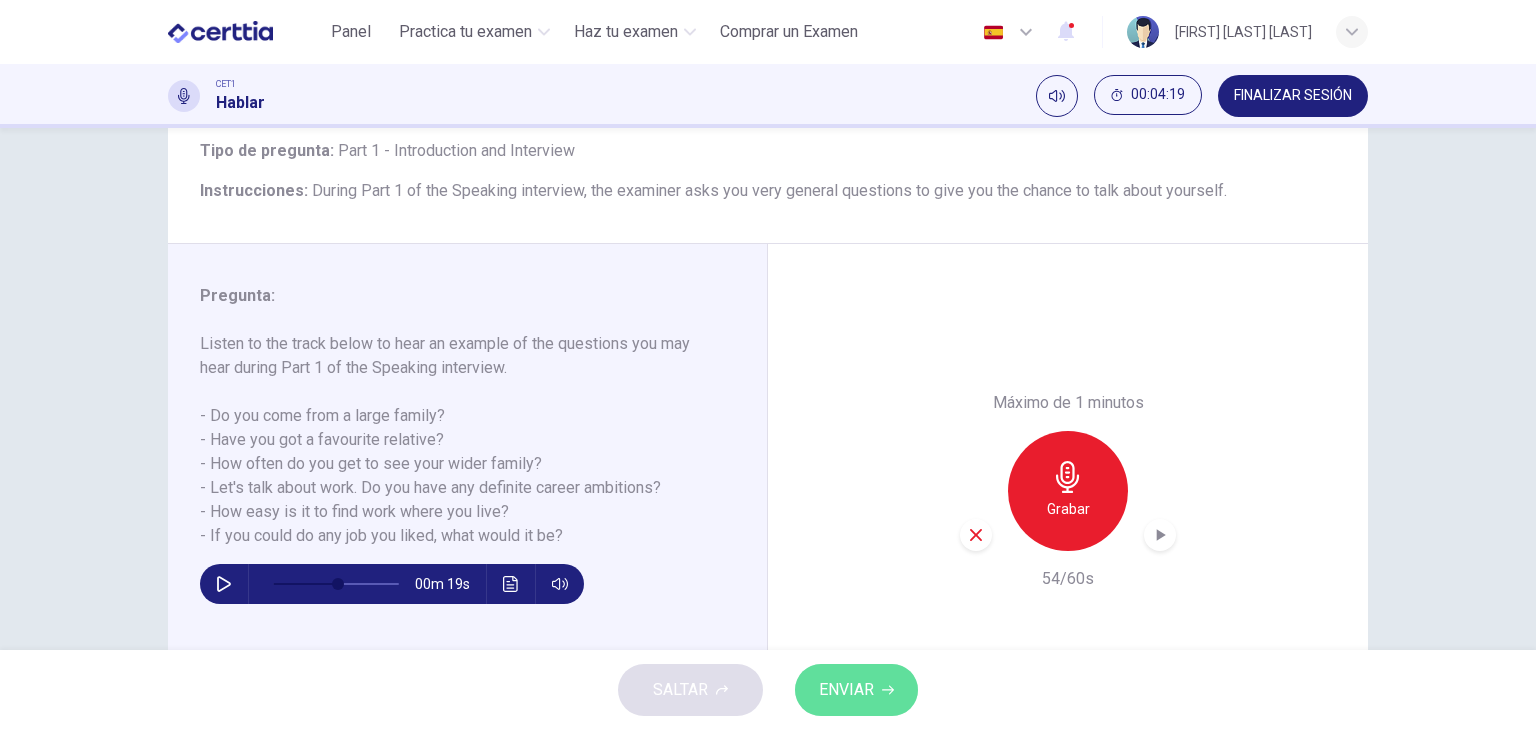 click on "ENVIAR" at bounding box center [846, 690] 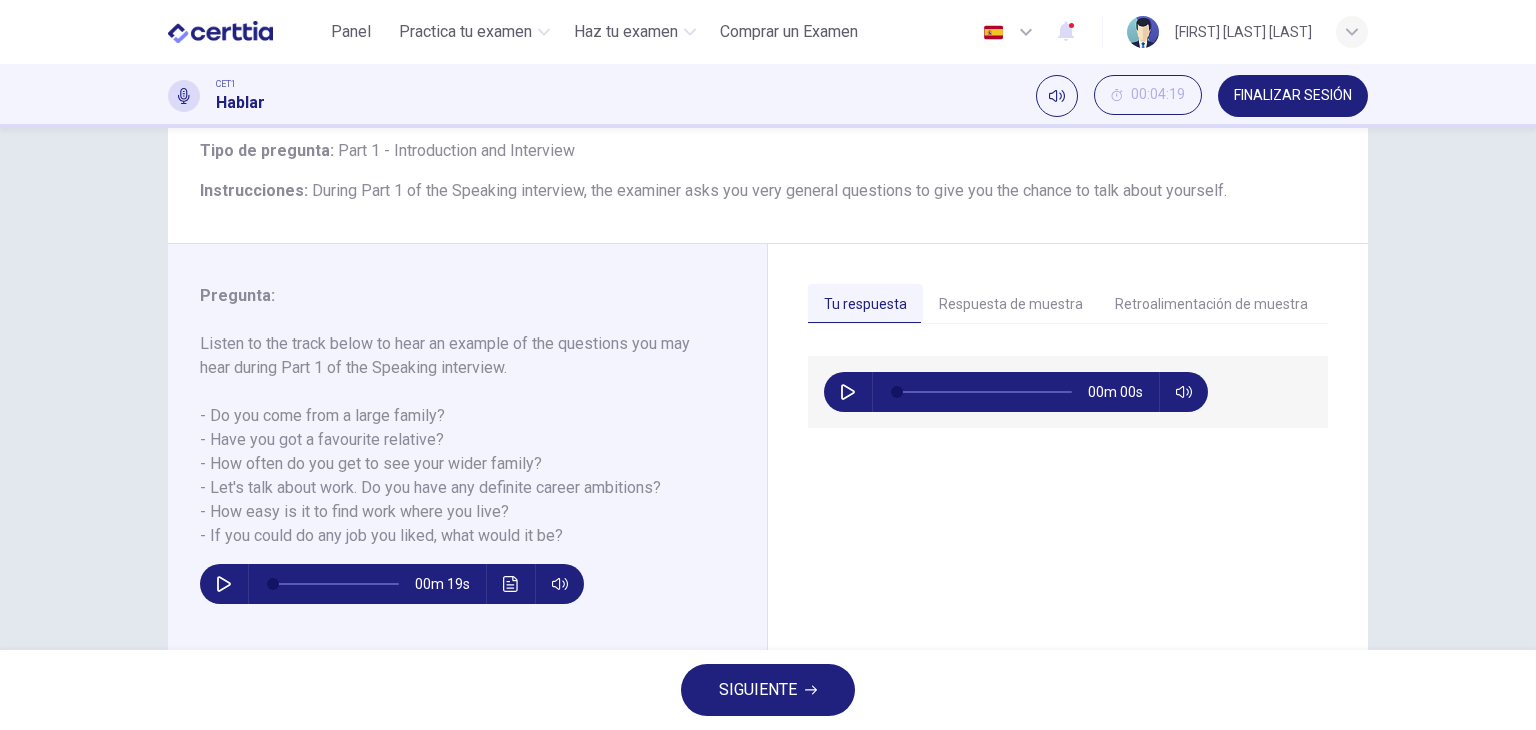 type on "*" 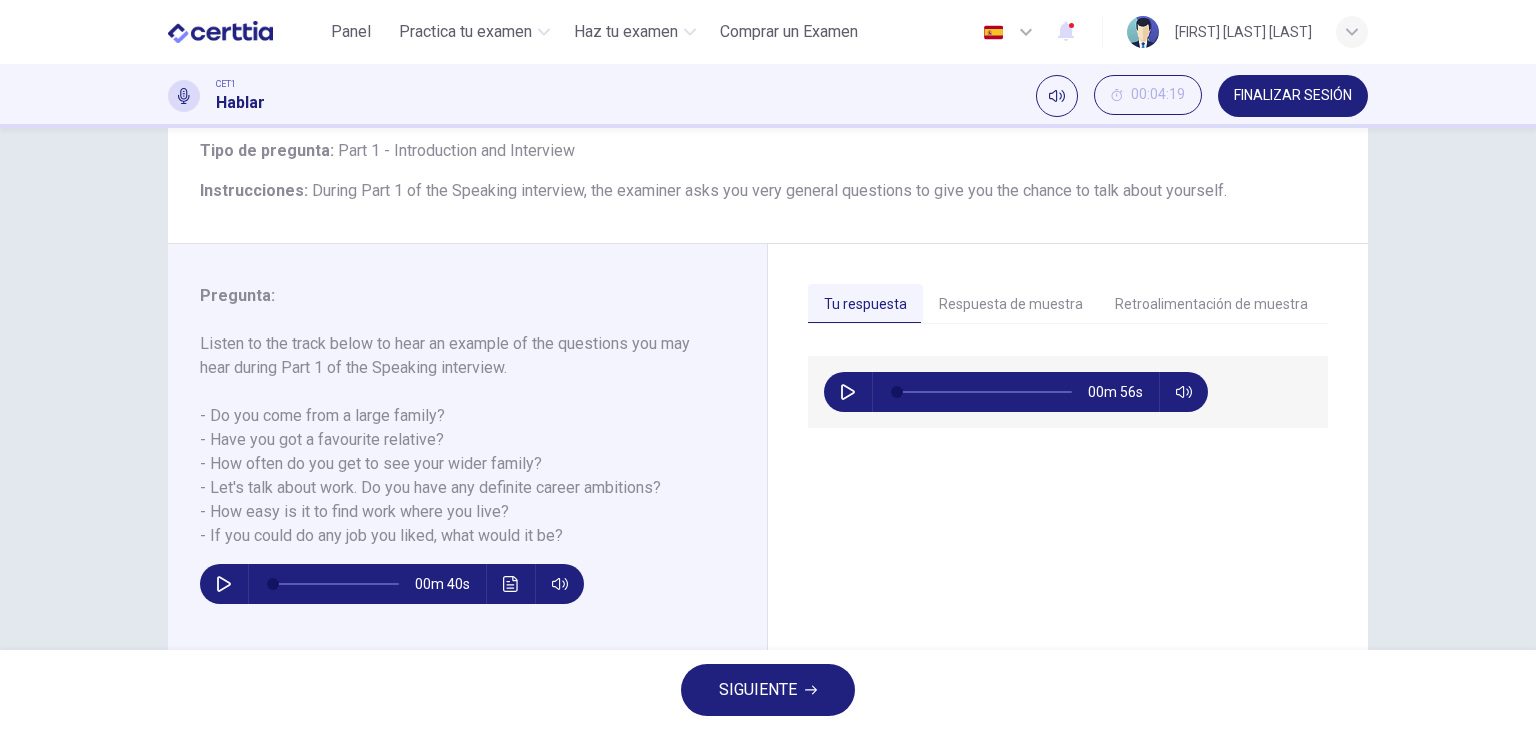 click at bounding box center [848, 392] 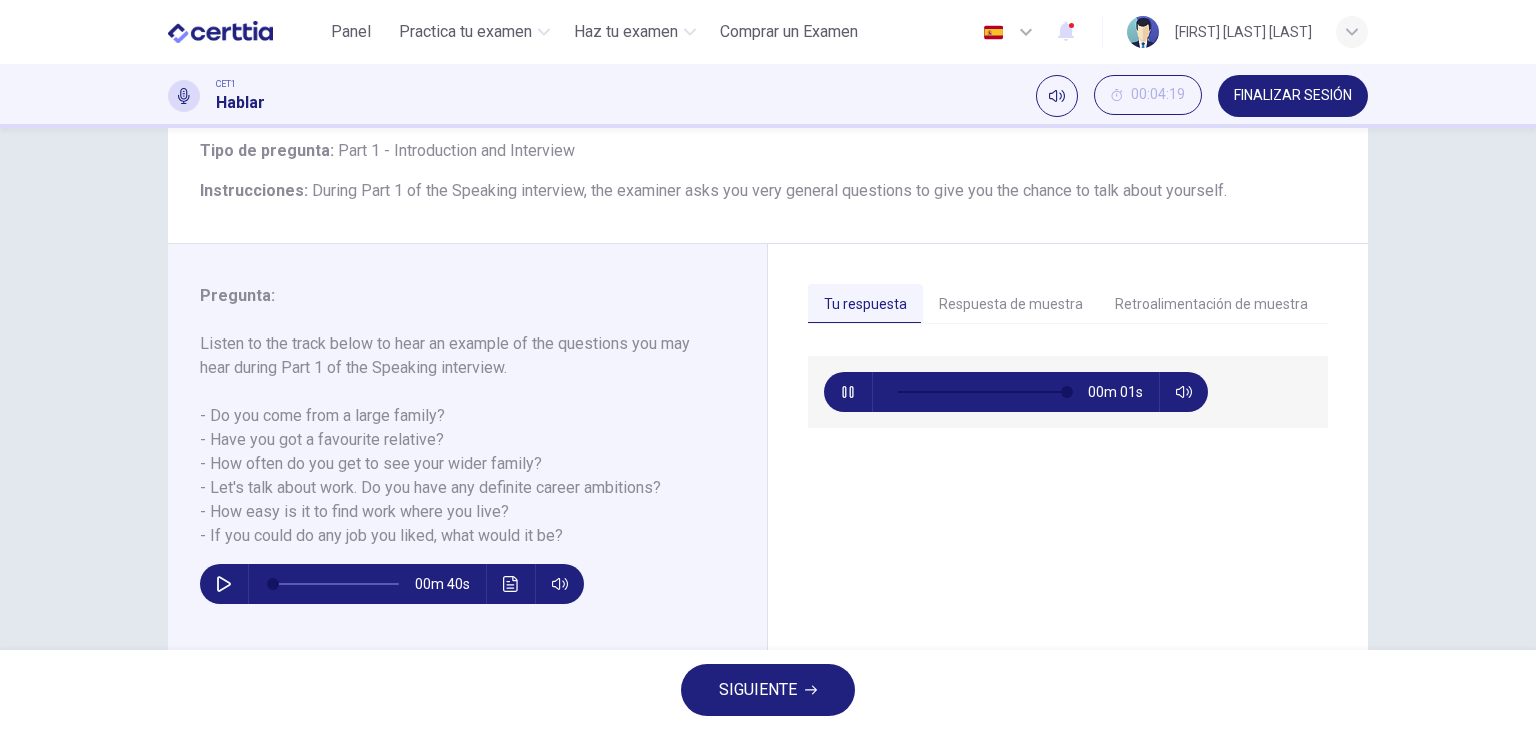 type on "**" 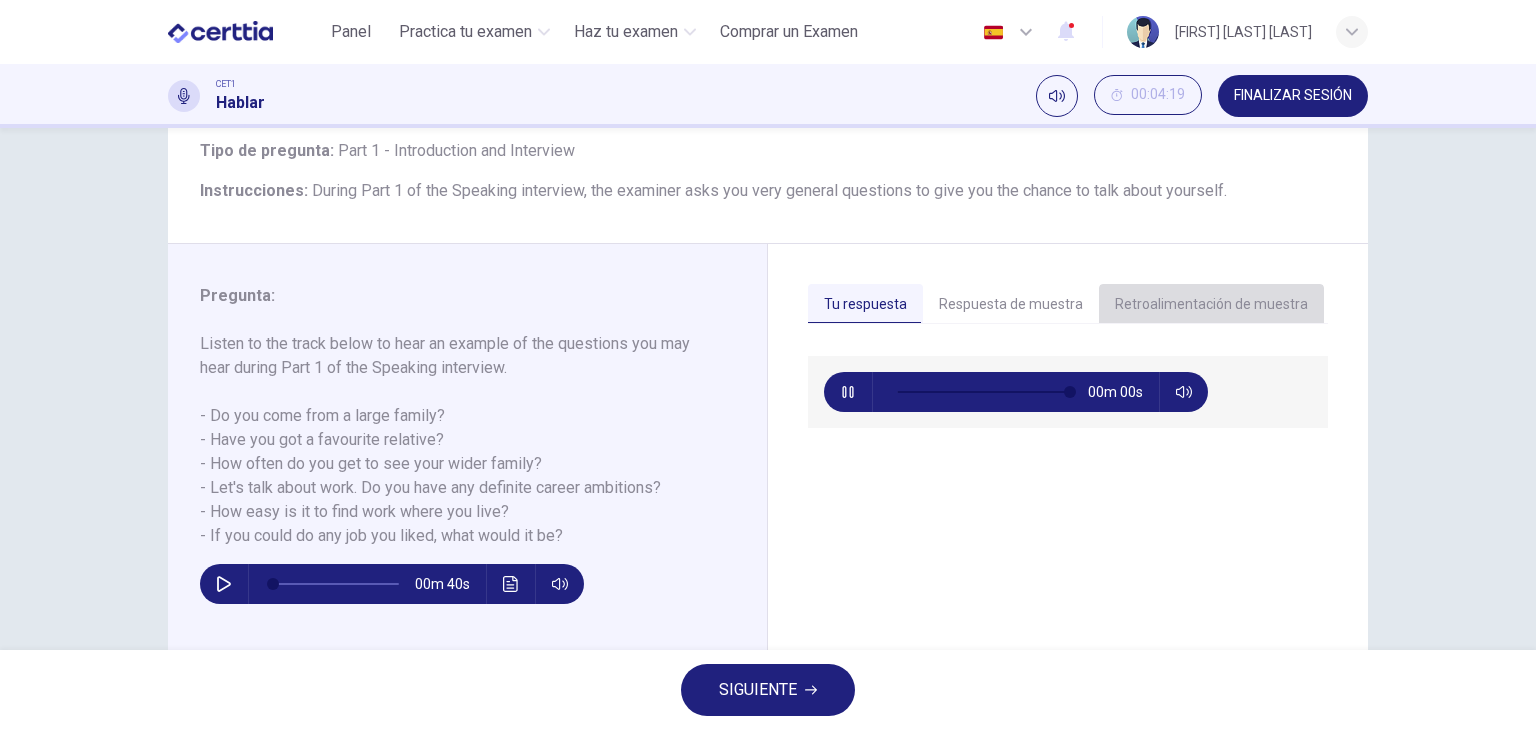 click on "Retroalimentación de muestra" at bounding box center [1211, 305] 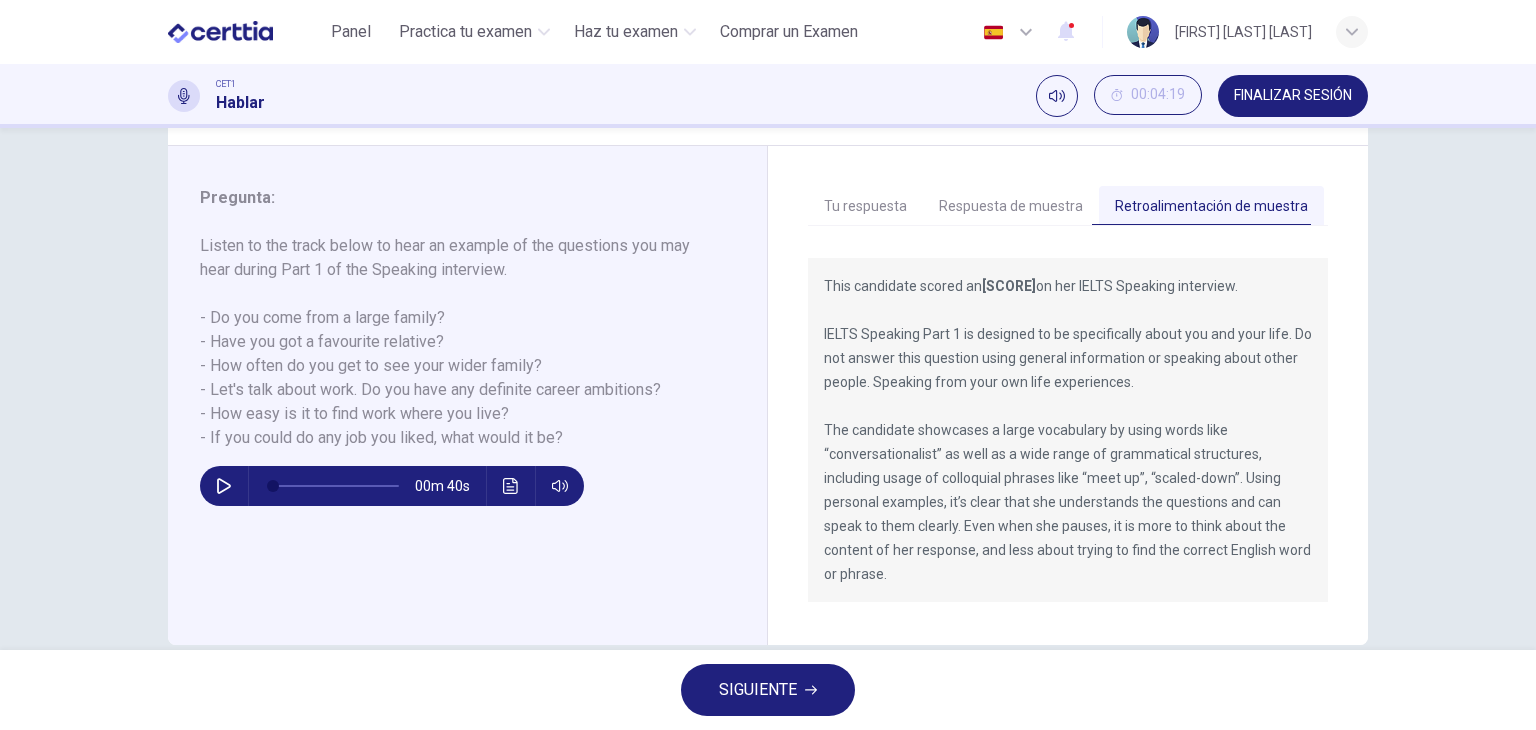 scroll, scrollTop: 232, scrollLeft: 0, axis: vertical 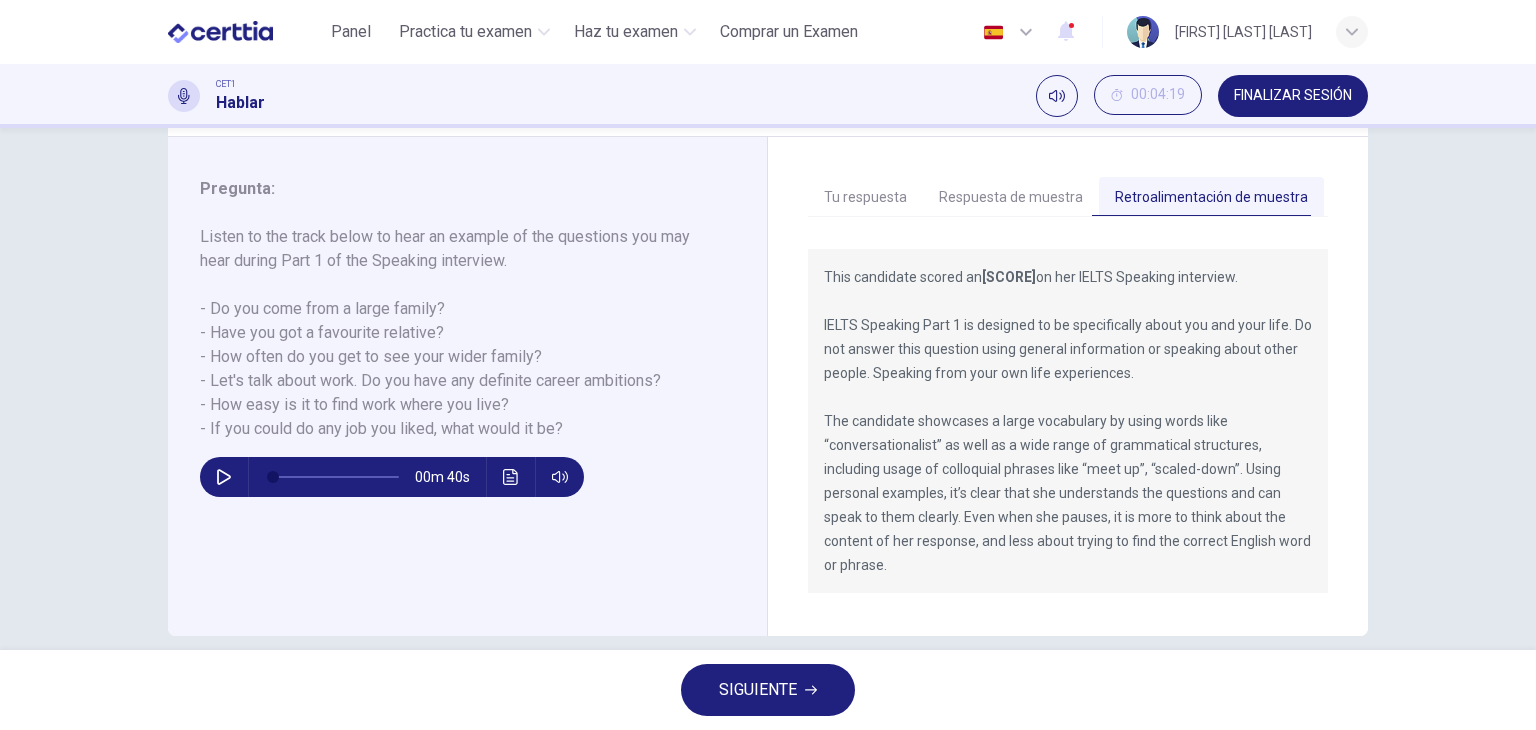 click on "SIGUIENTE" at bounding box center (758, 690) 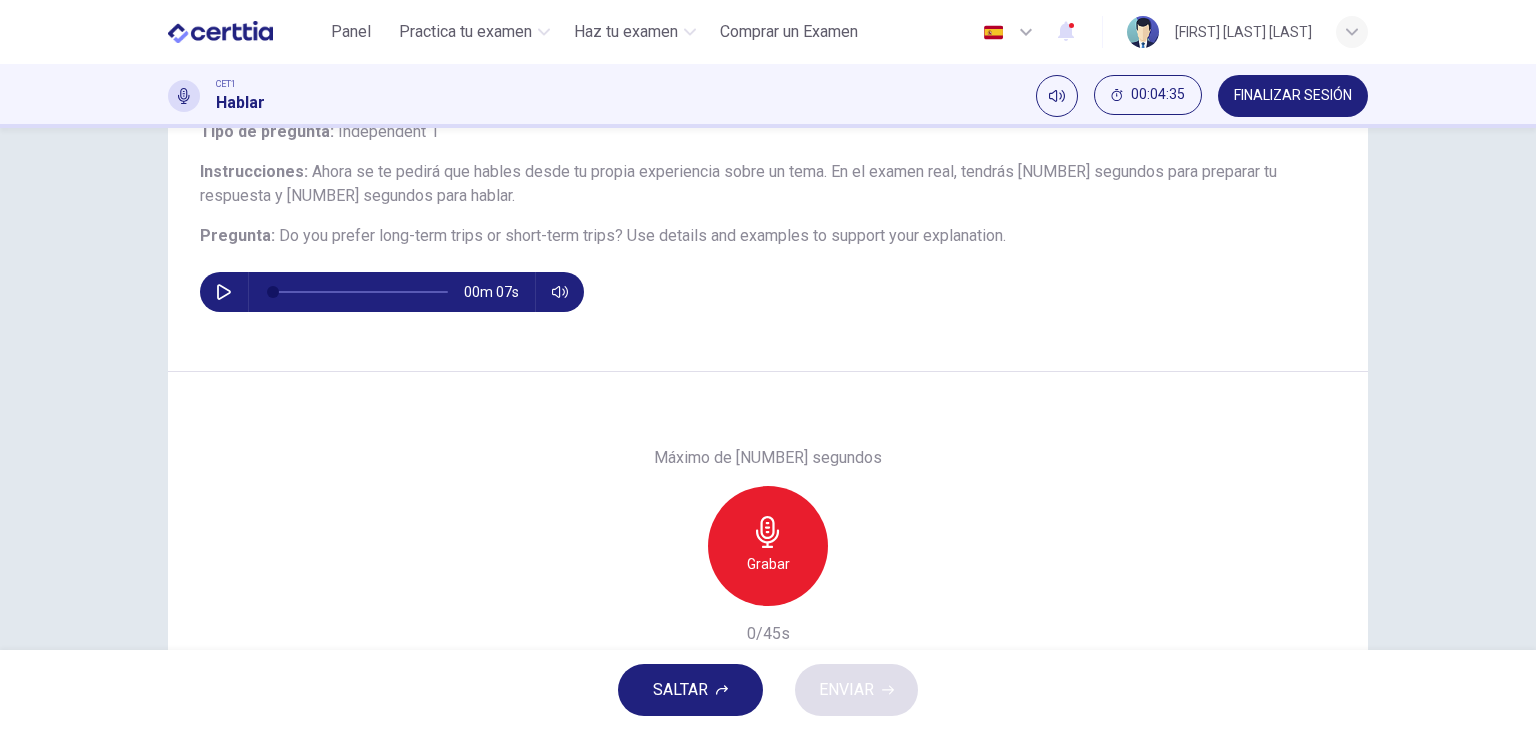 scroll, scrollTop: 144, scrollLeft: 0, axis: vertical 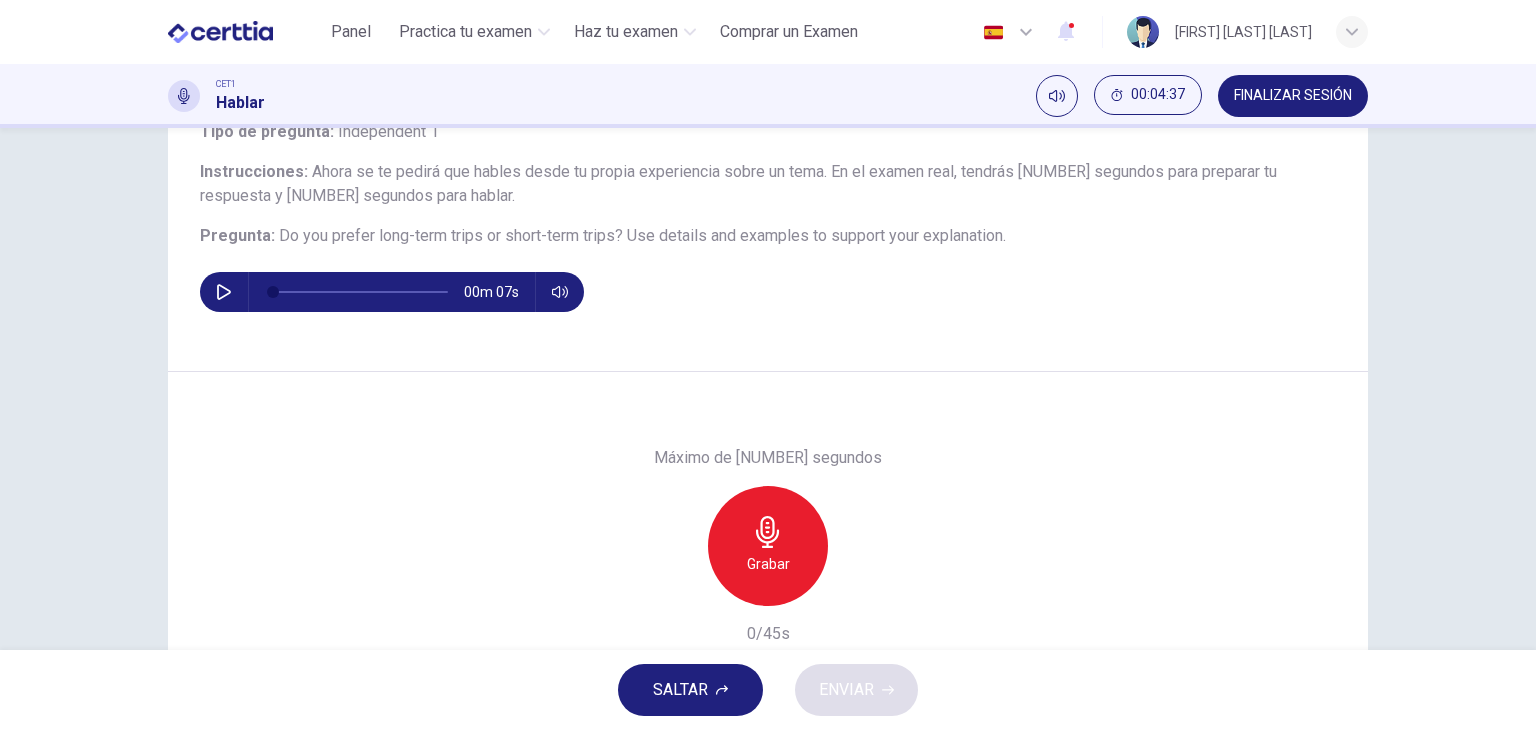 click on "Máximo de [NUMBER] segundos Grabar 0/[NUMBER]s" at bounding box center (768, 545) 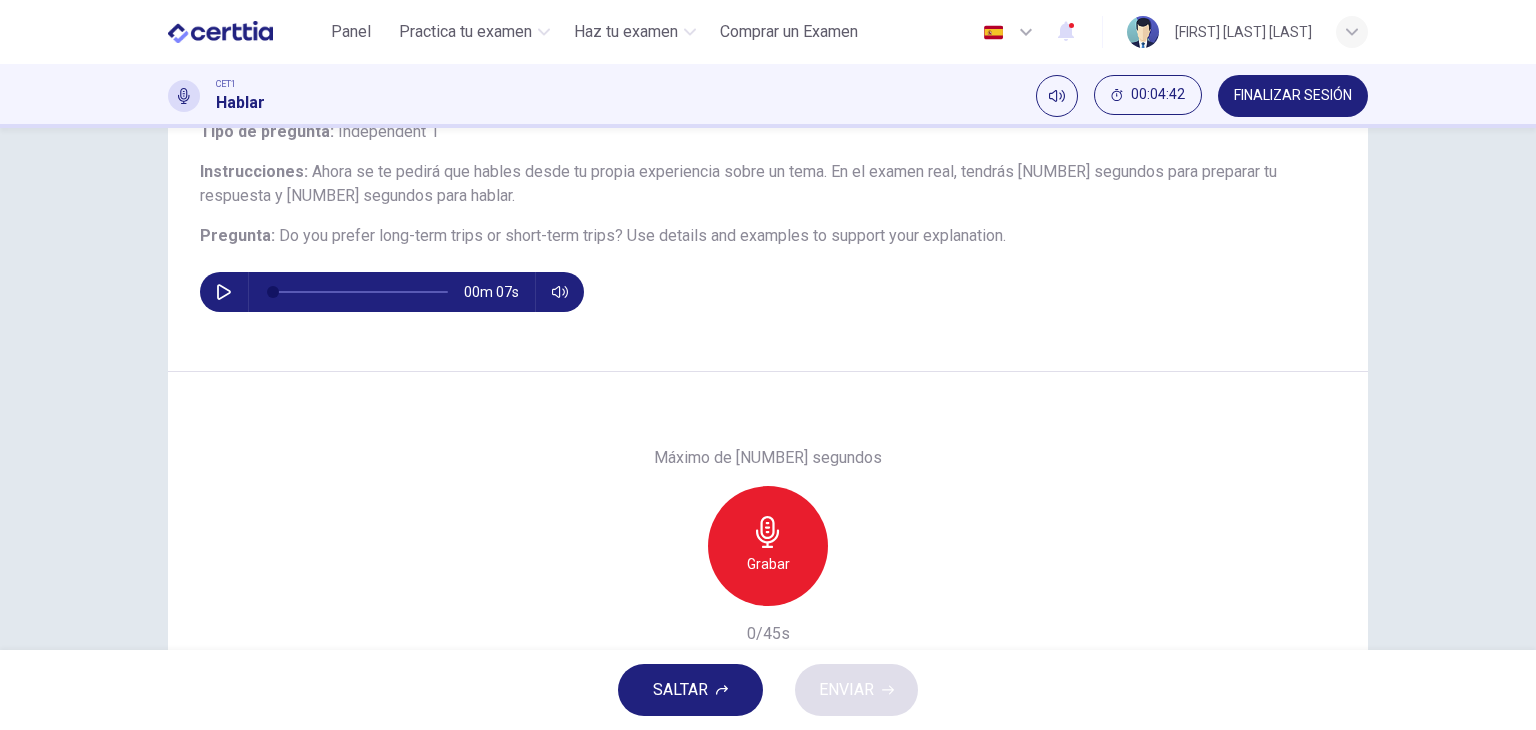 click 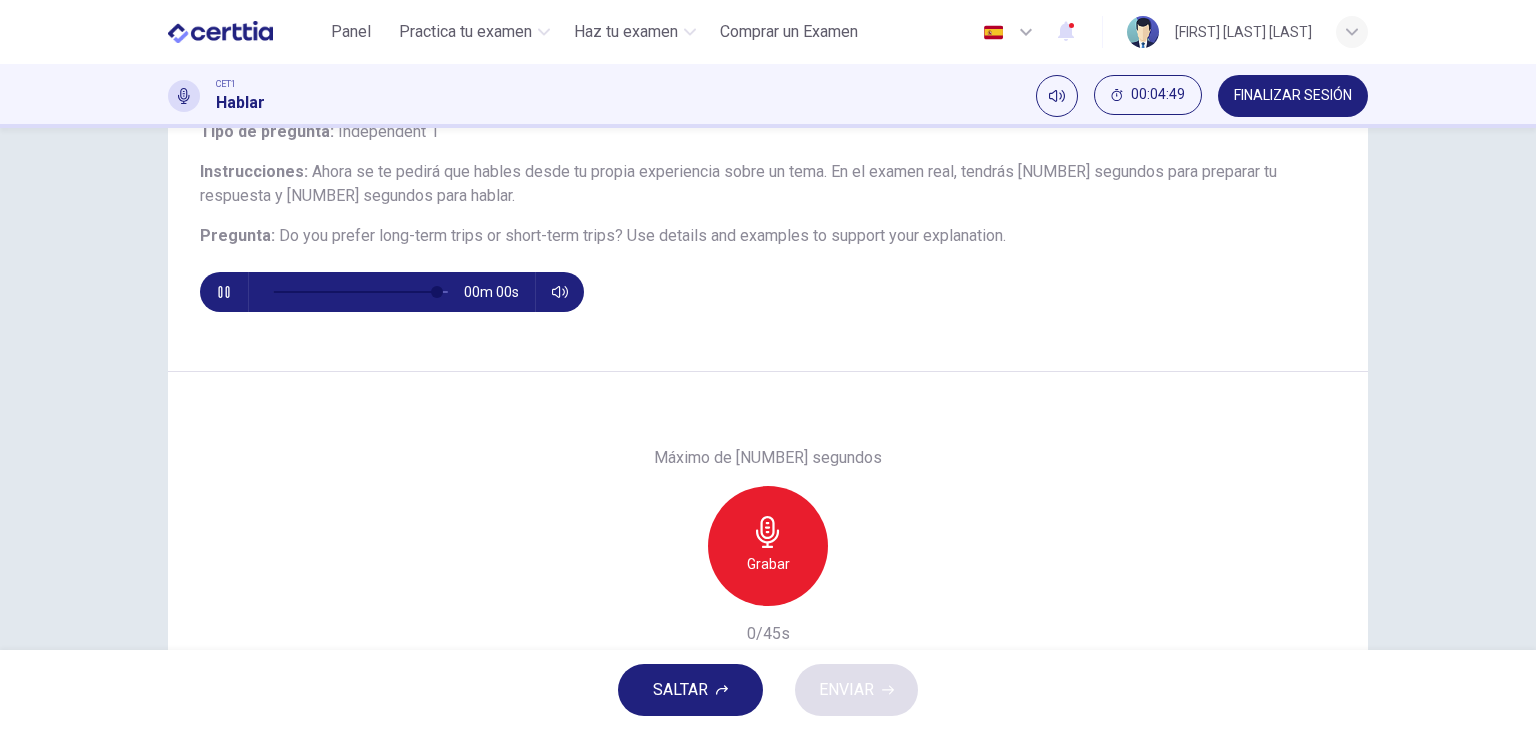 type on "*" 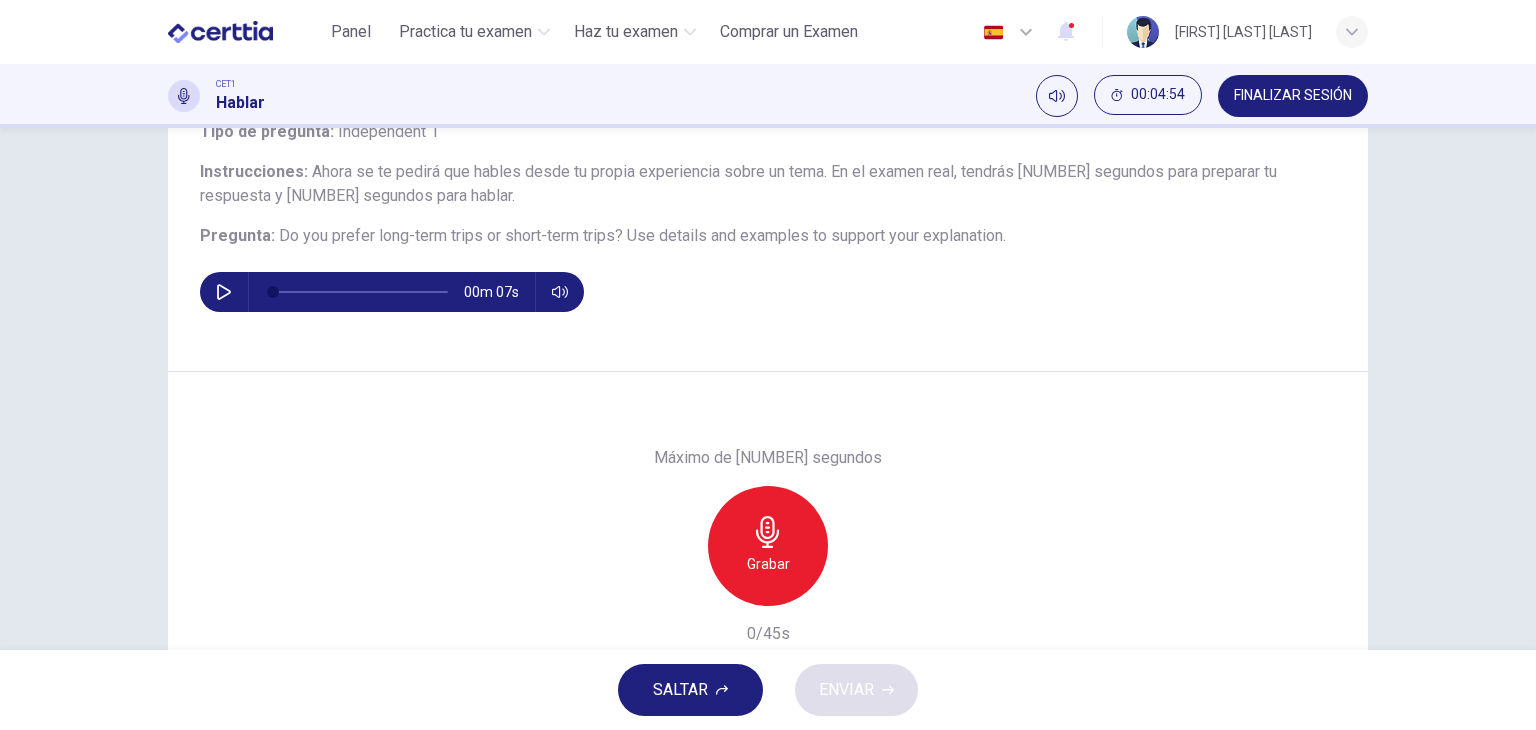 click 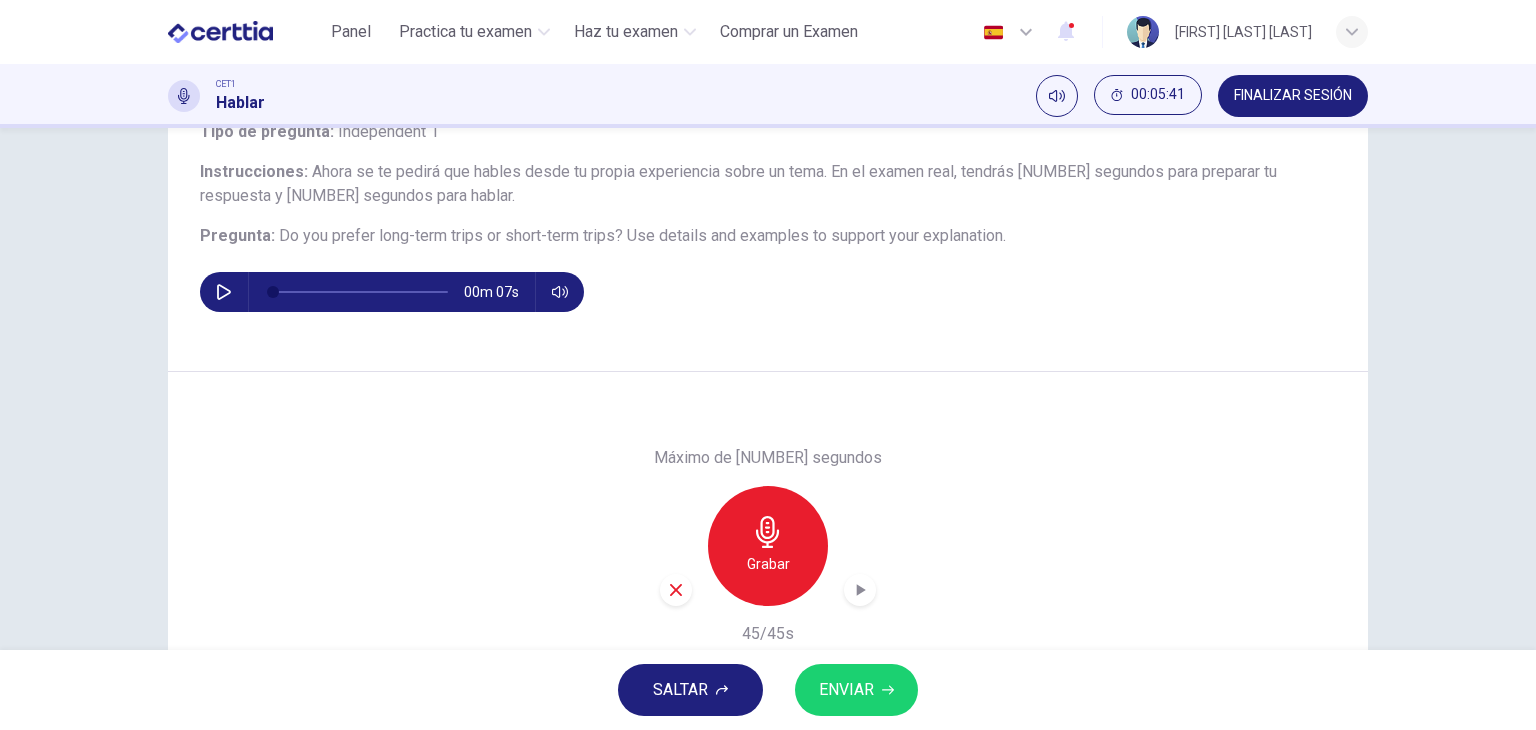click on "Grabar" at bounding box center [768, 546] 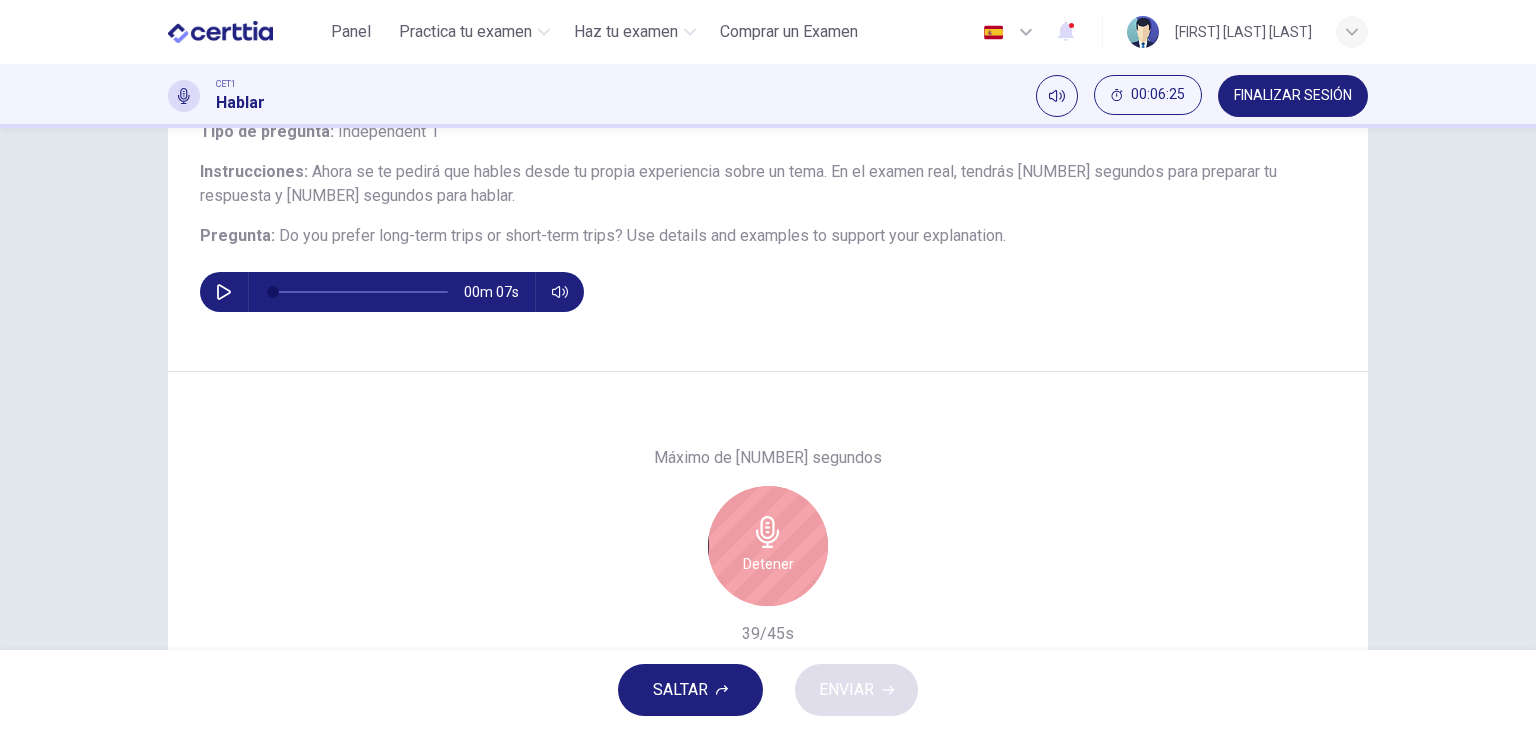 click on "Detener" at bounding box center (768, 546) 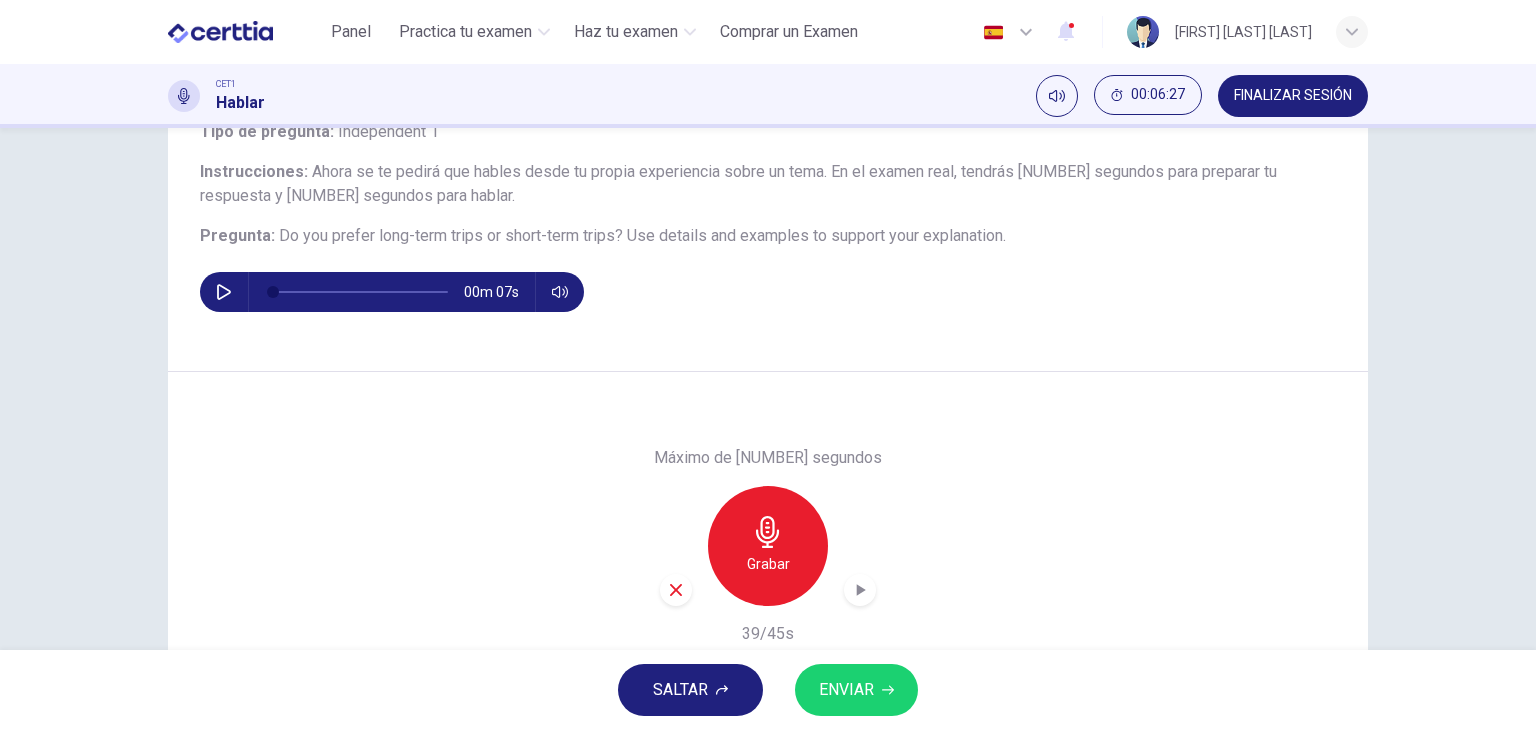 click on "ENVIAR" at bounding box center [846, 690] 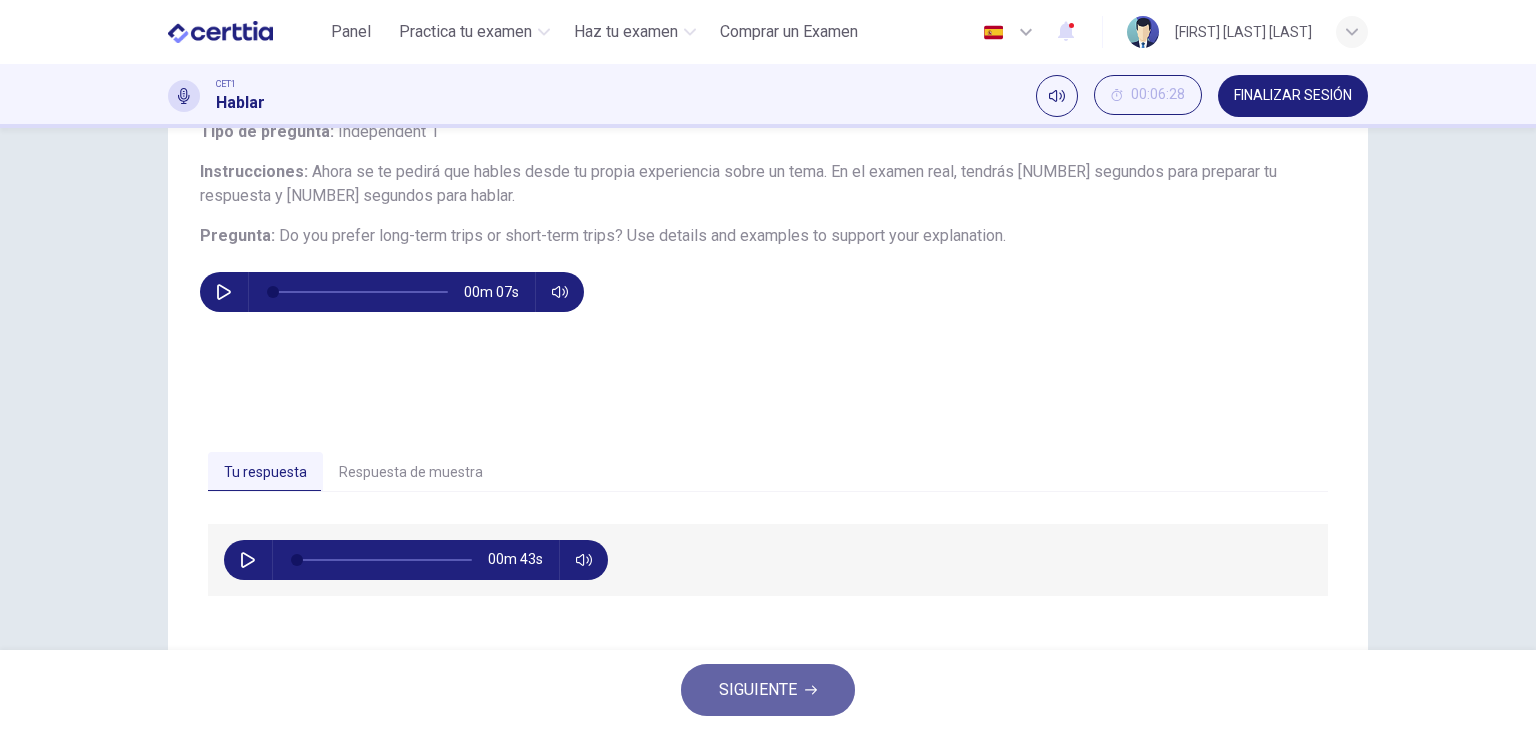 click on "SIGUIENTE" at bounding box center (758, 690) 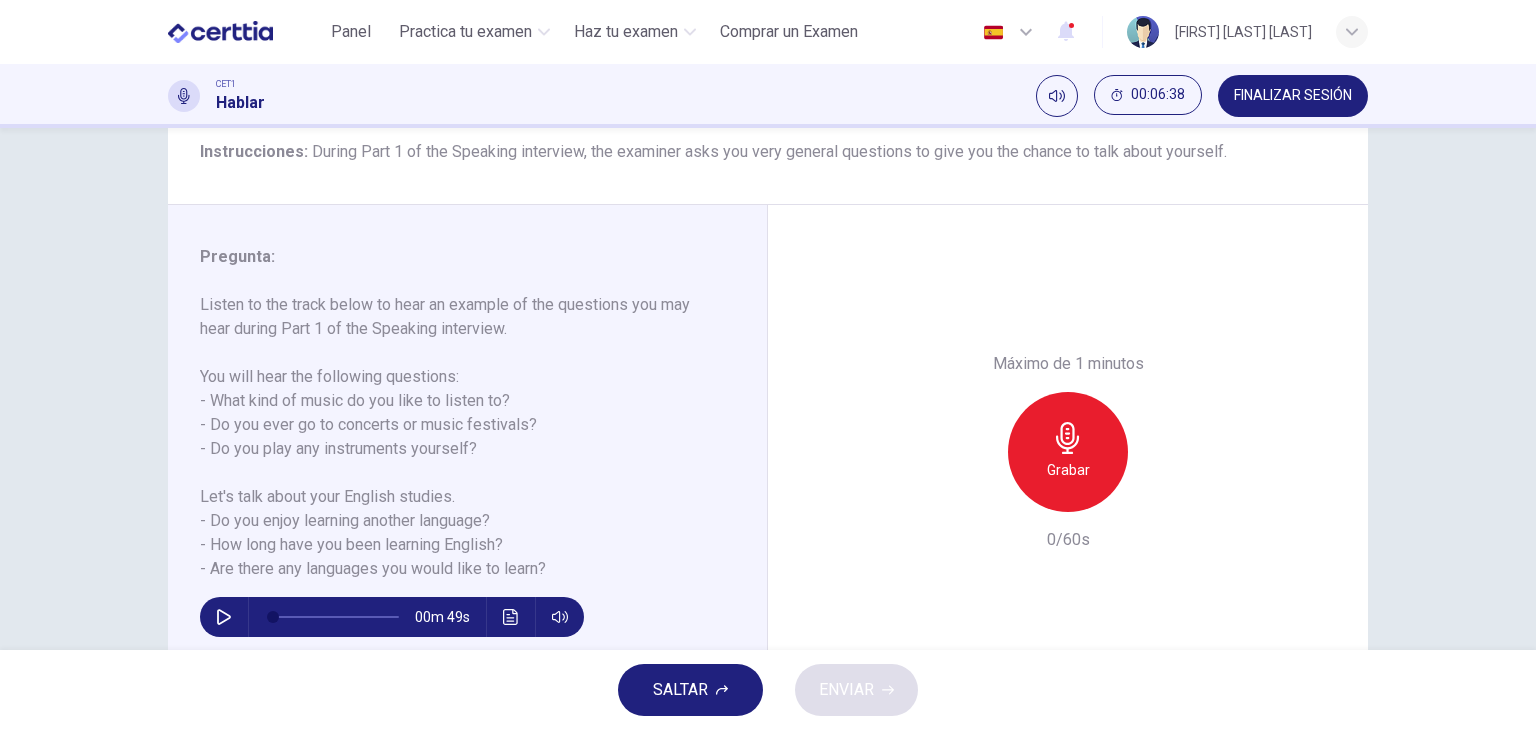 scroll, scrollTop: 165, scrollLeft: 0, axis: vertical 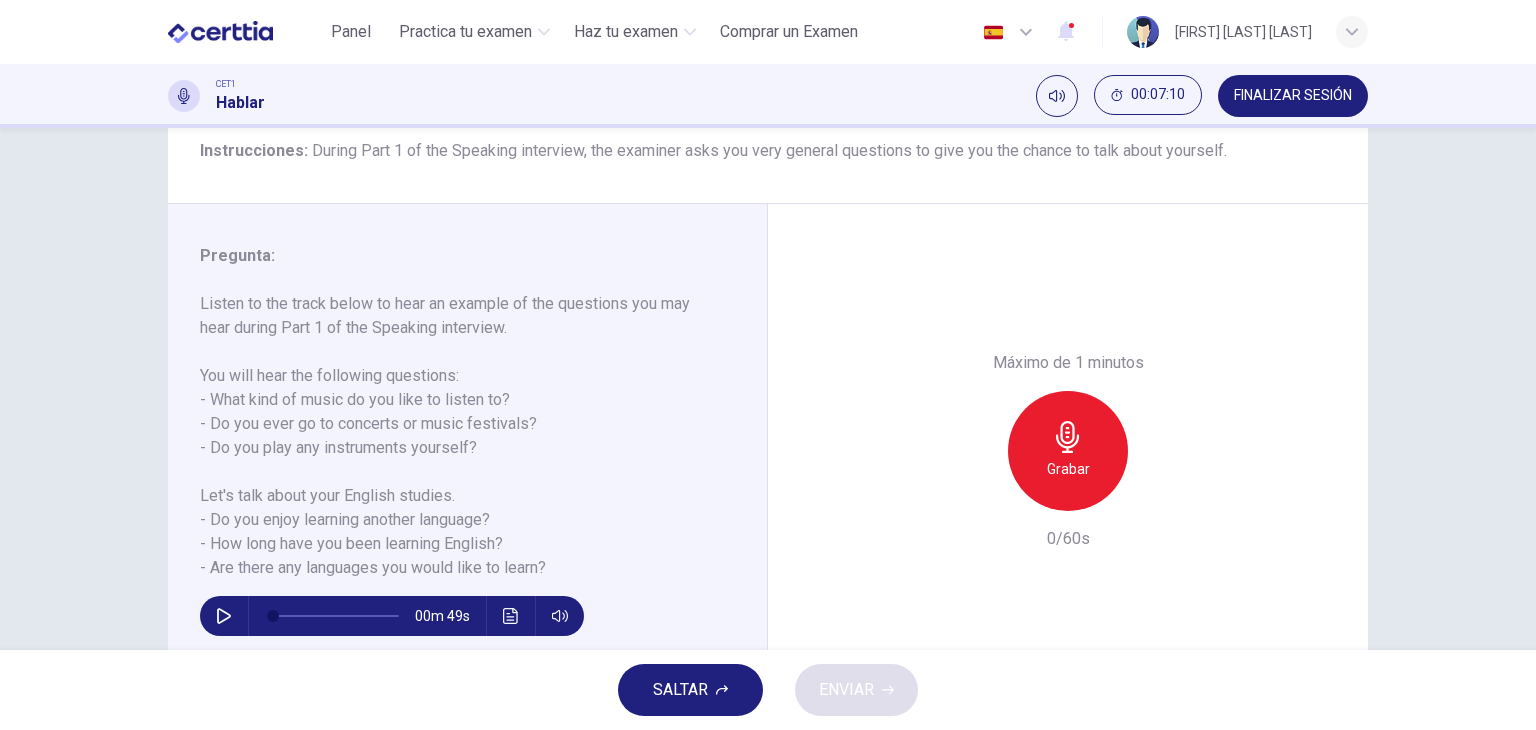 click 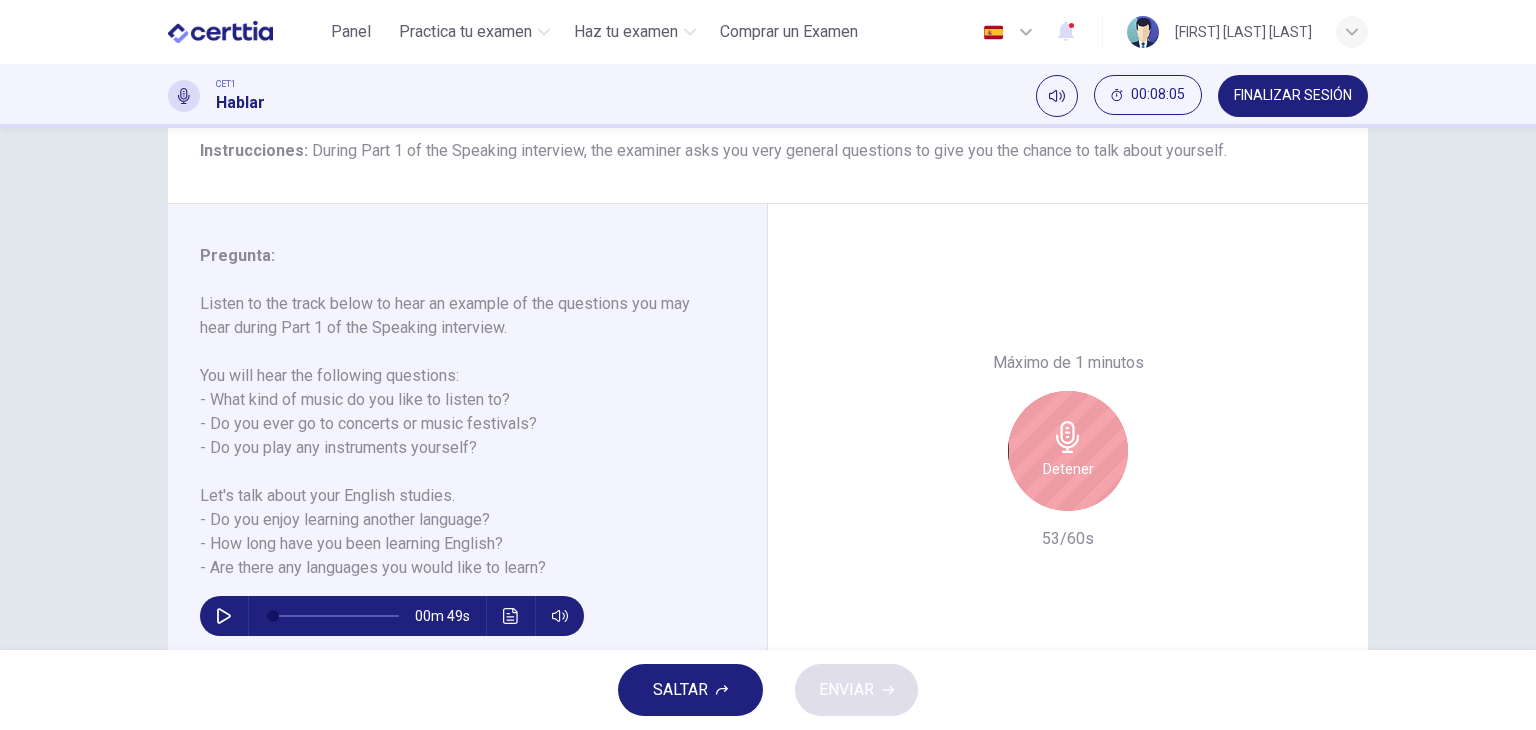 click on "Detener" at bounding box center (1068, 451) 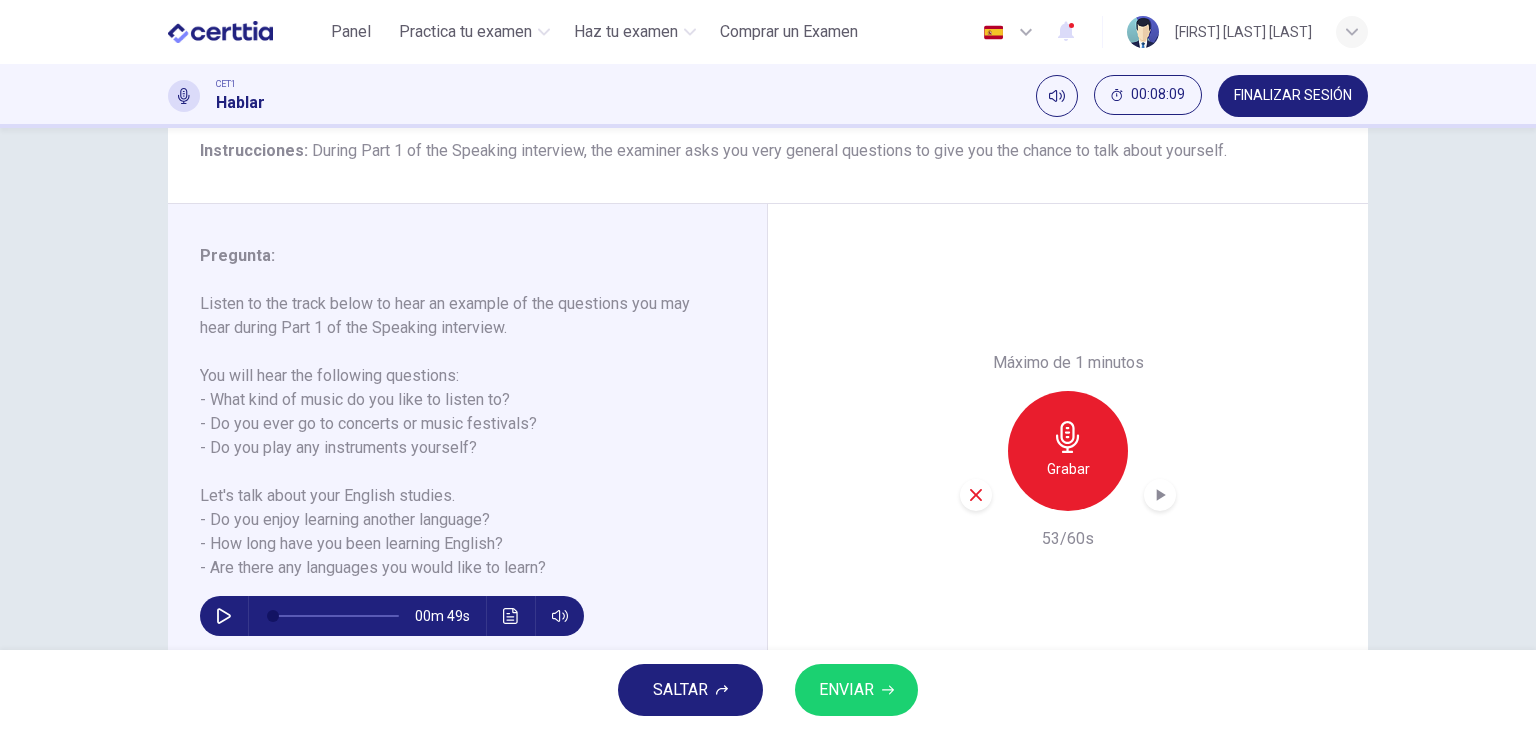 click on "ENVIAR" at bounding box center [856, 690] 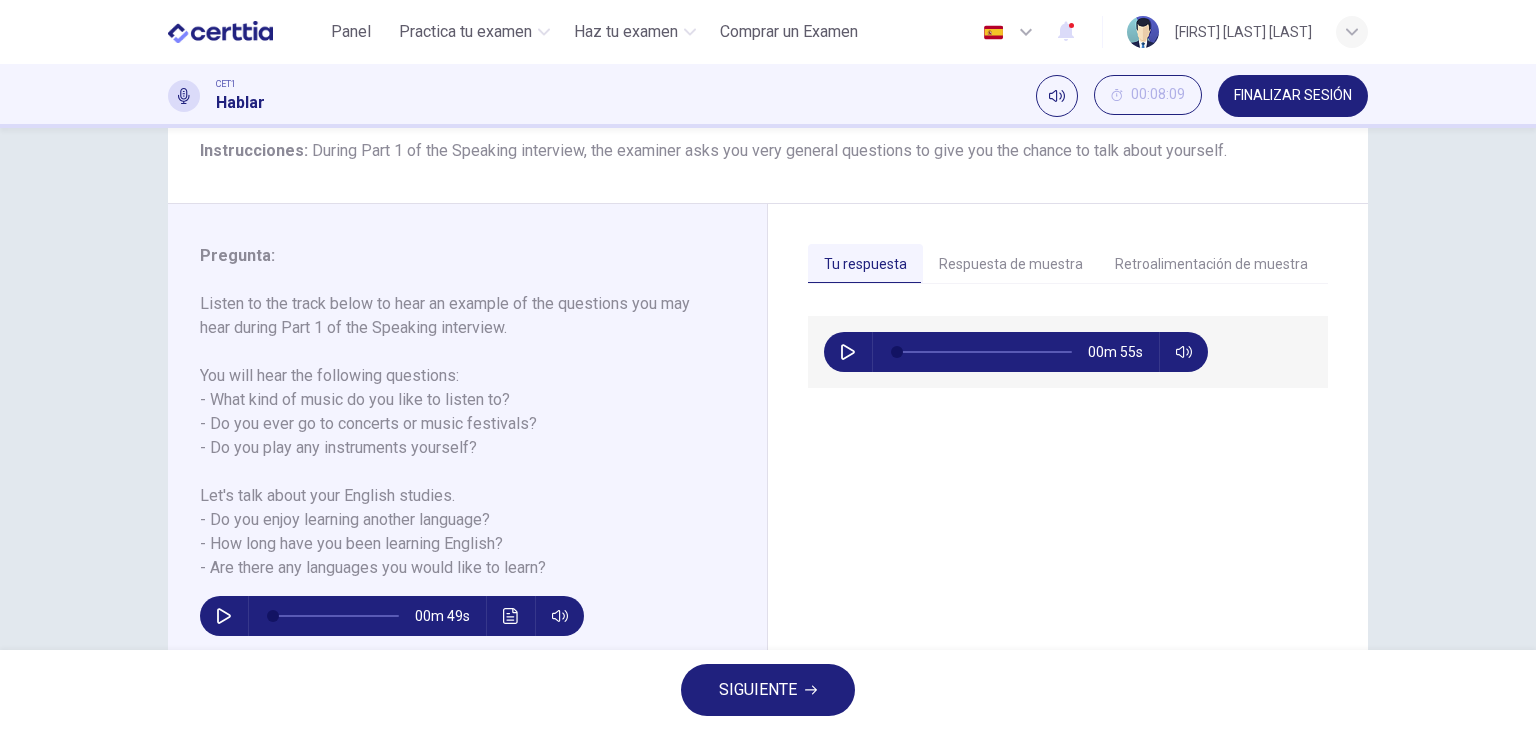 click on "Retroalimentación de muestra" at bounding box center [1211, 265] 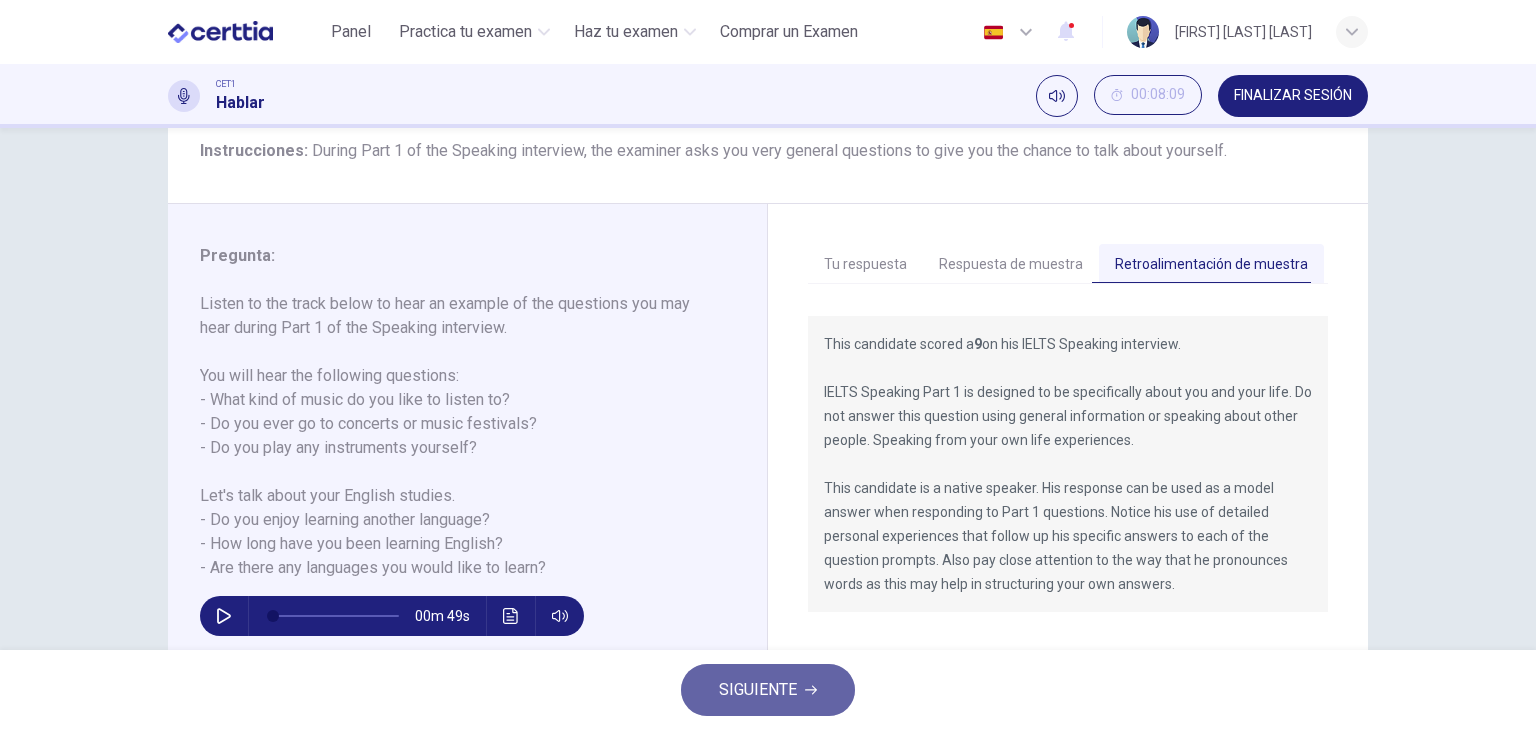 click on "SIGUIENTE" at bounding box center (758, 690) 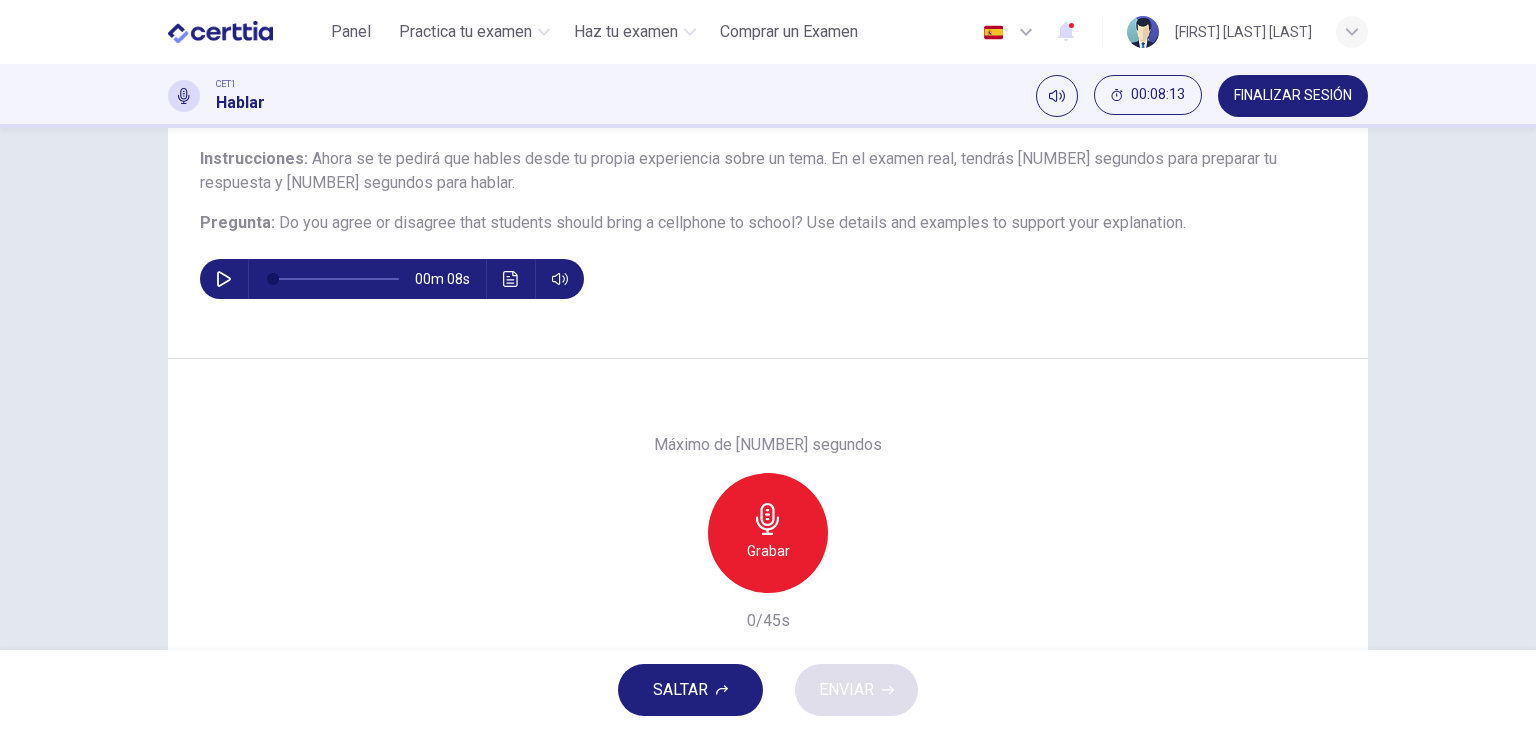 scroll, scrollTop: 160, scrollLeft: 0, axis: vertical 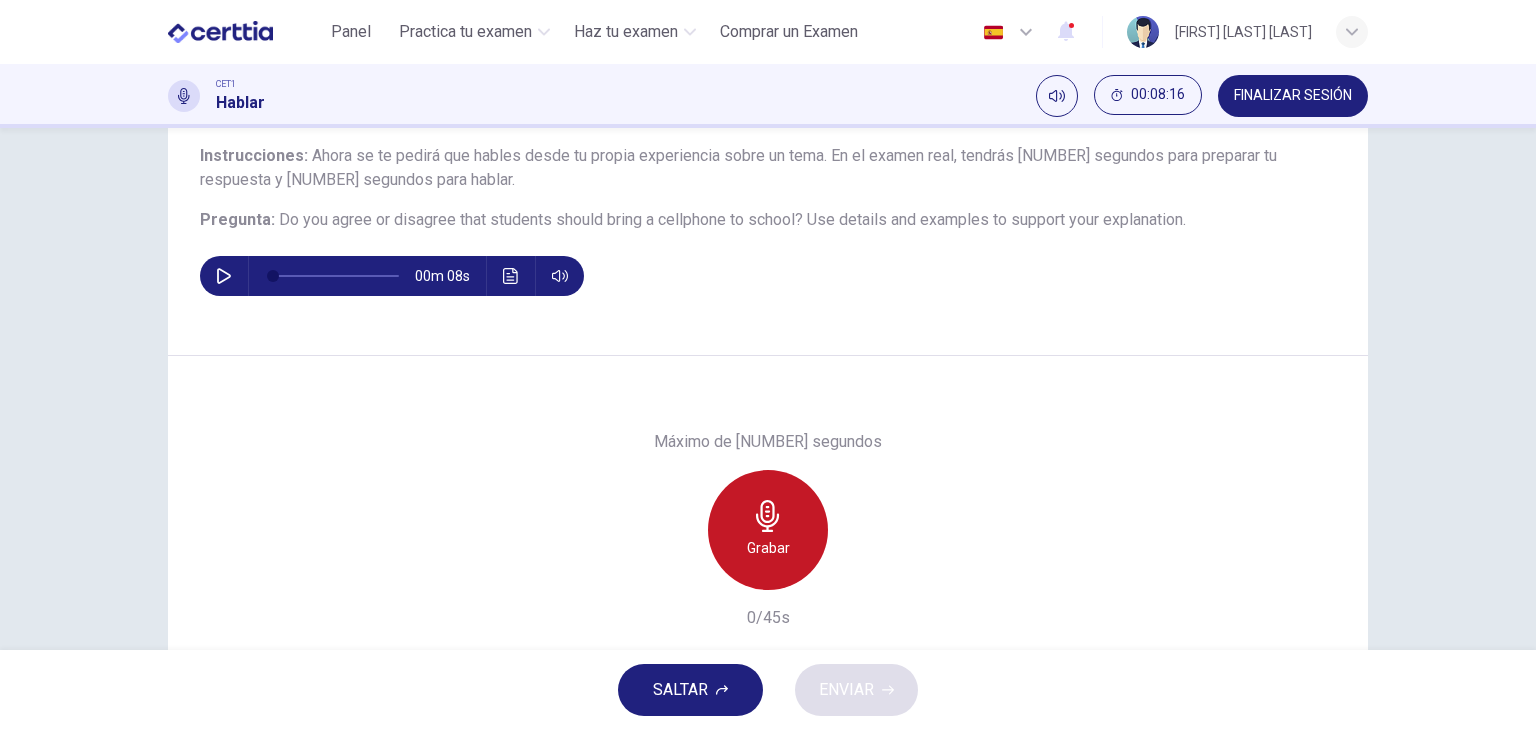 click on "Grabar" at bounding box center (768, 548) 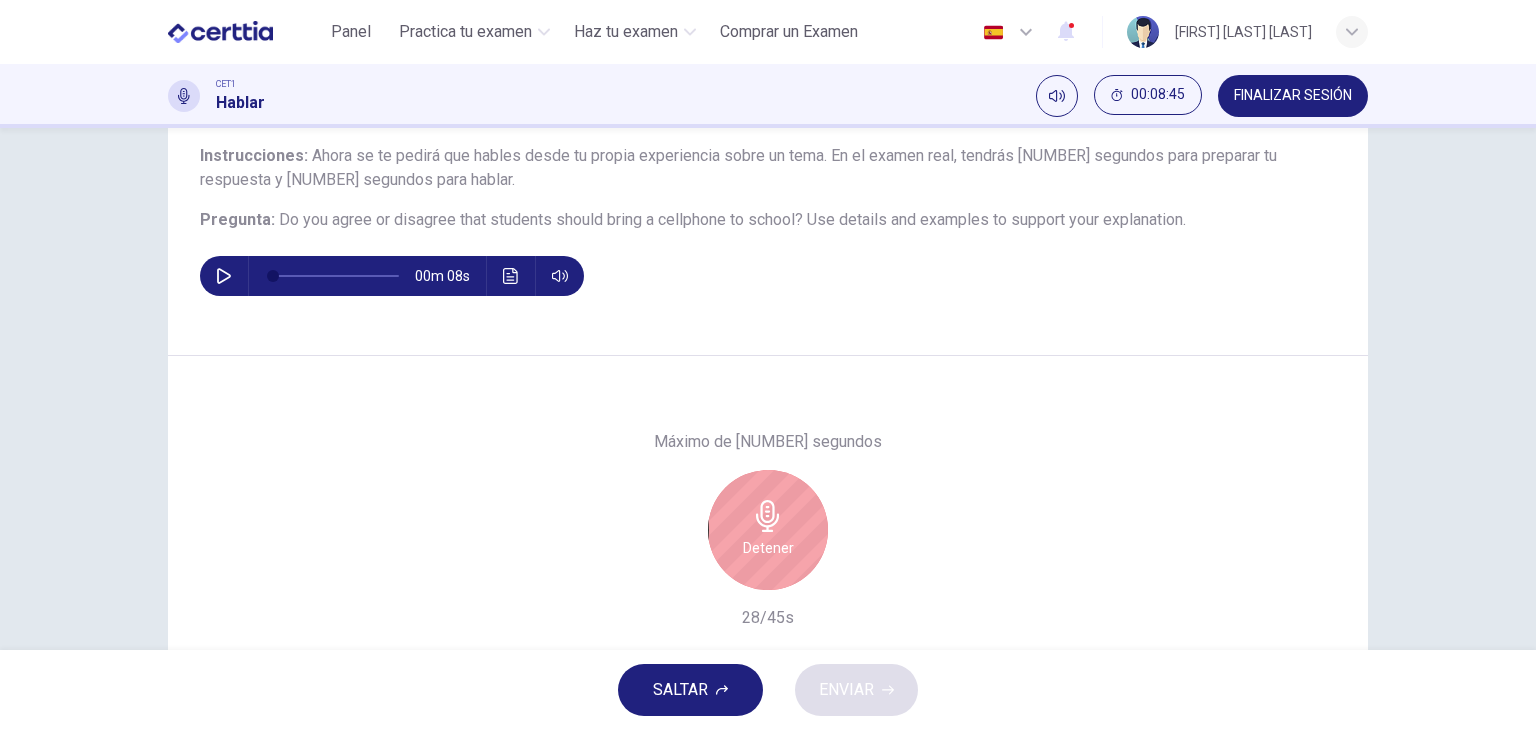 click on "Detener" at bounding box center [768, 548] 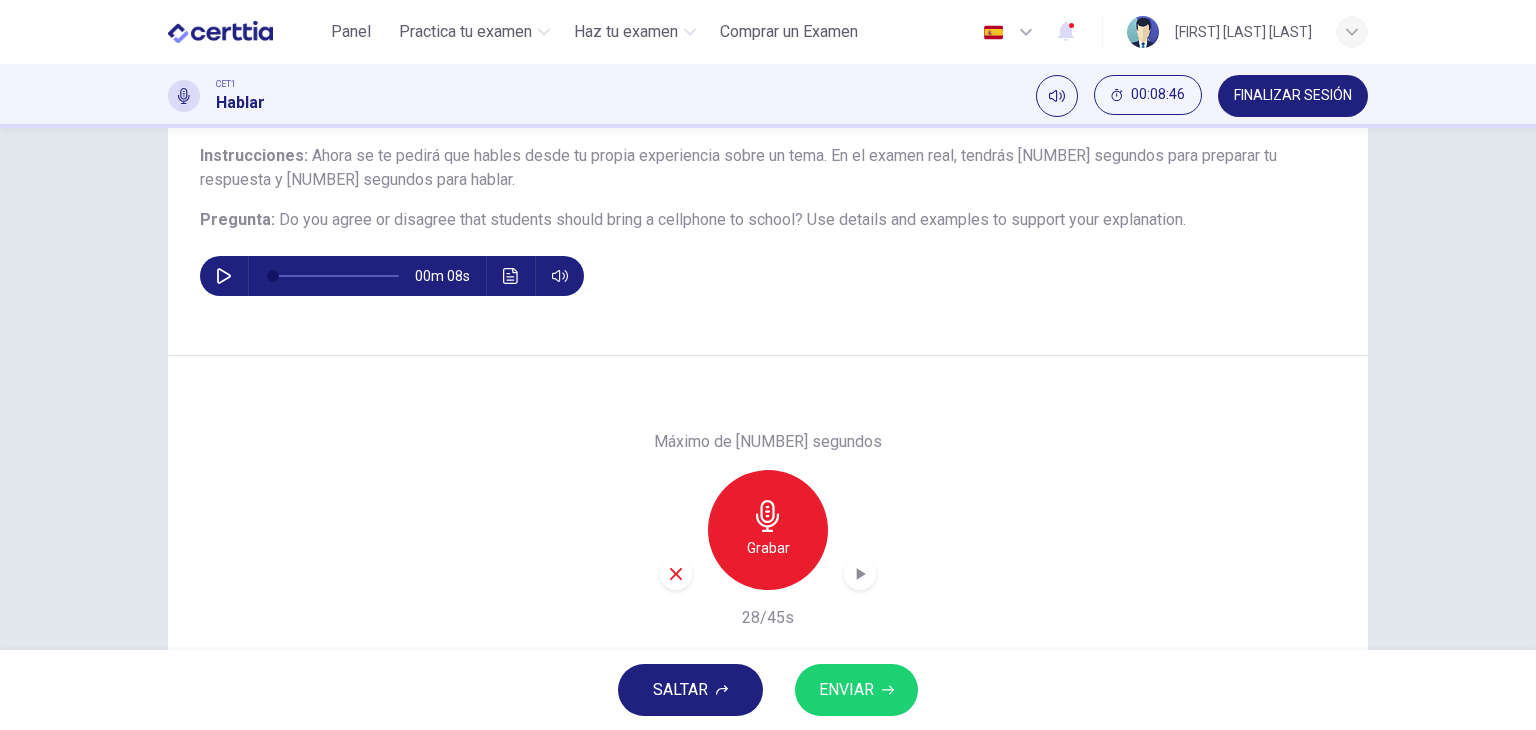 click on "ENVIAR" at bounding box center [846, 690] 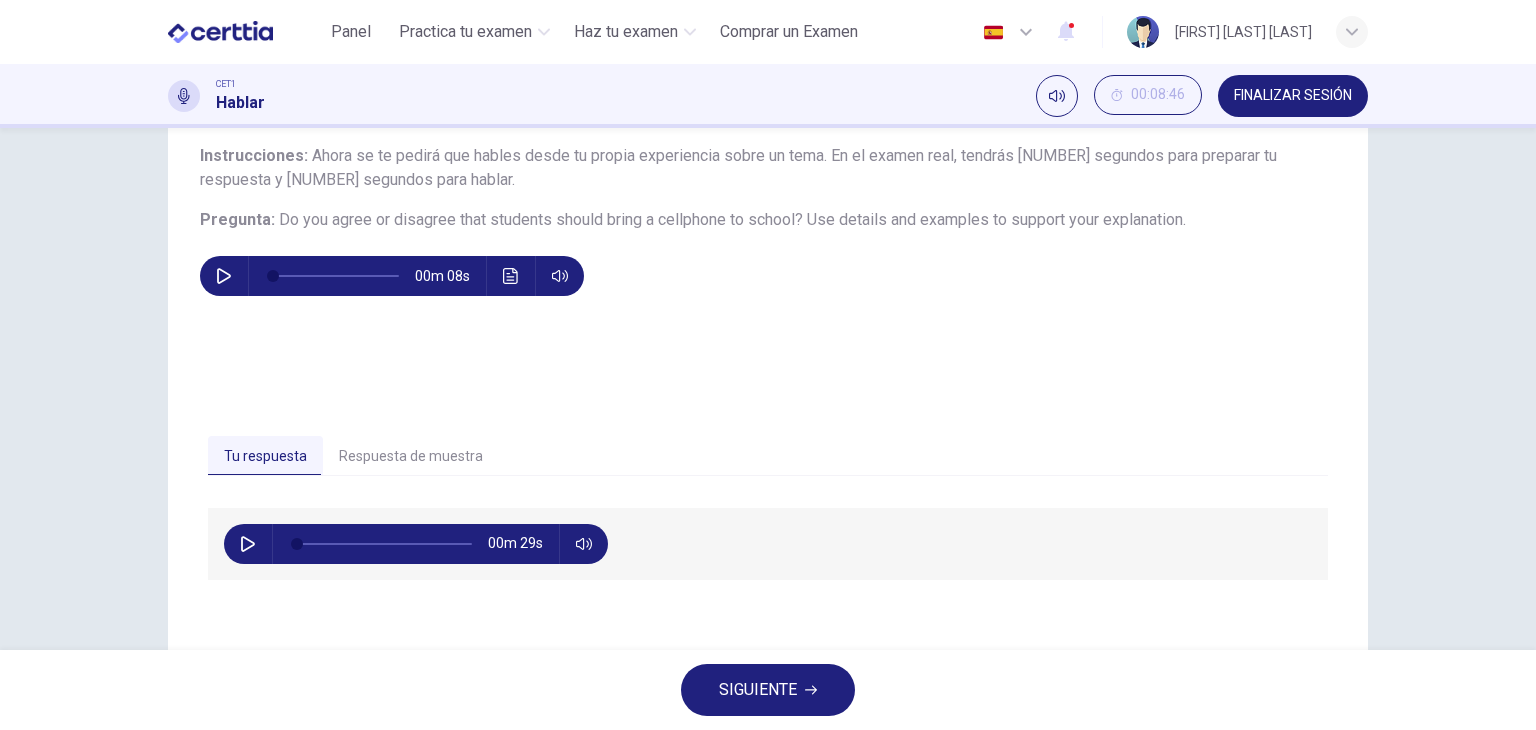 scroll, scrollTop: 253, scrollLeft: 0, axis: vertical 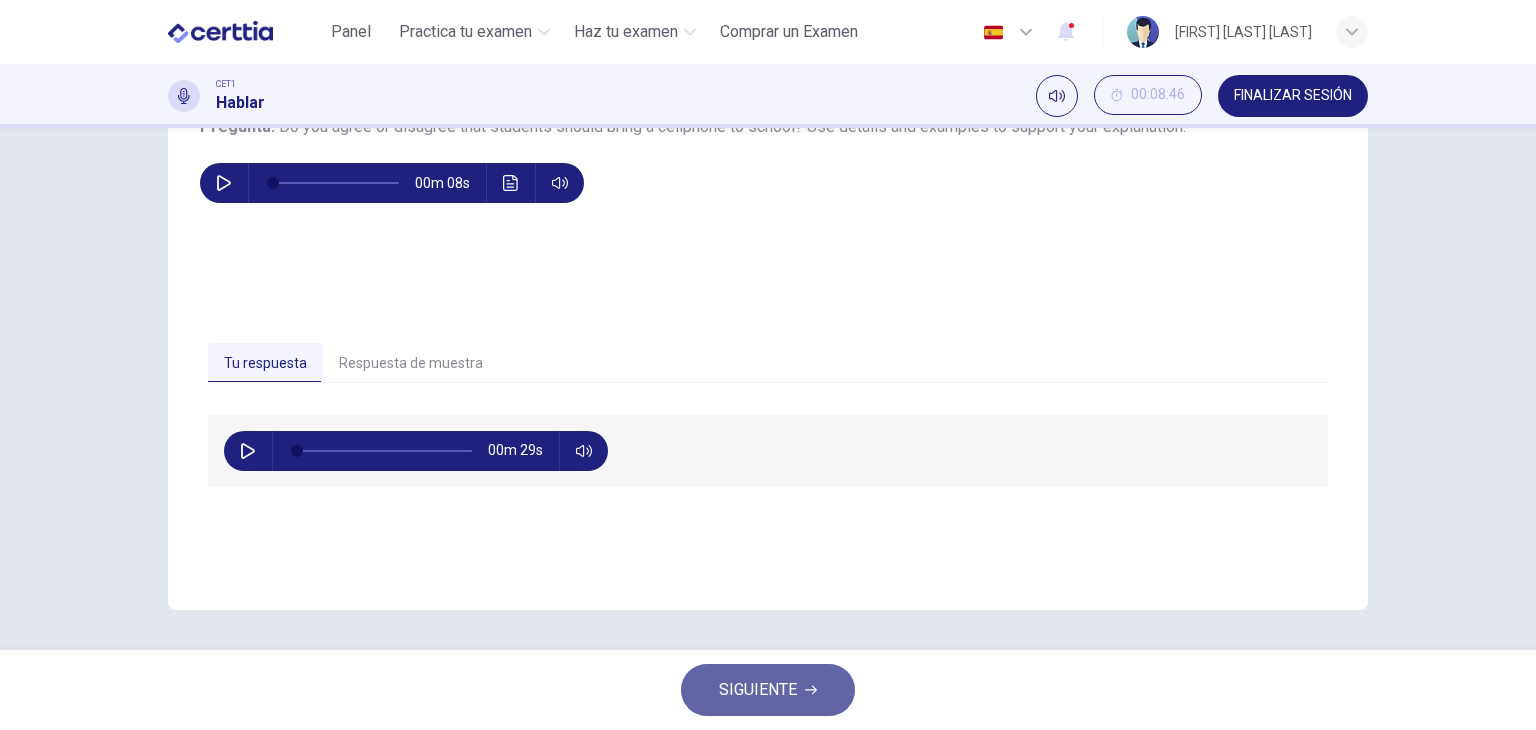 click on "SIGUIENTE" at bounding box center [758, 690] 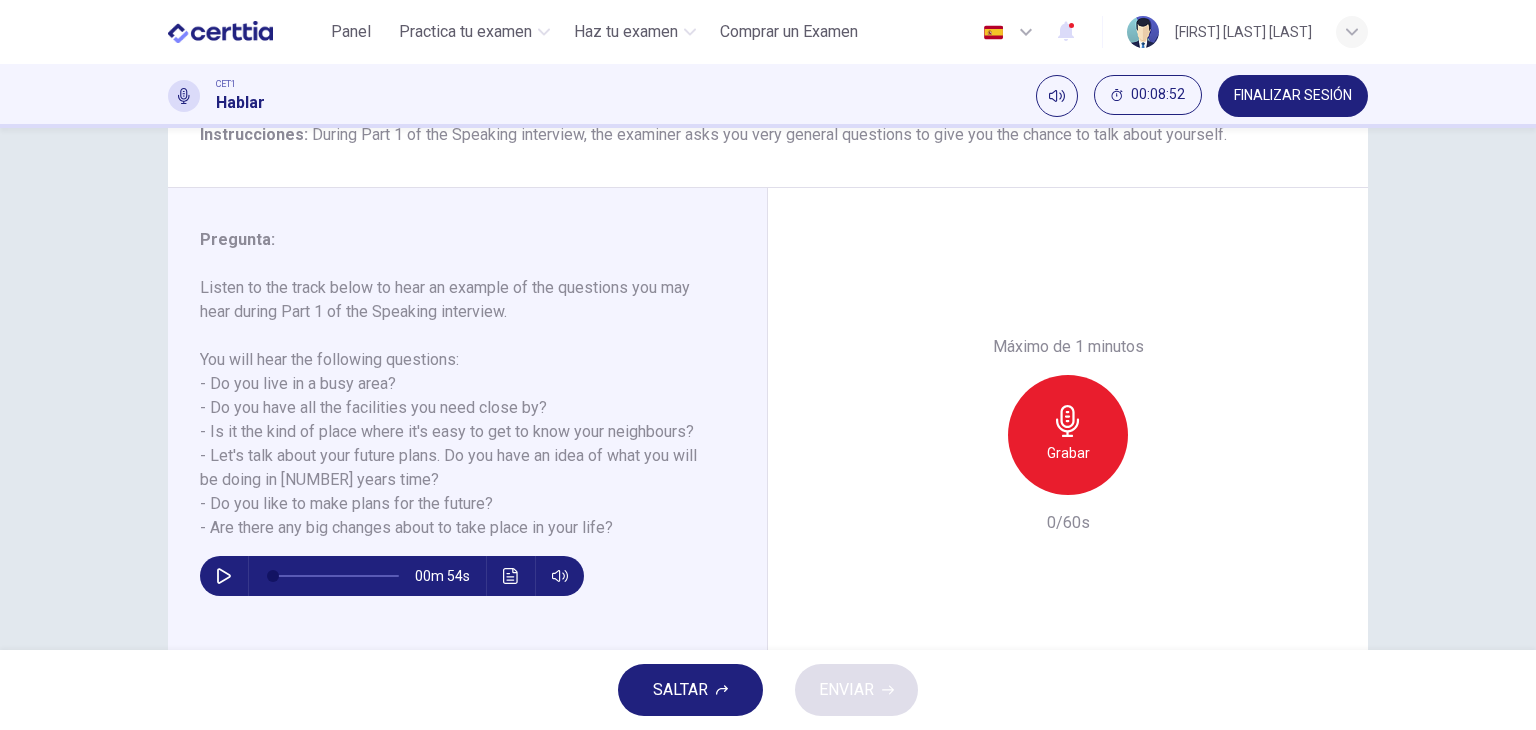 scroll, scrollTop: 183, scrollLeft: 0, axis: vertical 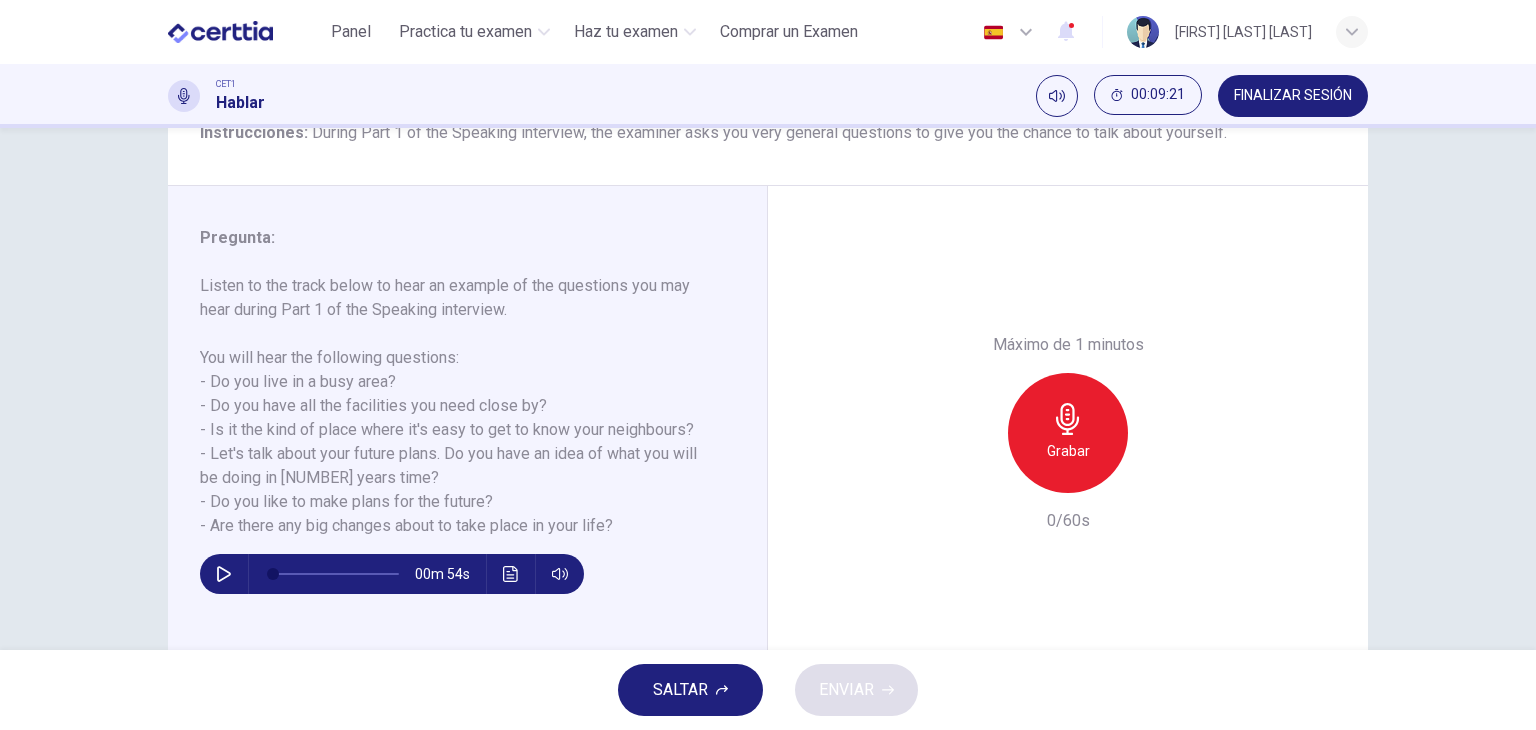 click 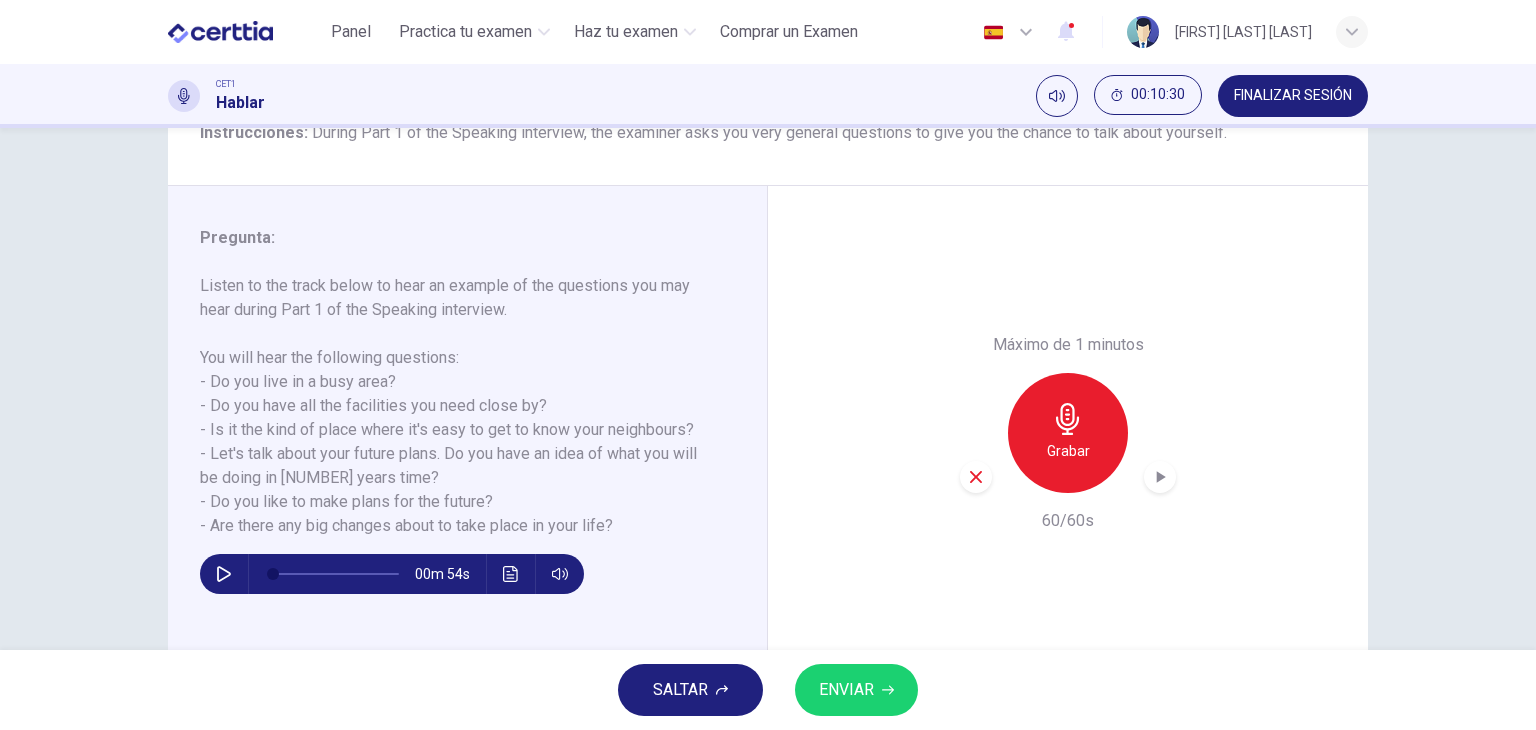 click on "Grabar" at bounding box center (1068, 451) 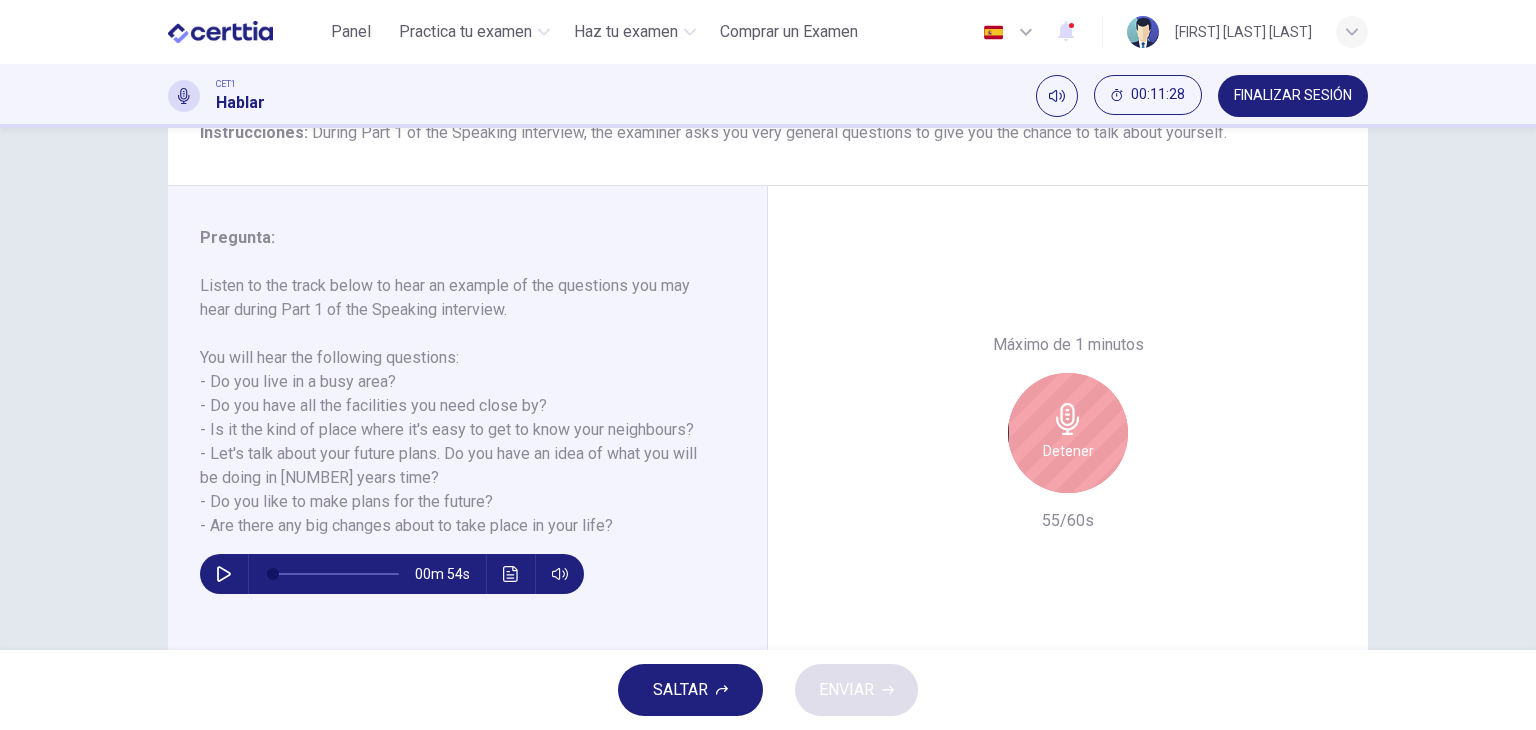 click on "Detener" at bounding box center (1068, 451) 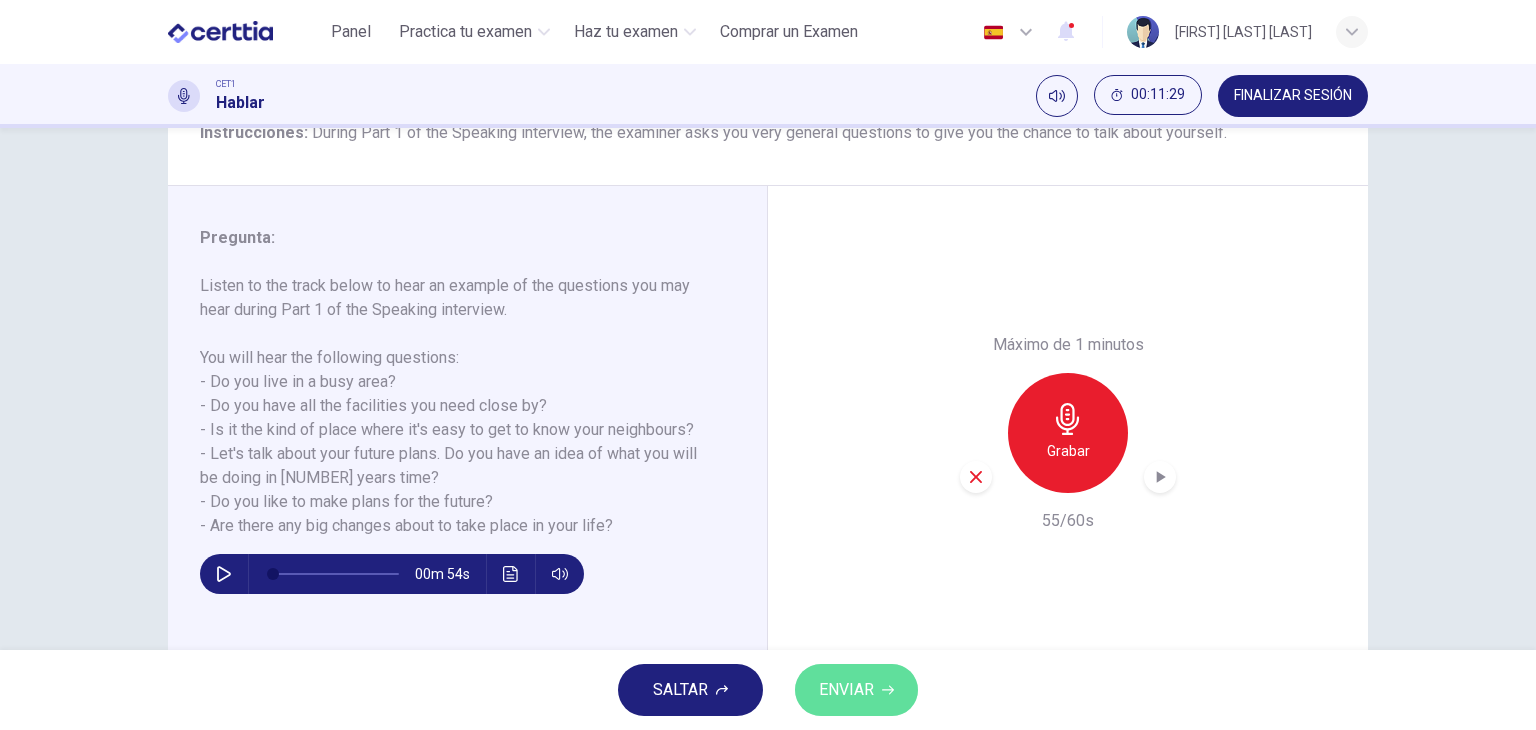 click on "ENVIAR" at bounding box center (846, 690) 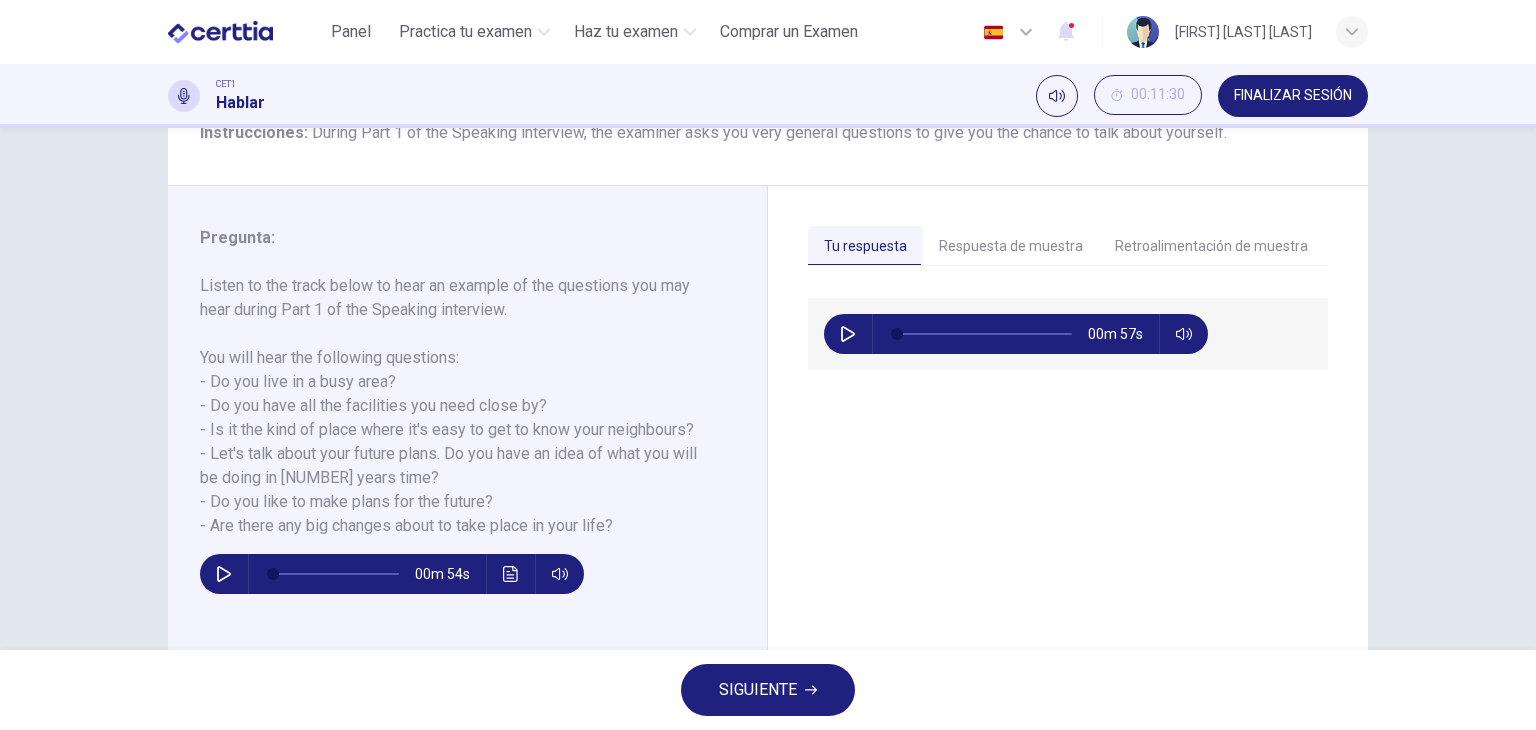 click on "Retroalimentación de muestra" at bounding box center (1211, 247) 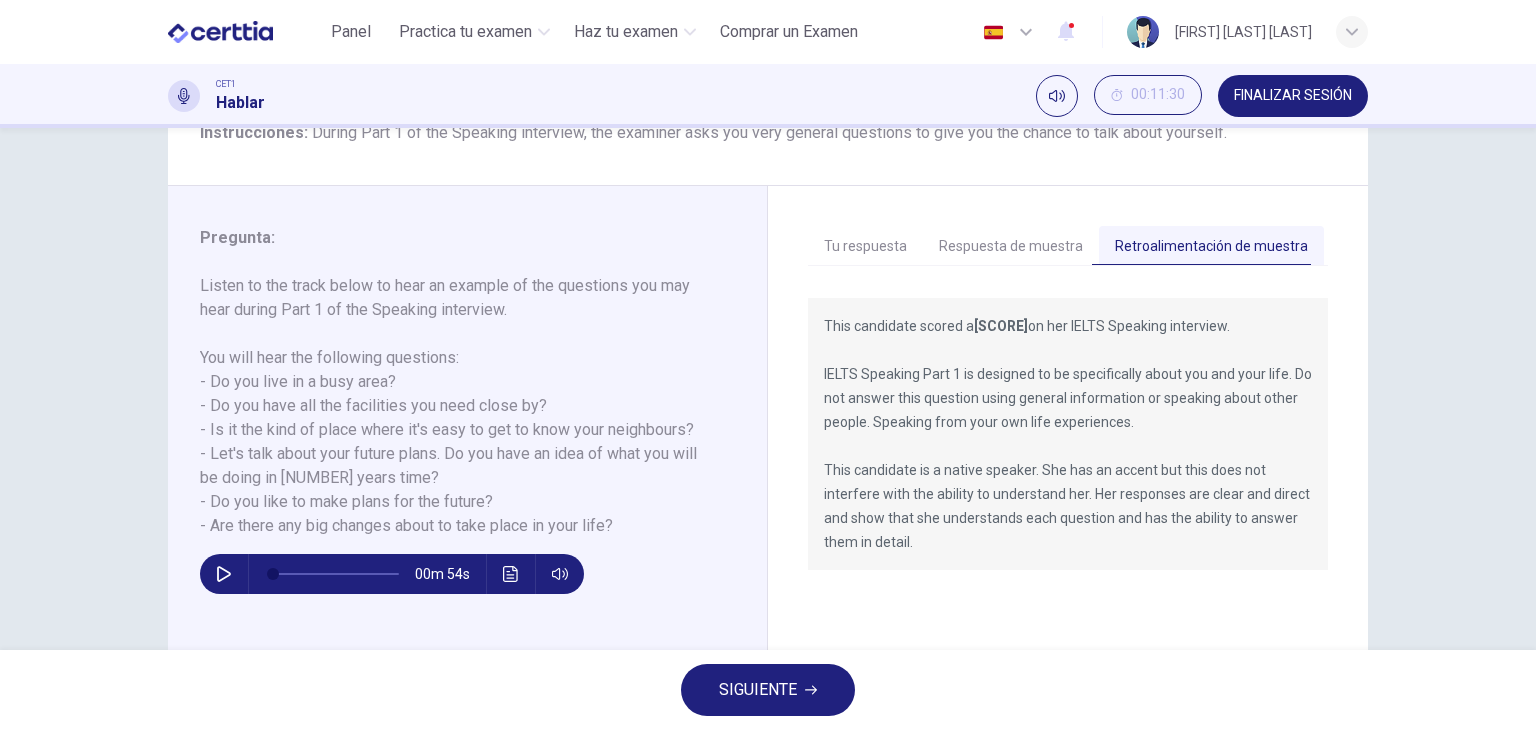 click on "SIGUIENTE" at bounding box center [758, 690] 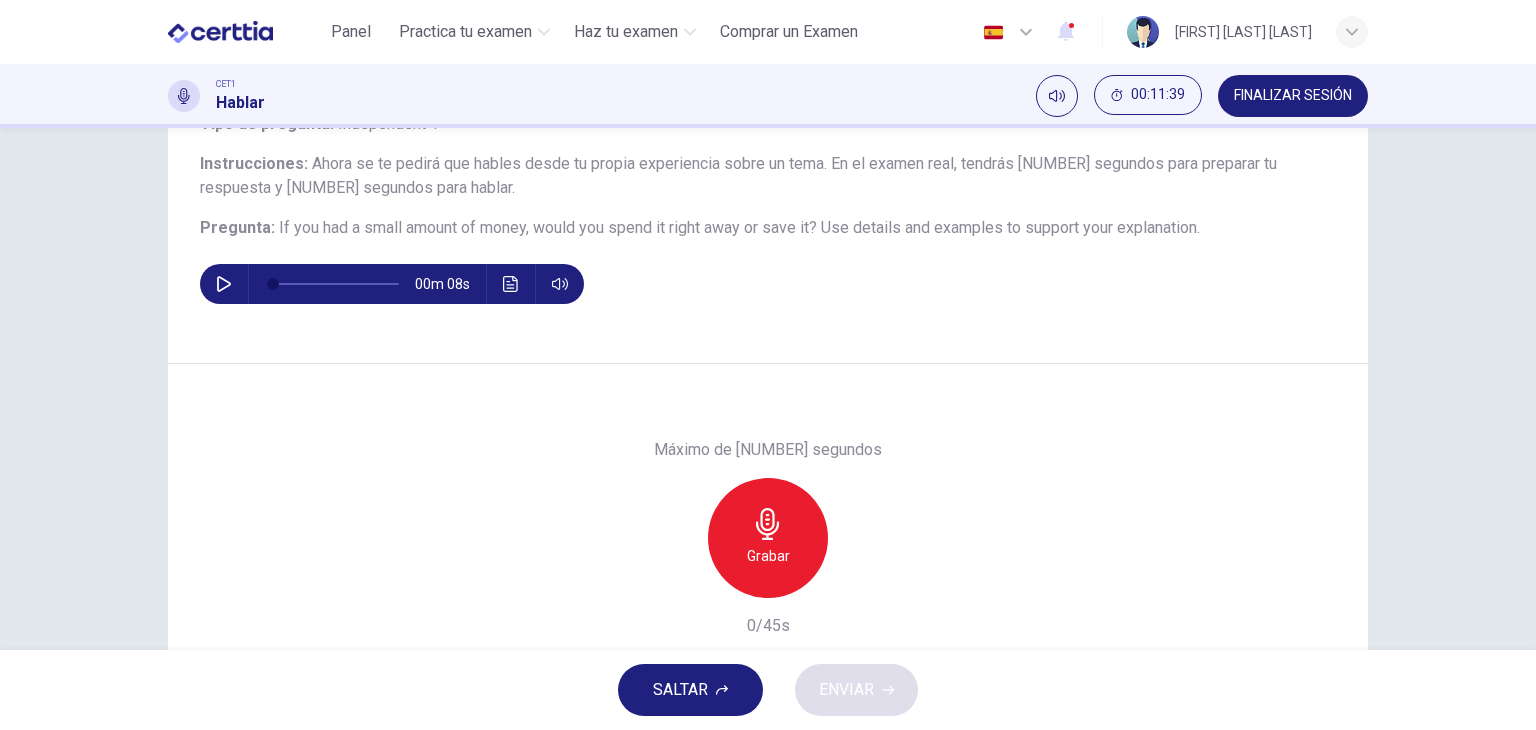 scroll, scrollTop: 152, scrollLeft: 0, axis: vertical 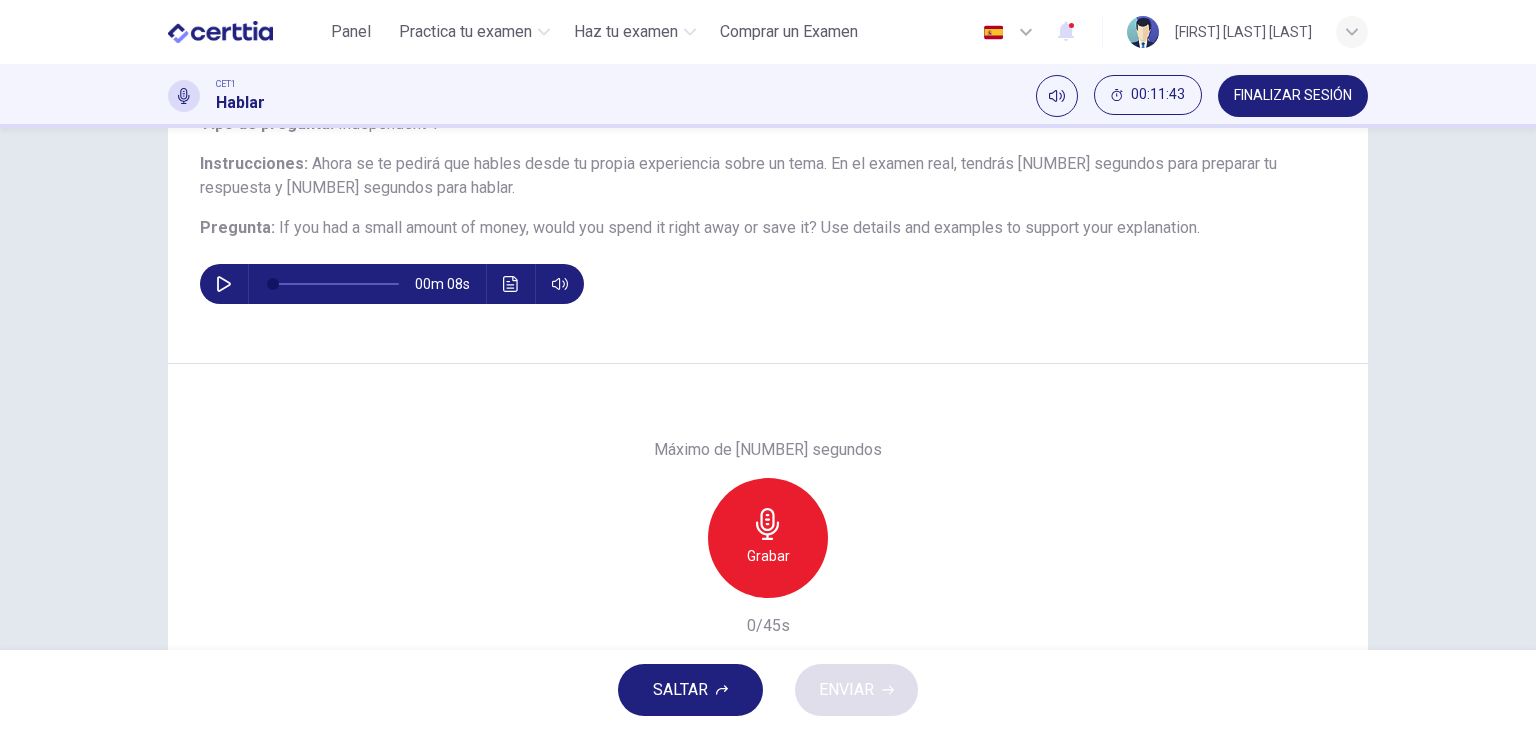 click 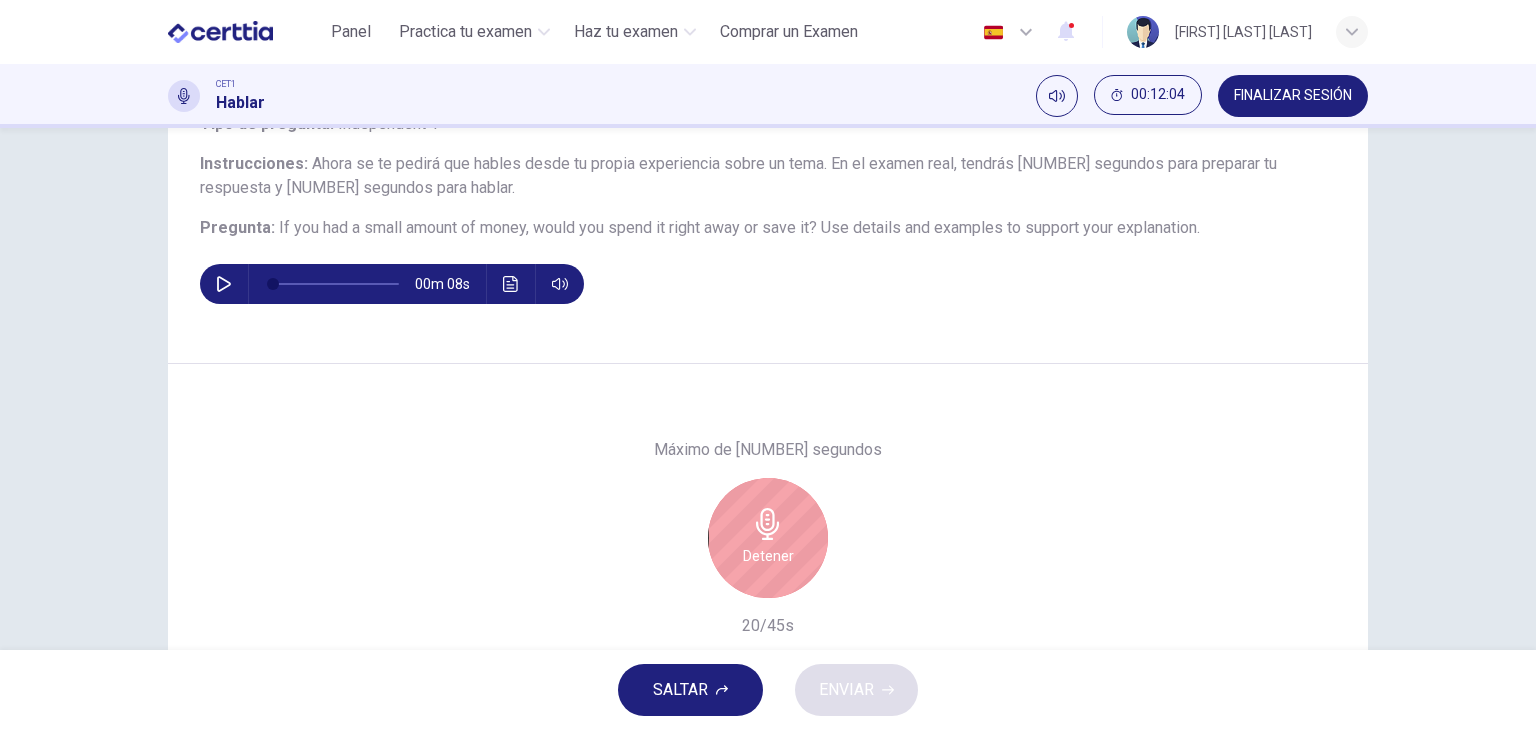 click 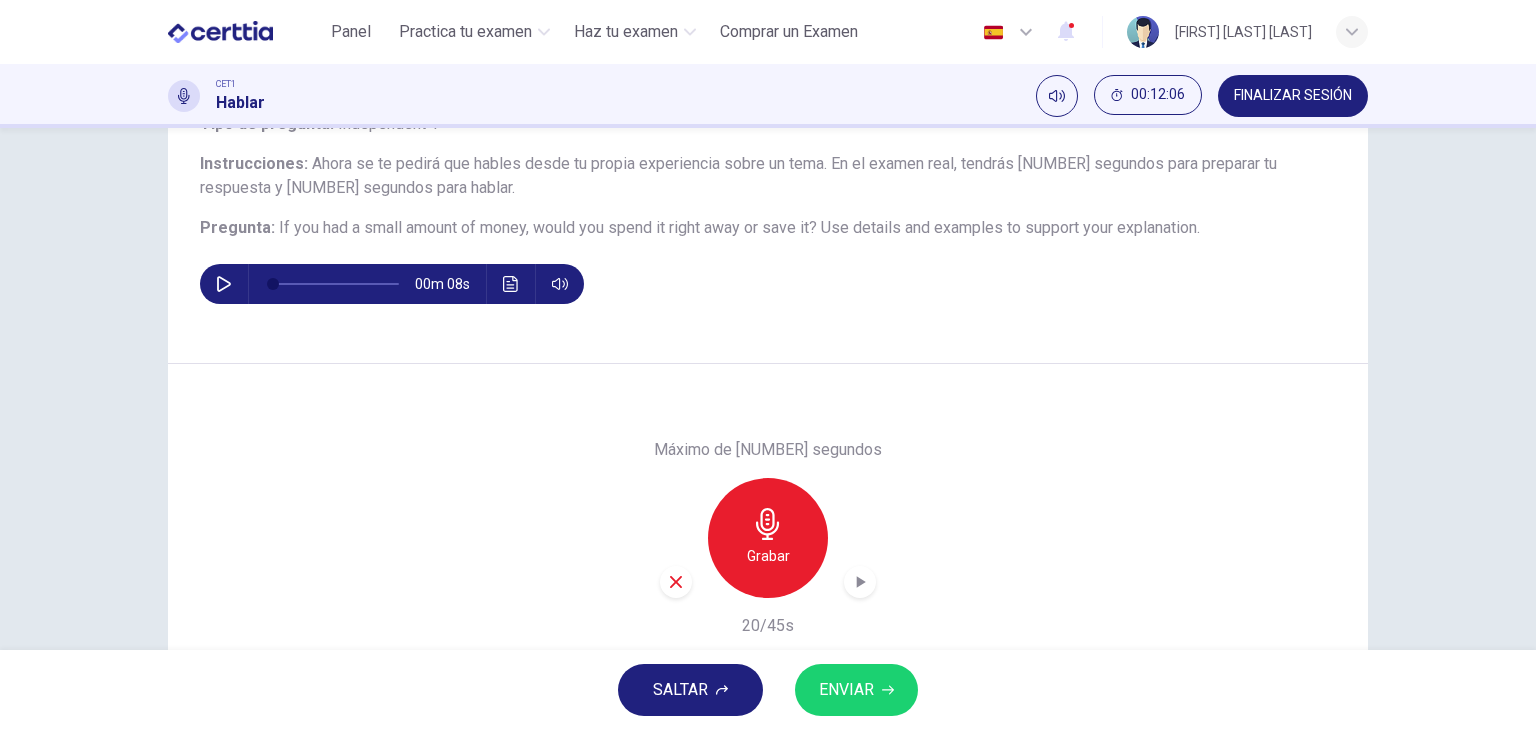 click on "ENVIAR" at bounding box center (846, 690) 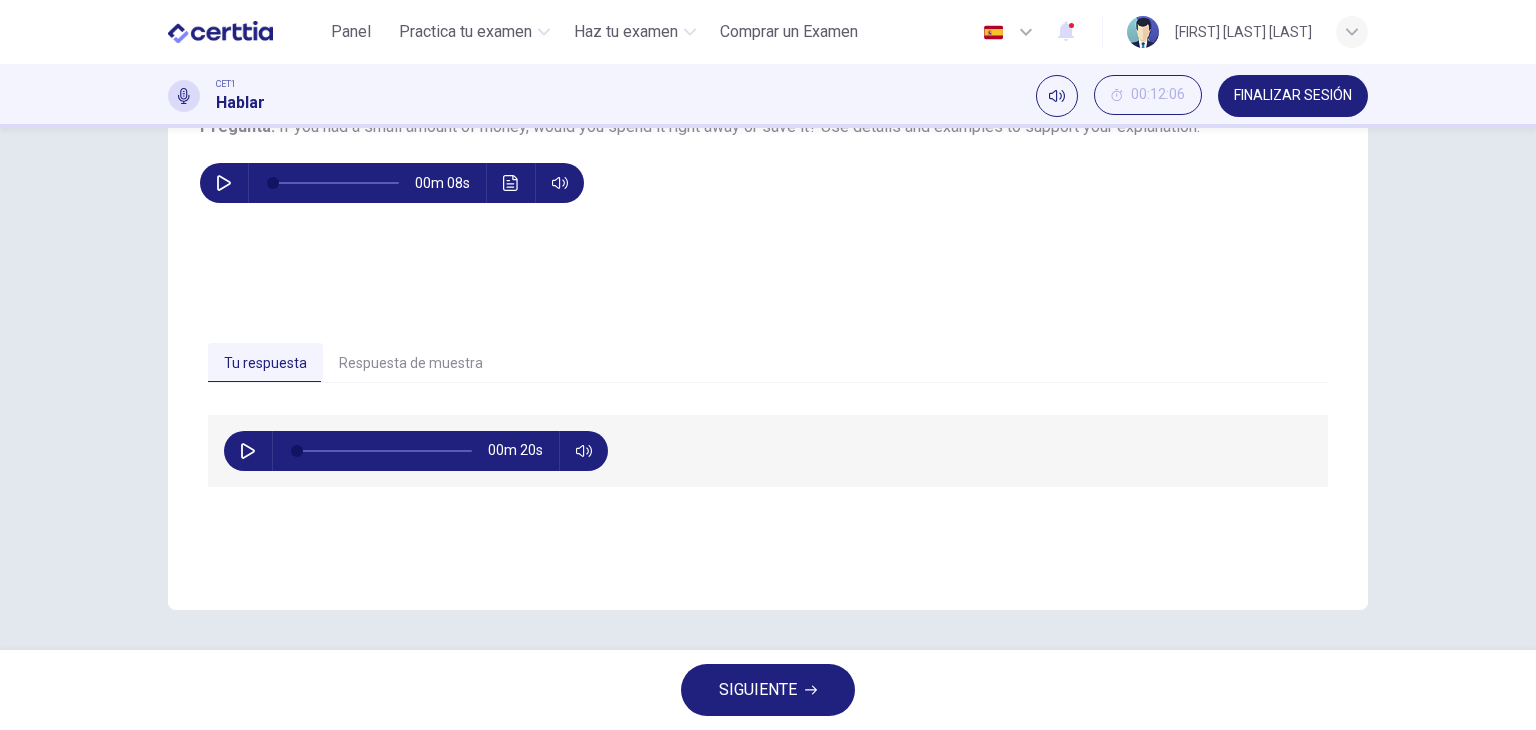 scroll, scrollTop: 252, scrollLeft: 0, axis: vertical 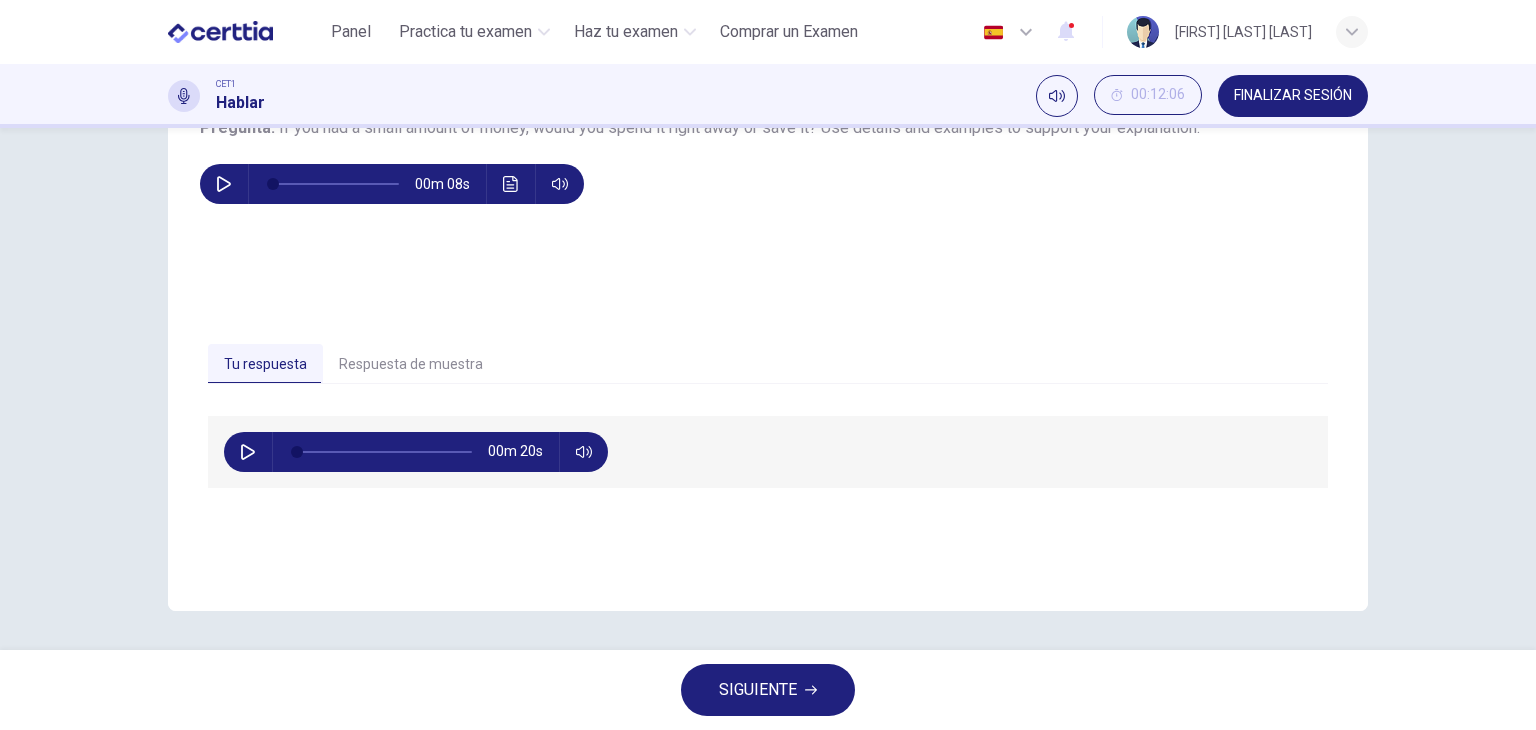 click on "Respuesta de muestra" at bounding box center (411, 365) 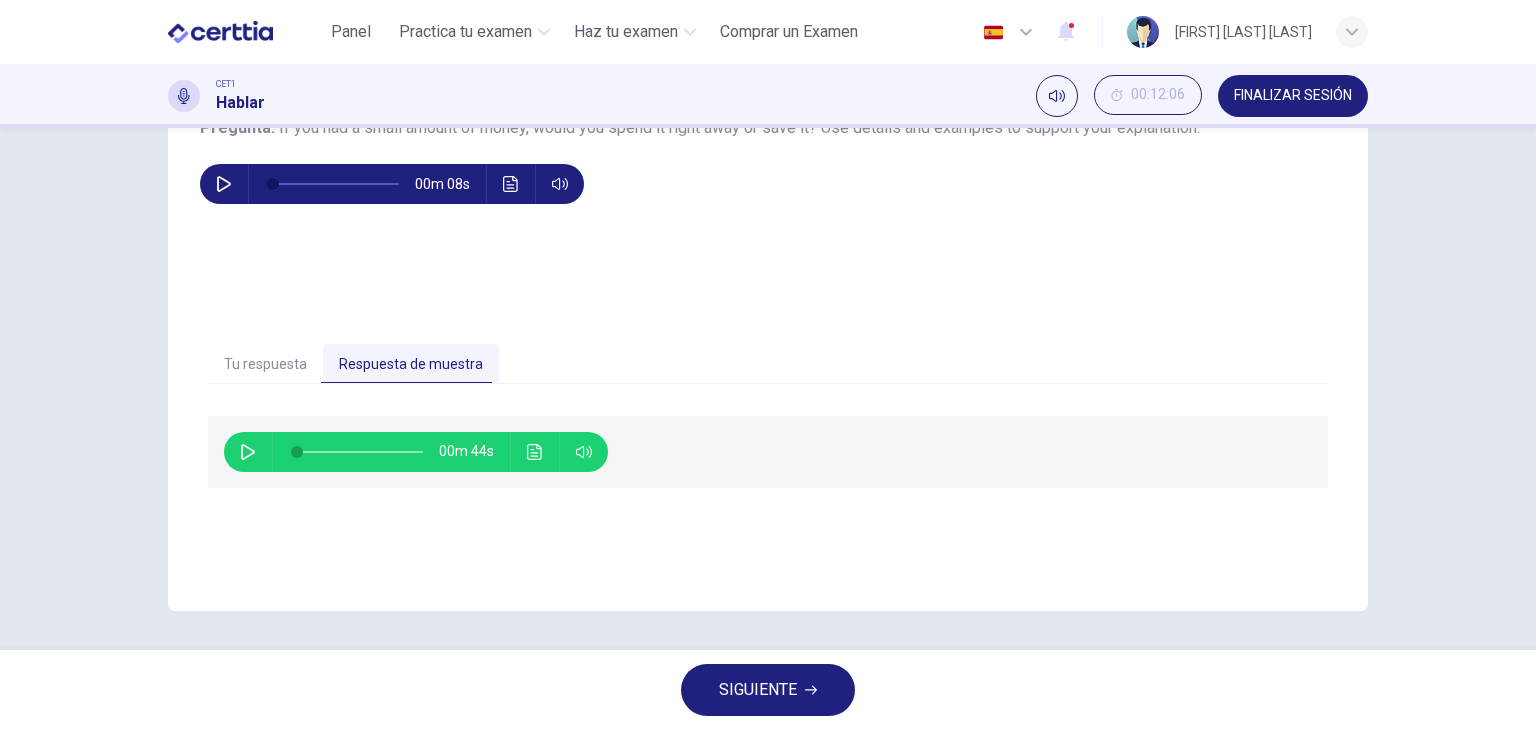 click 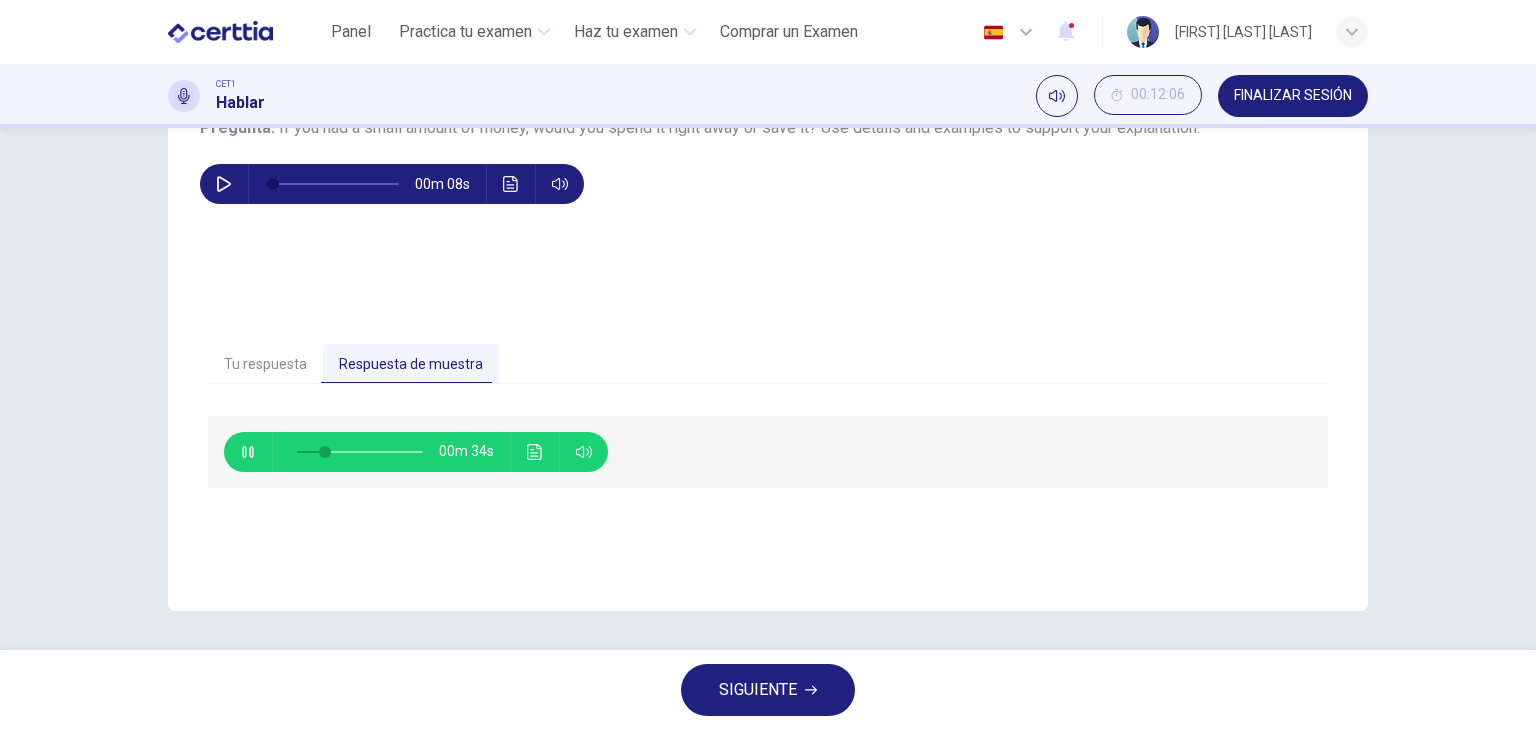 type on "**" 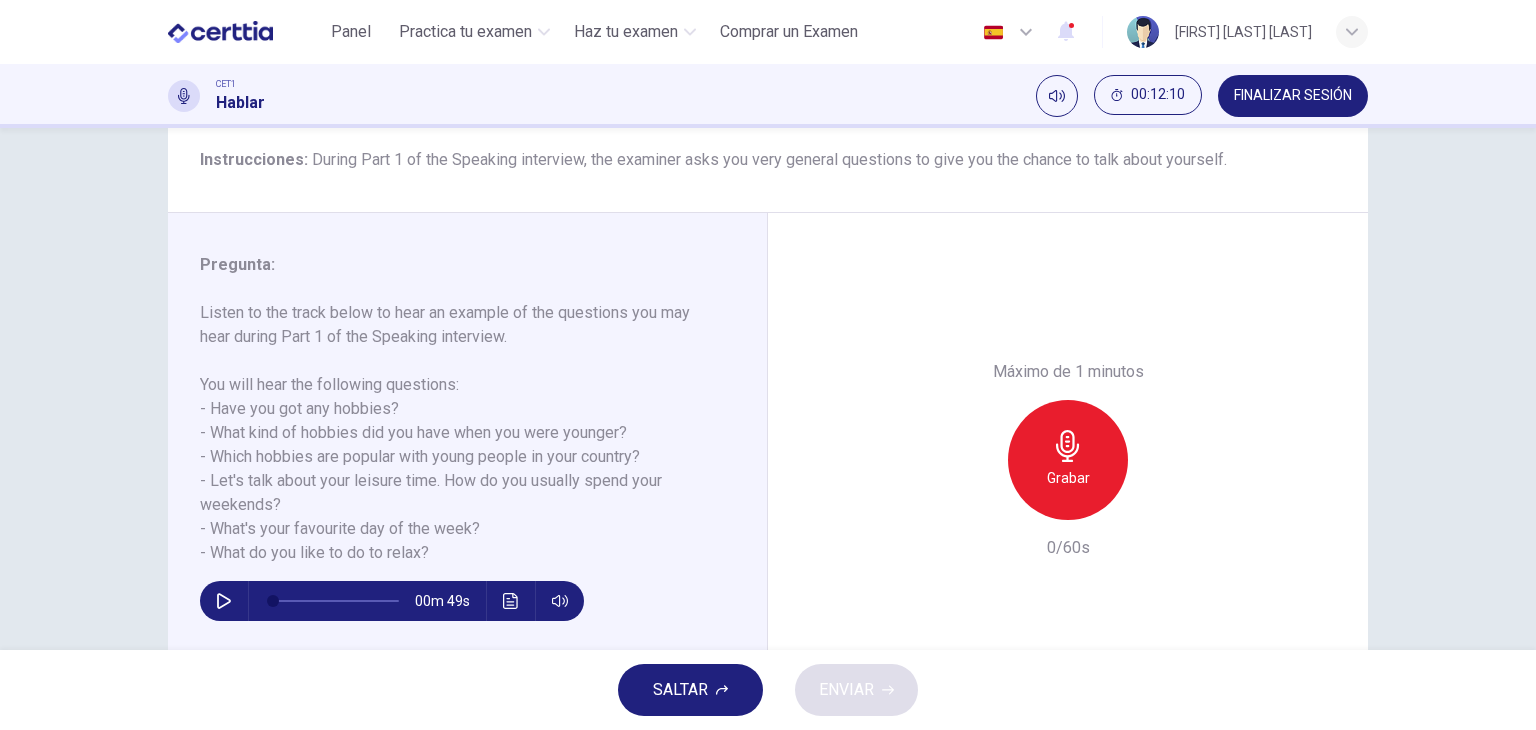scroll, scrollTop: 157, scrollLeft: 0, axis: vertical 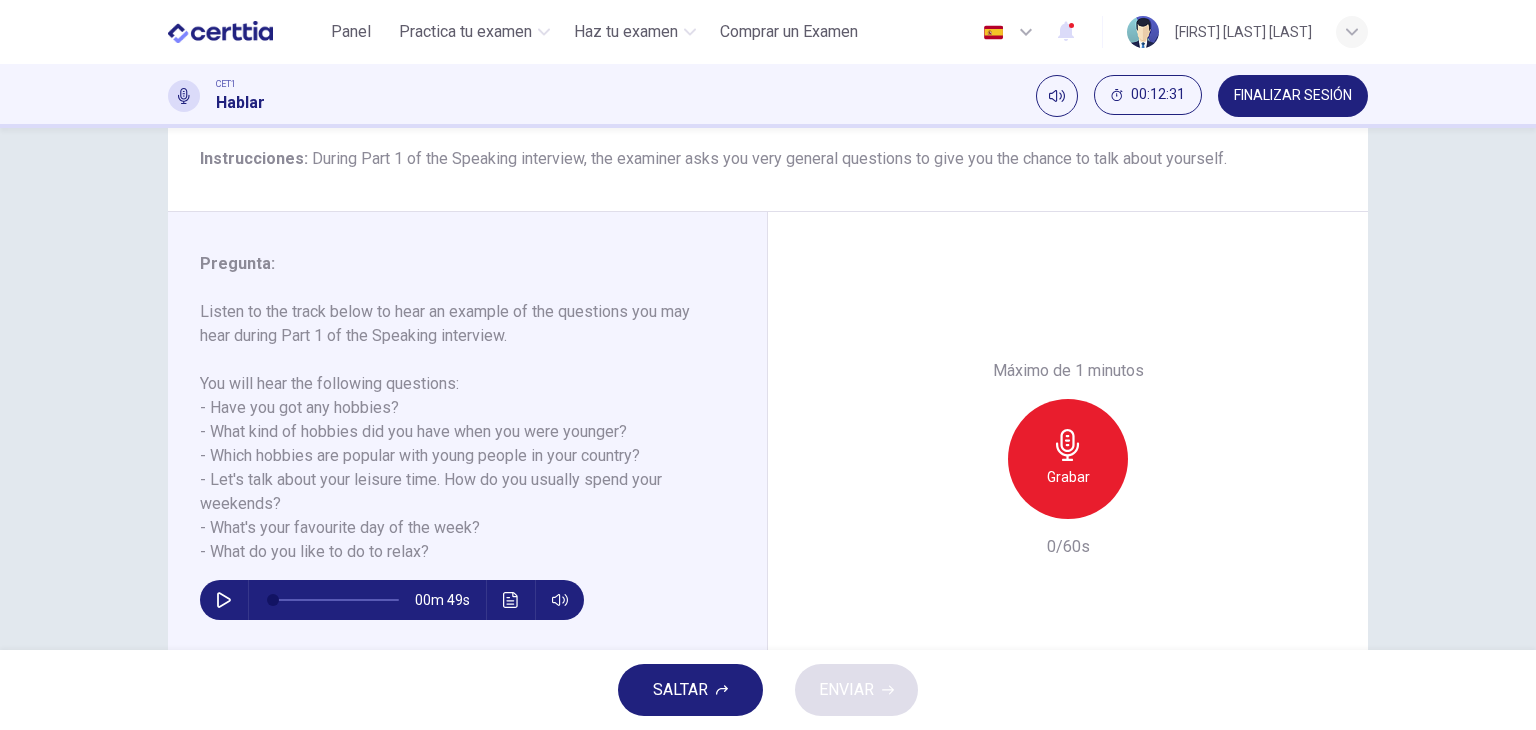 click 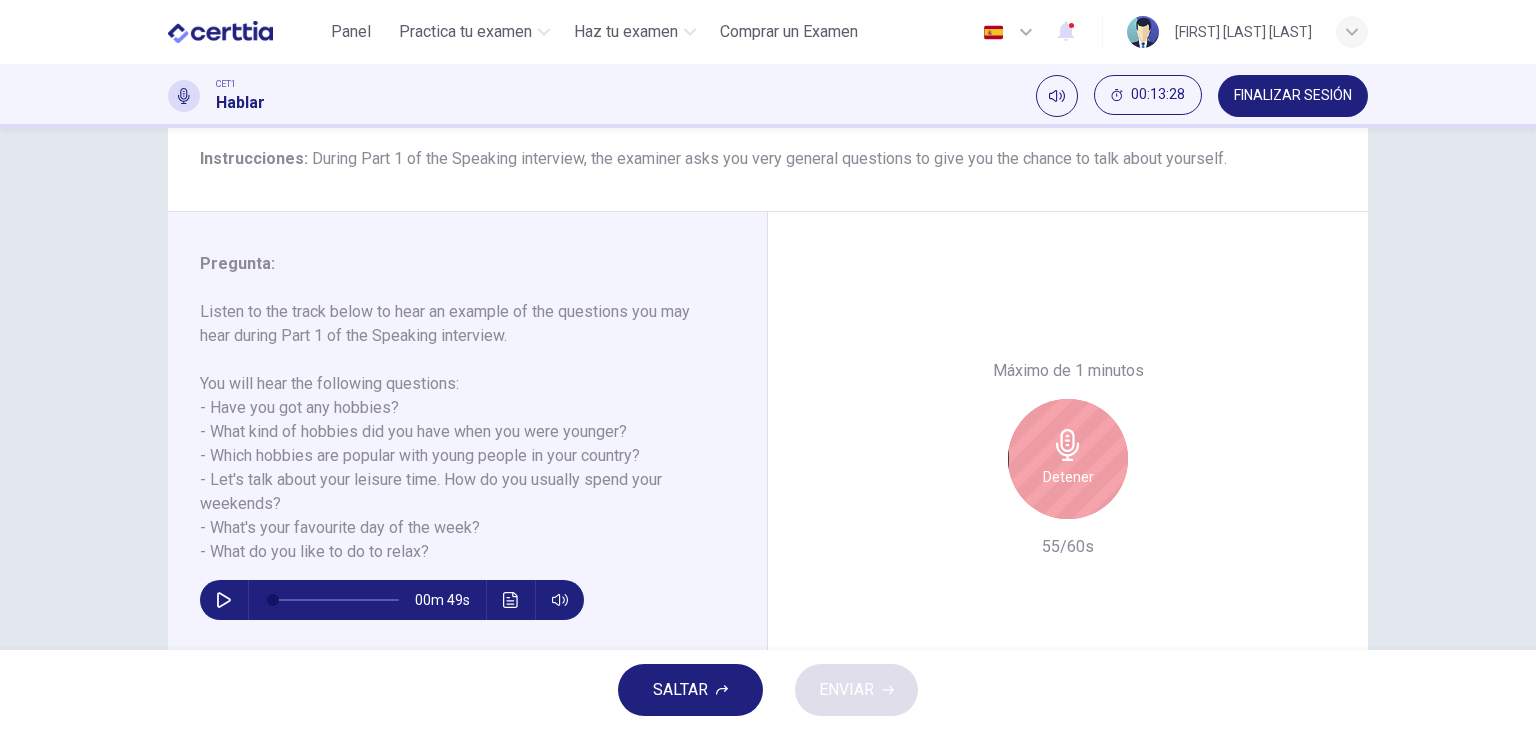 click 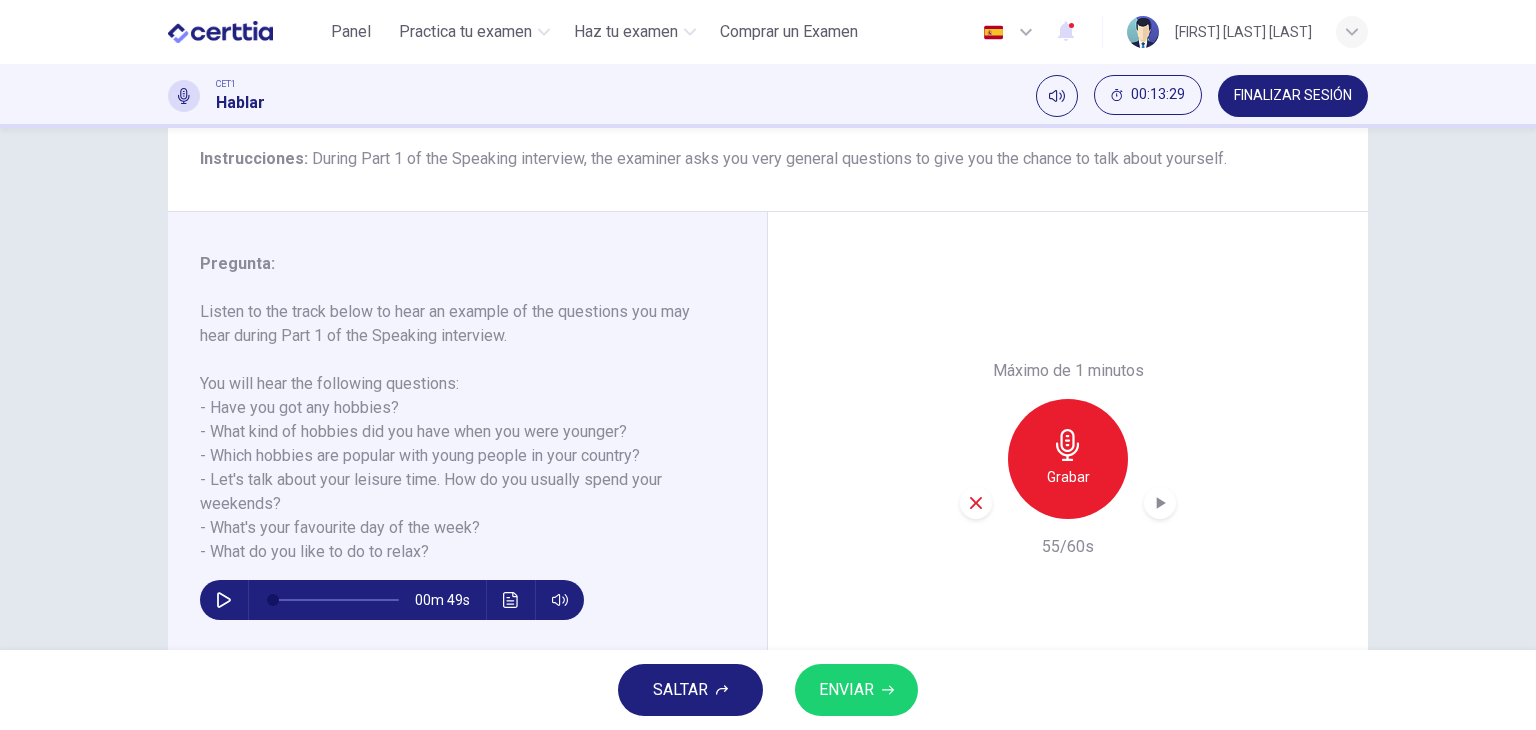click on "ENVIAR" at bounding box center [846, 690] 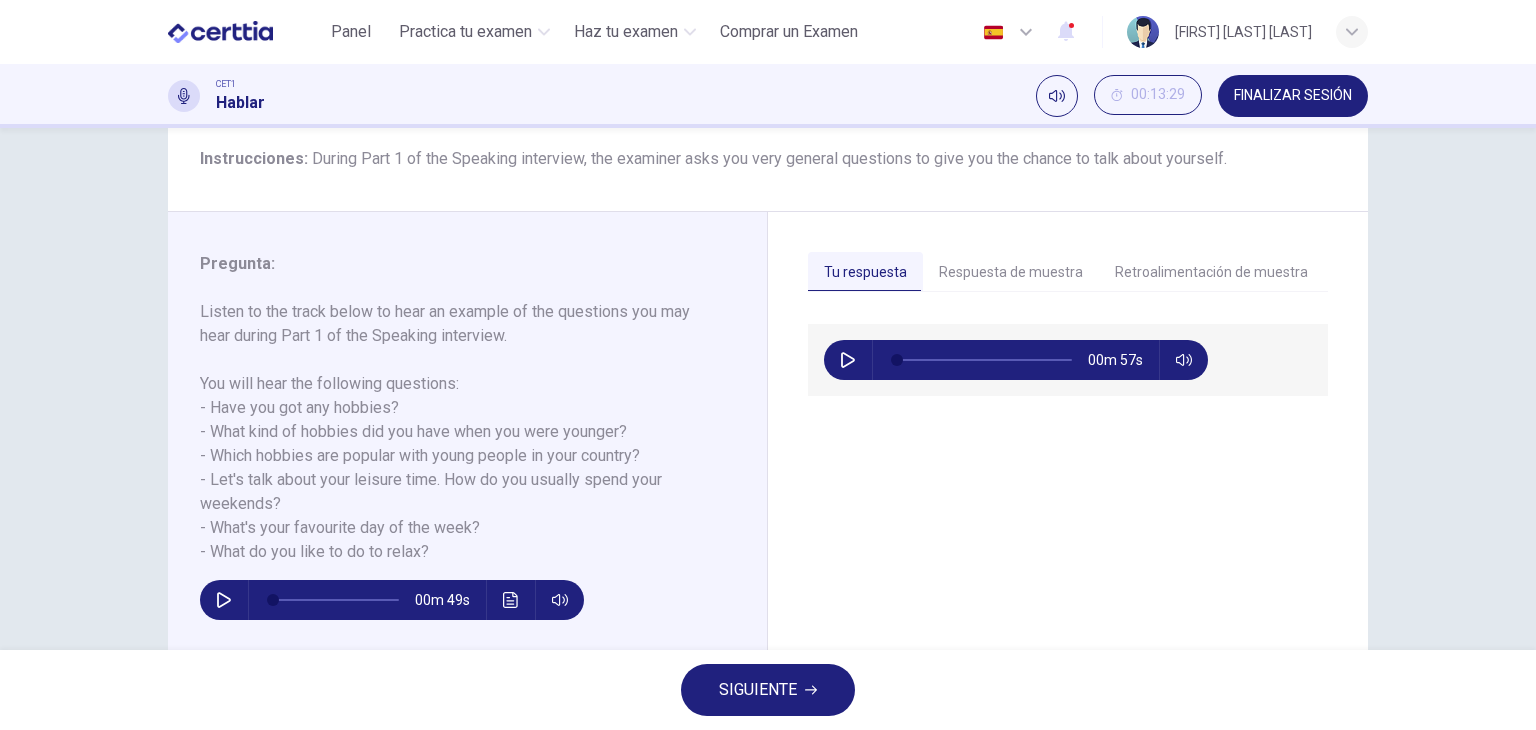 click on "Retroalimentación de muestra" at bounding box center (1211, 273) 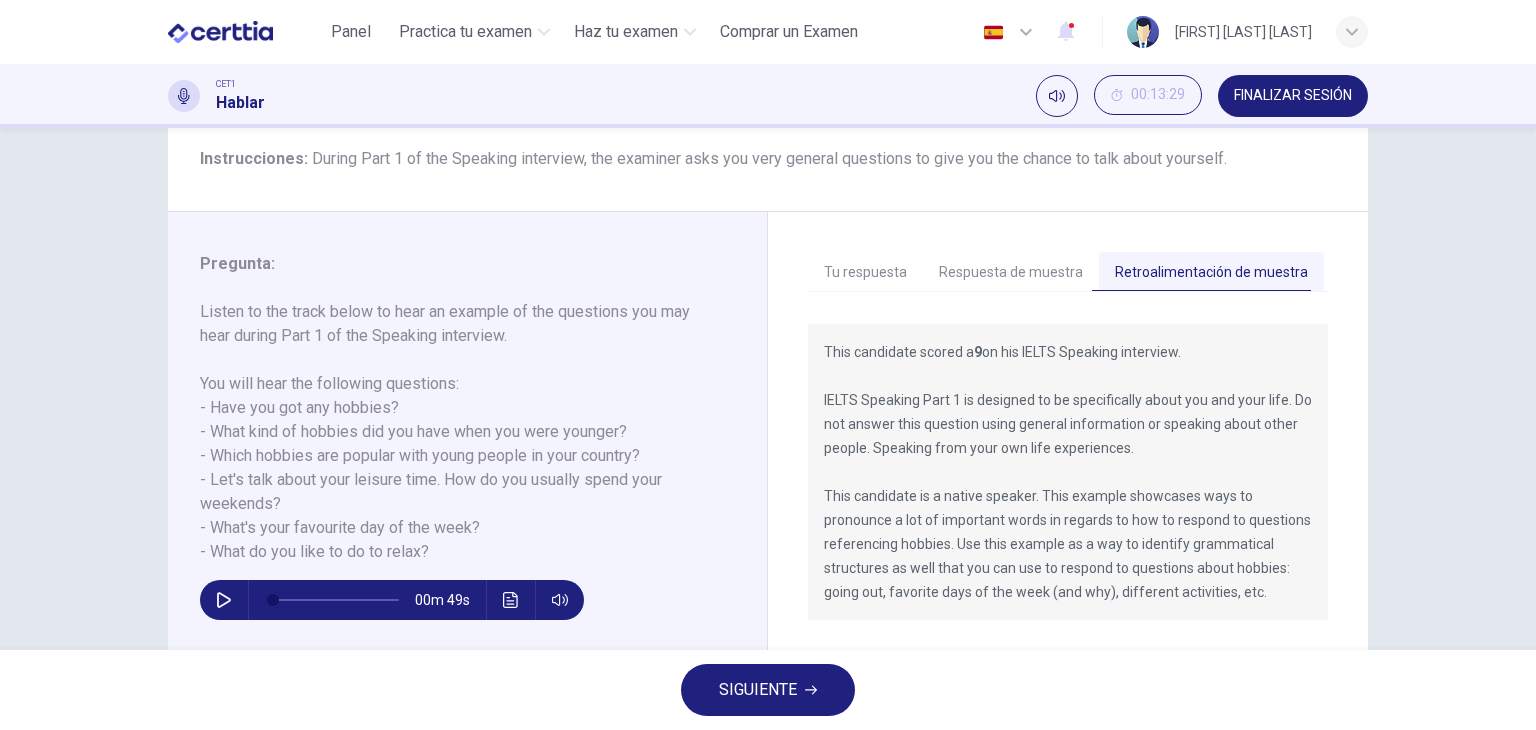 scroll, scrollTop: 253, scrollLeft: 0, axis: vertical 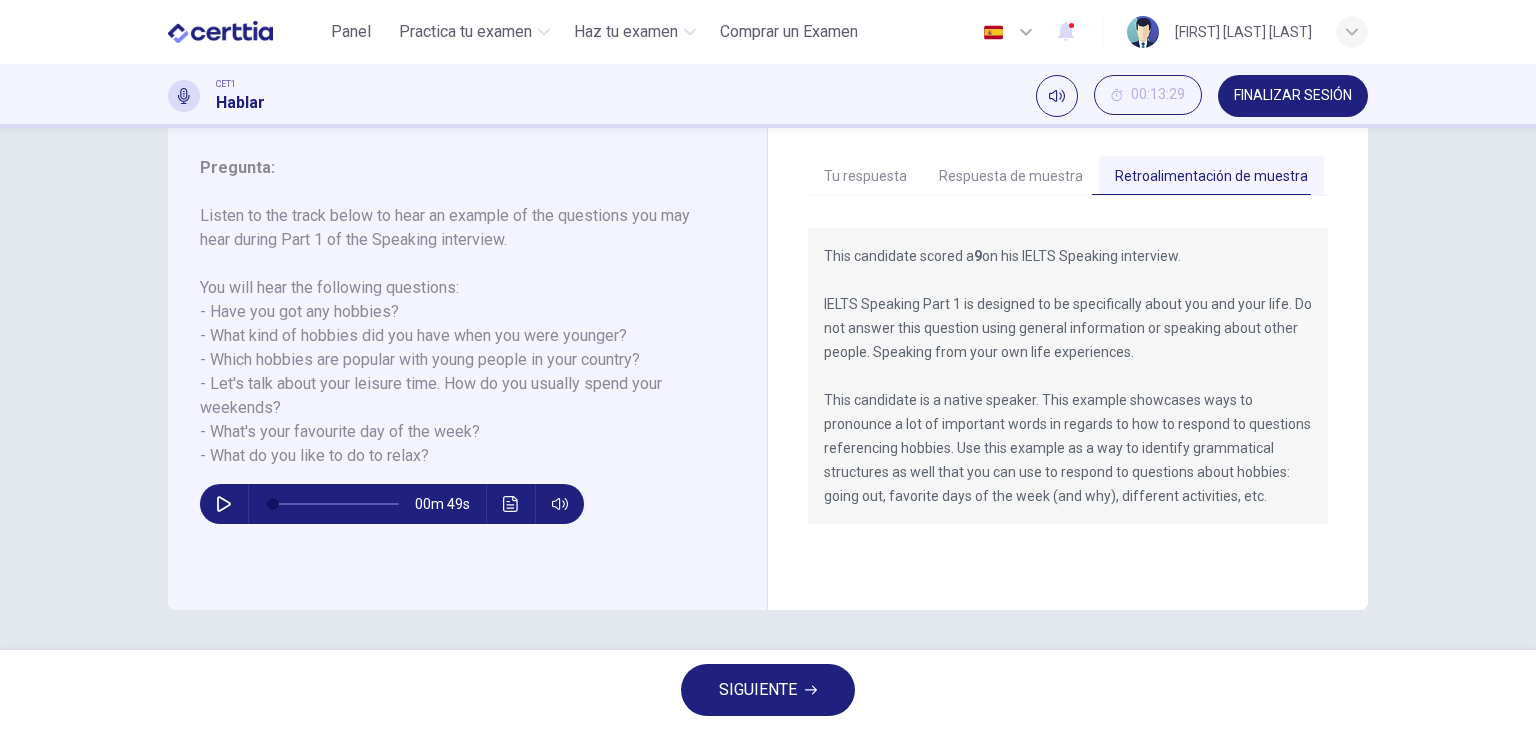 click on "SIGUIENTE" at bounding box center (758, 690) 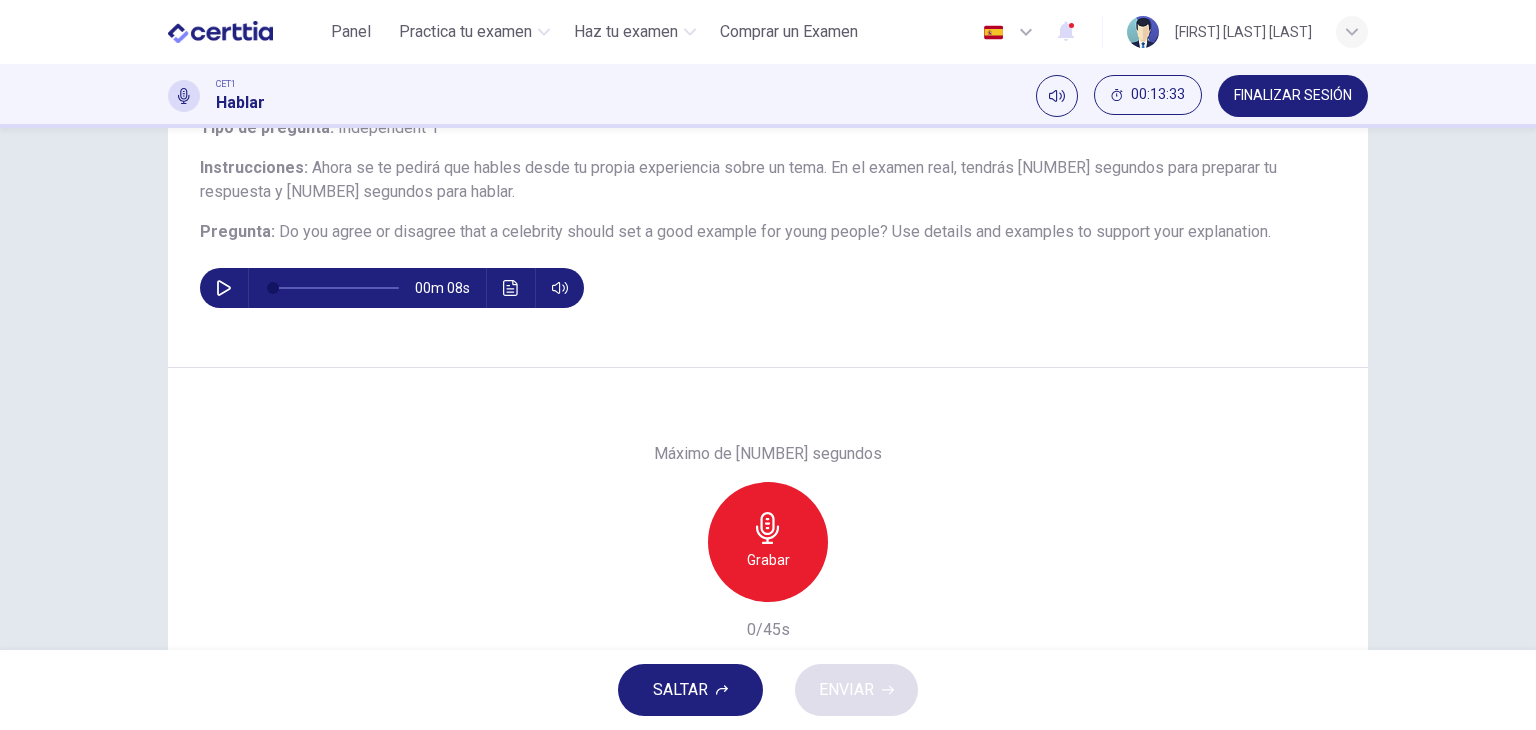 scroll, scrollTop: 148, scrollLeft: 0, axis: vertical 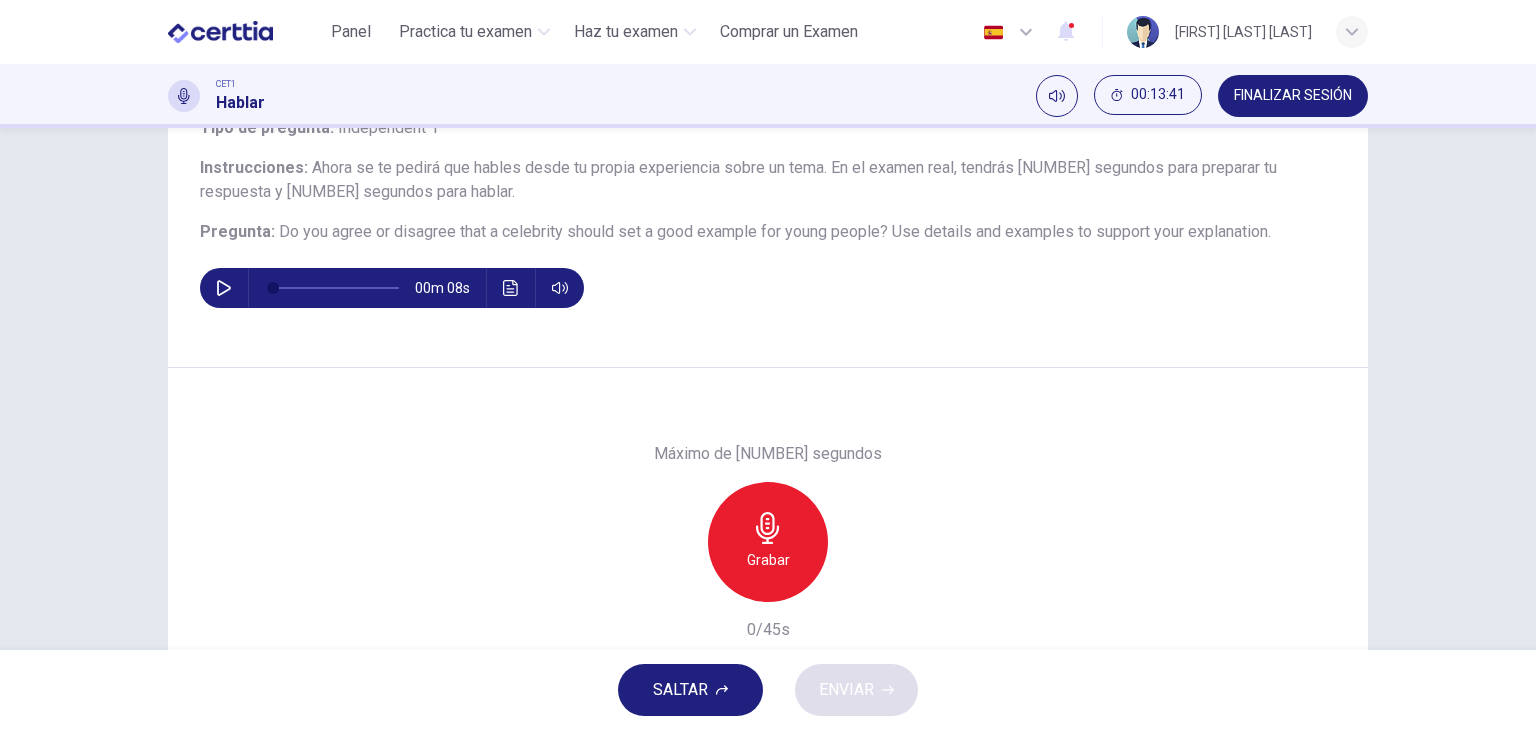 click 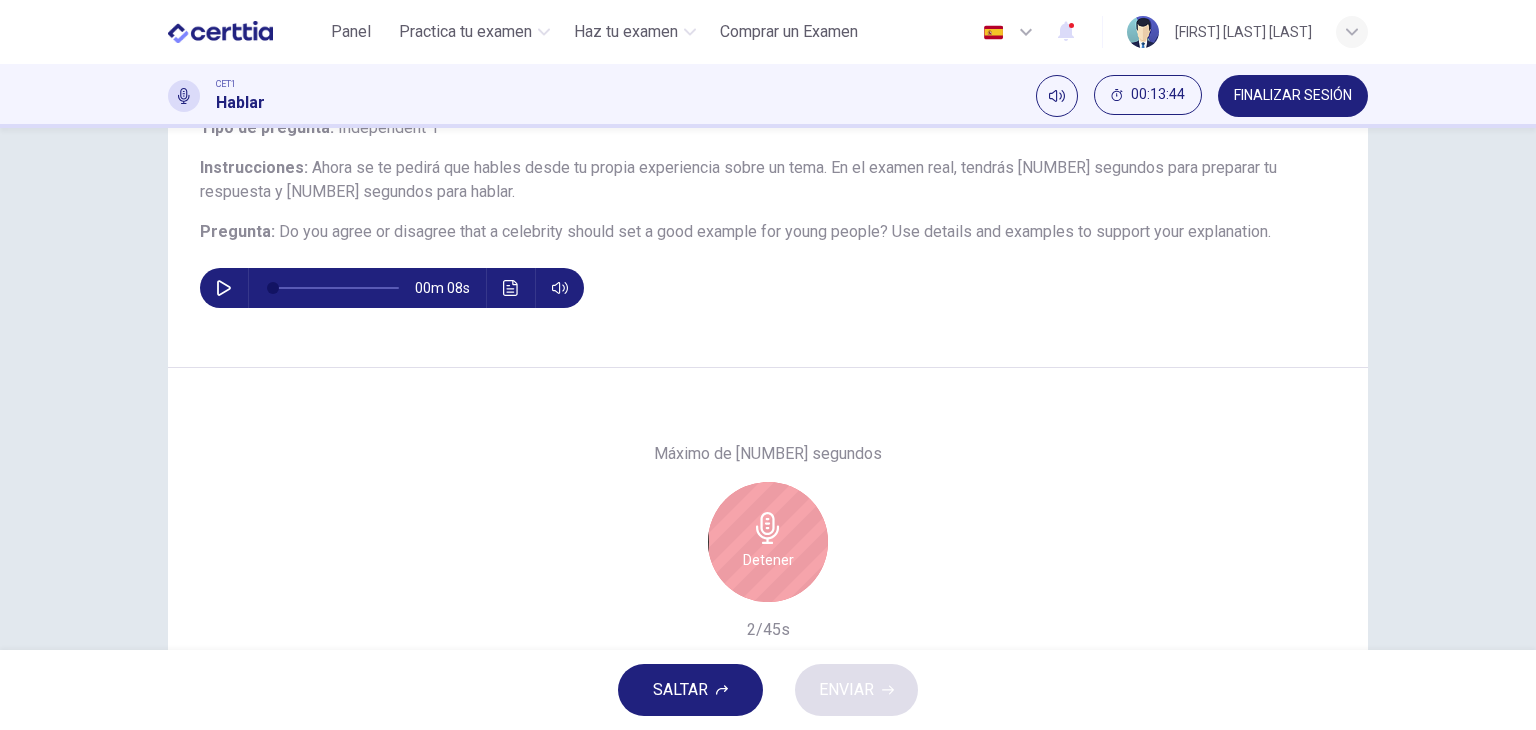 click on "Detener" at bounding box center (768, 560) 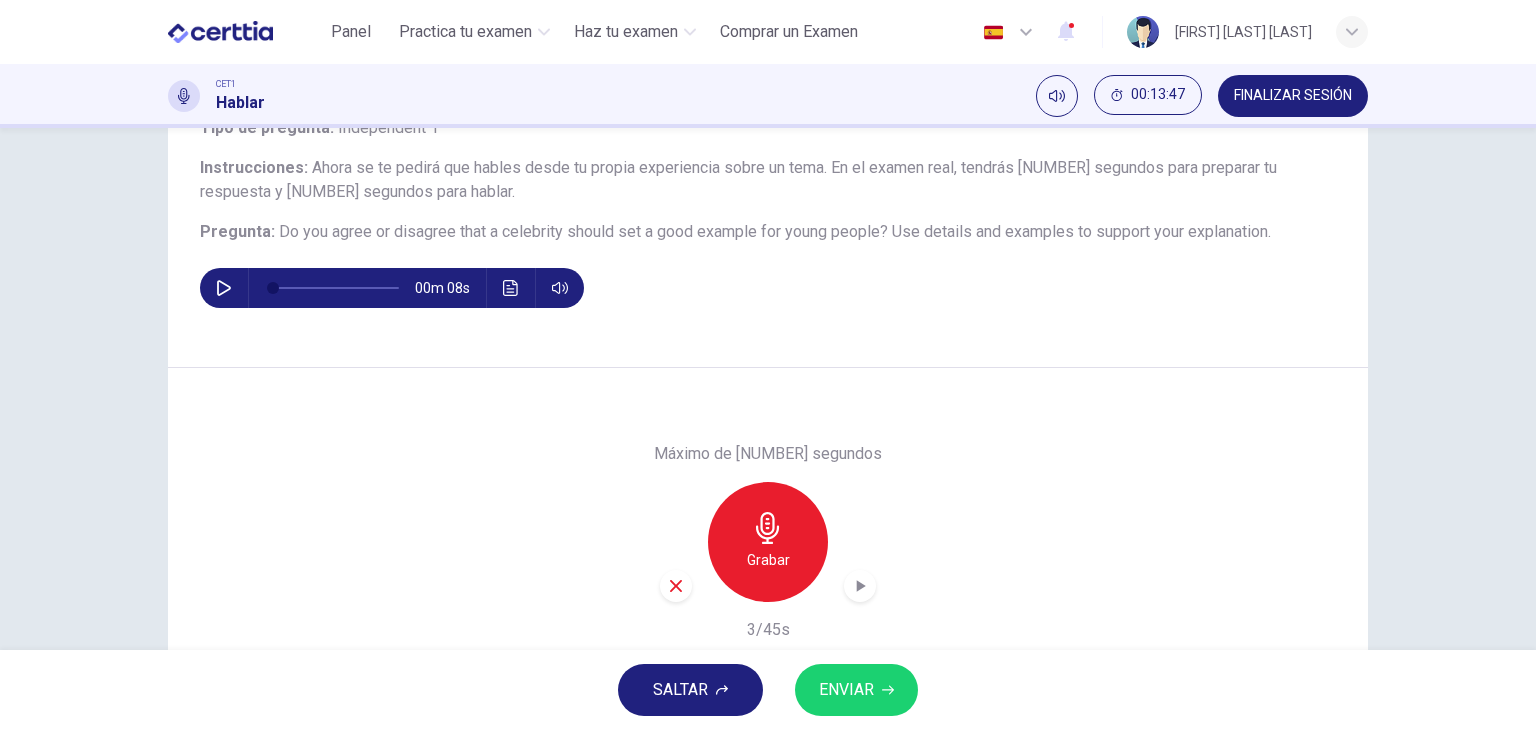 click 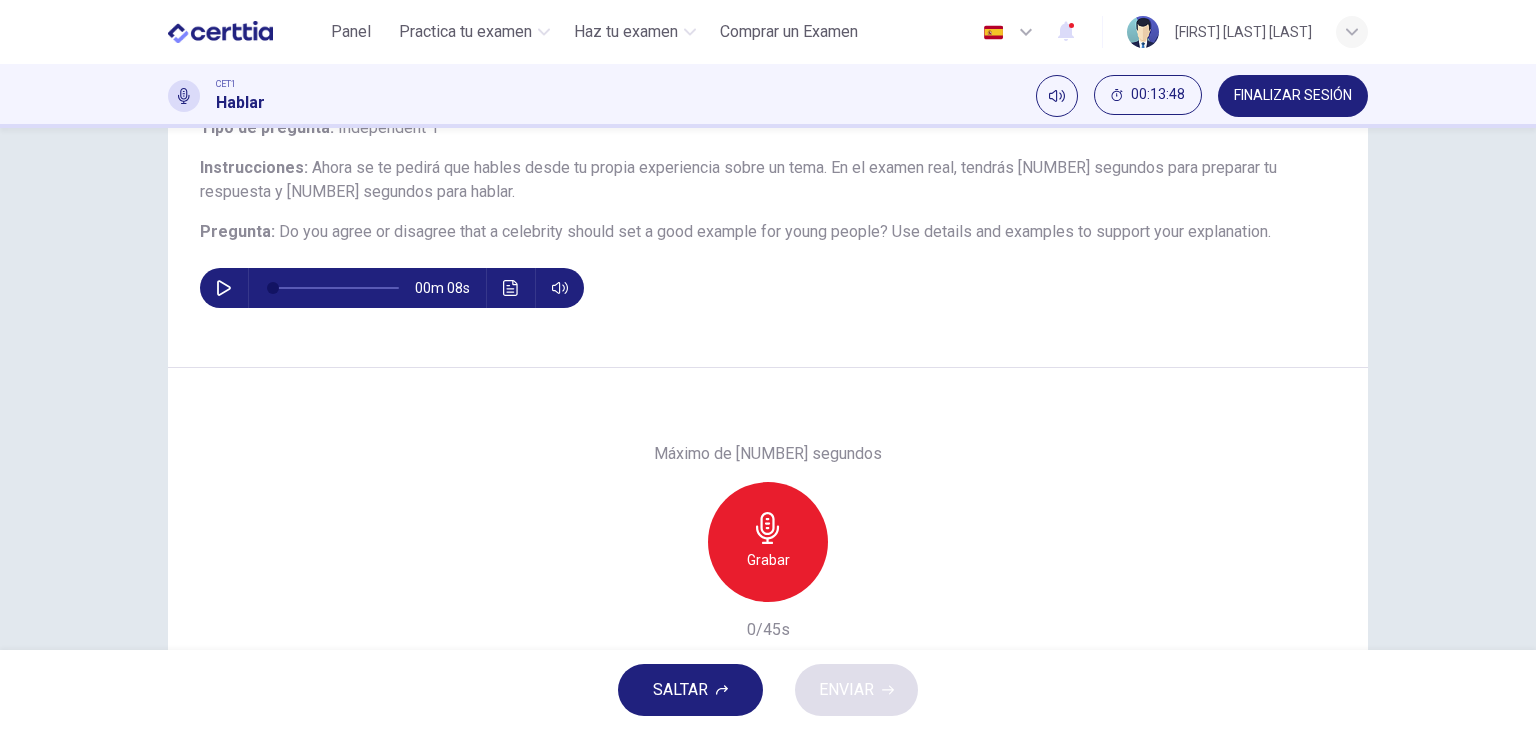 click on "Grabar" at bounding box center [768, 560] 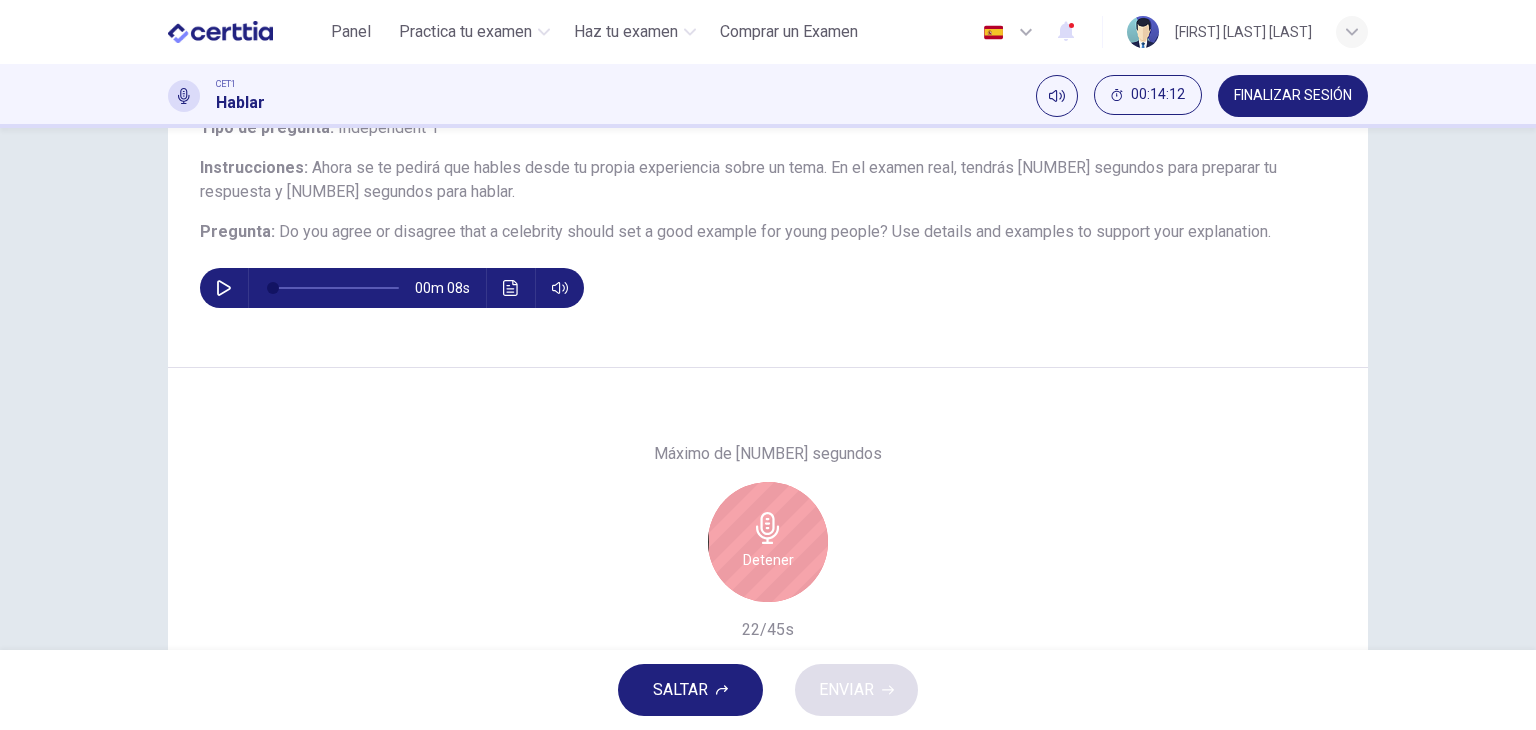 click on "Detener" at bounding box center (768, 560) 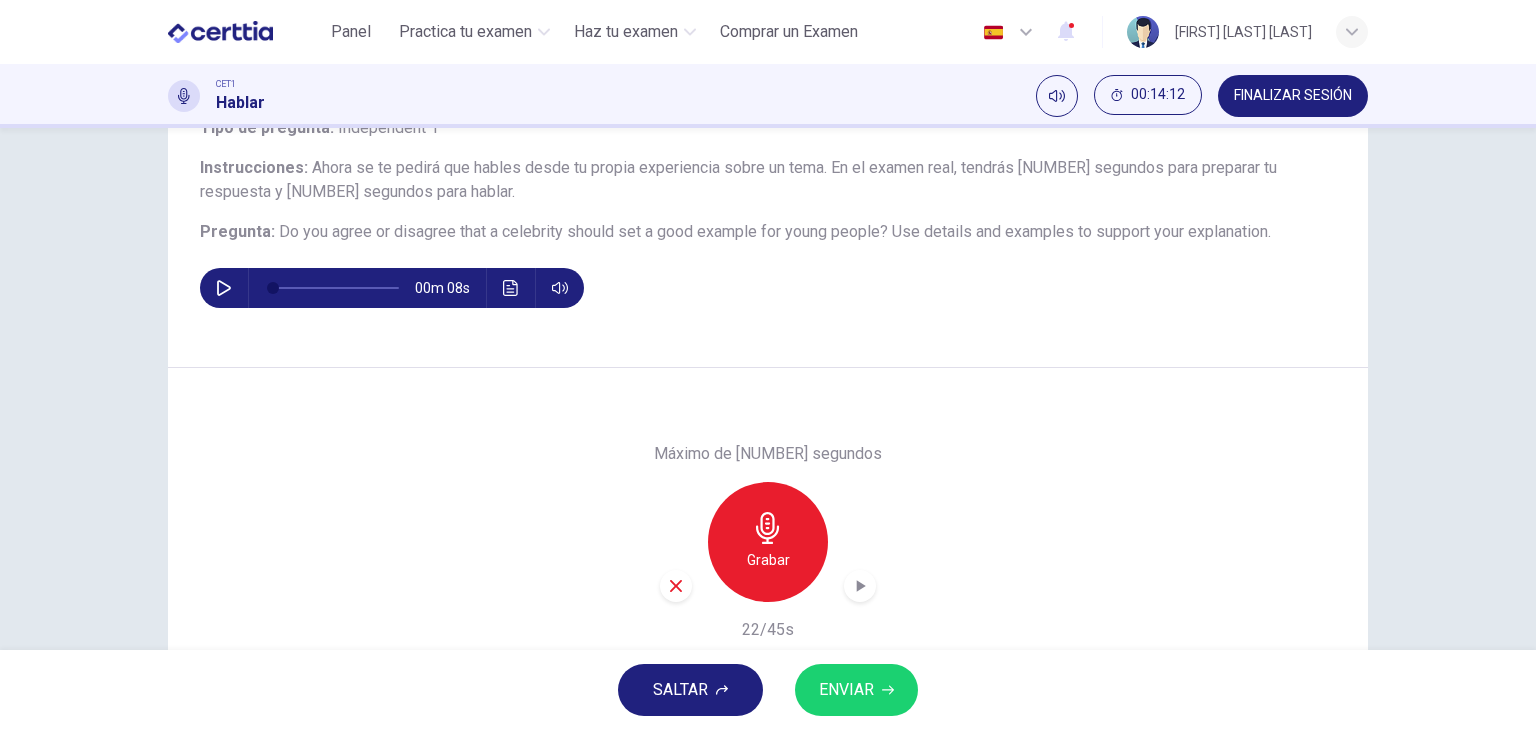 click on "ENVIAR" at bounding box center [846, 690] 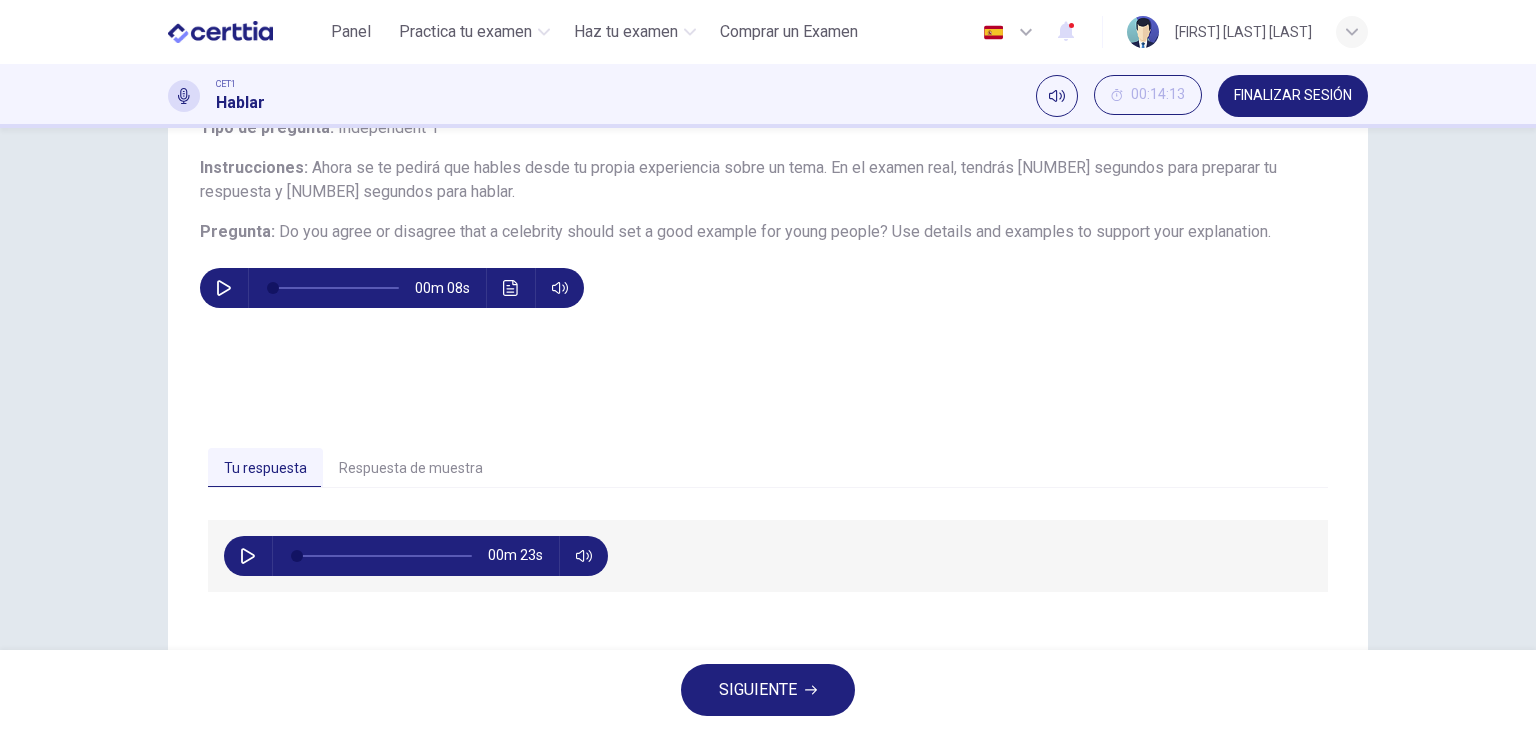 click on "SIGUIENTE" at bounding box center (758, 690) 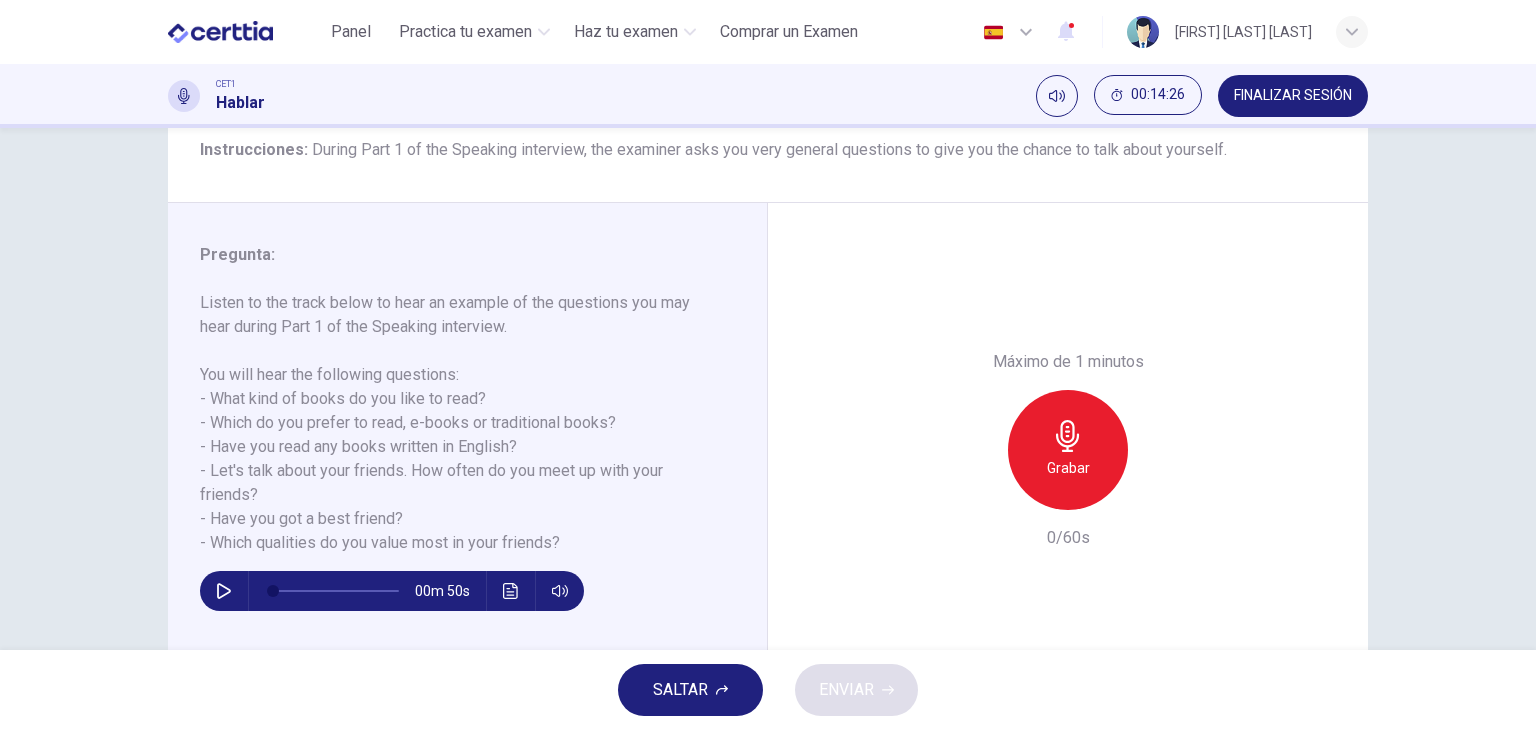 scroll, scrollTop: 168, scrollLeft: 0, axis: vertical 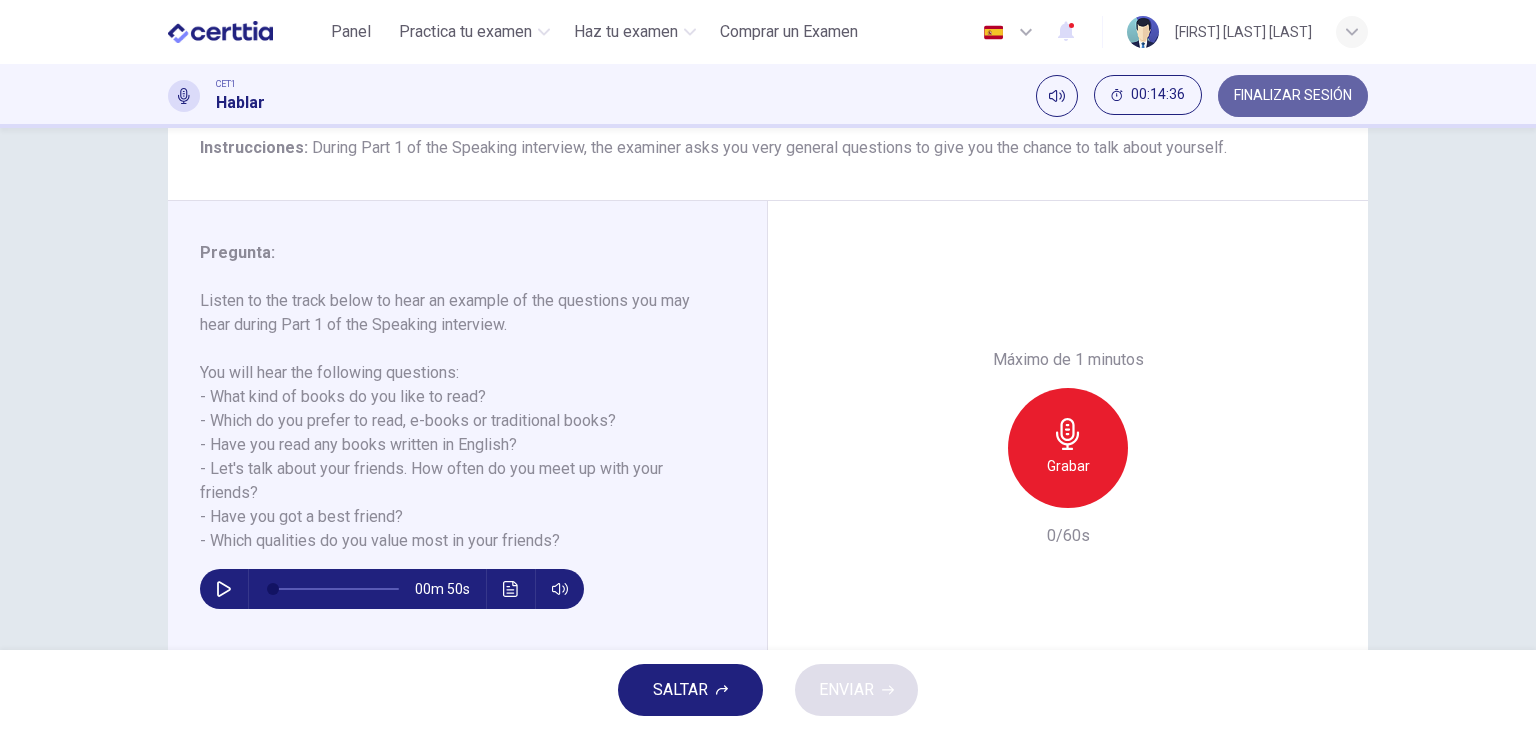 click on "FINALIZAR SESIÓN" at bounding box center (1293, 96) 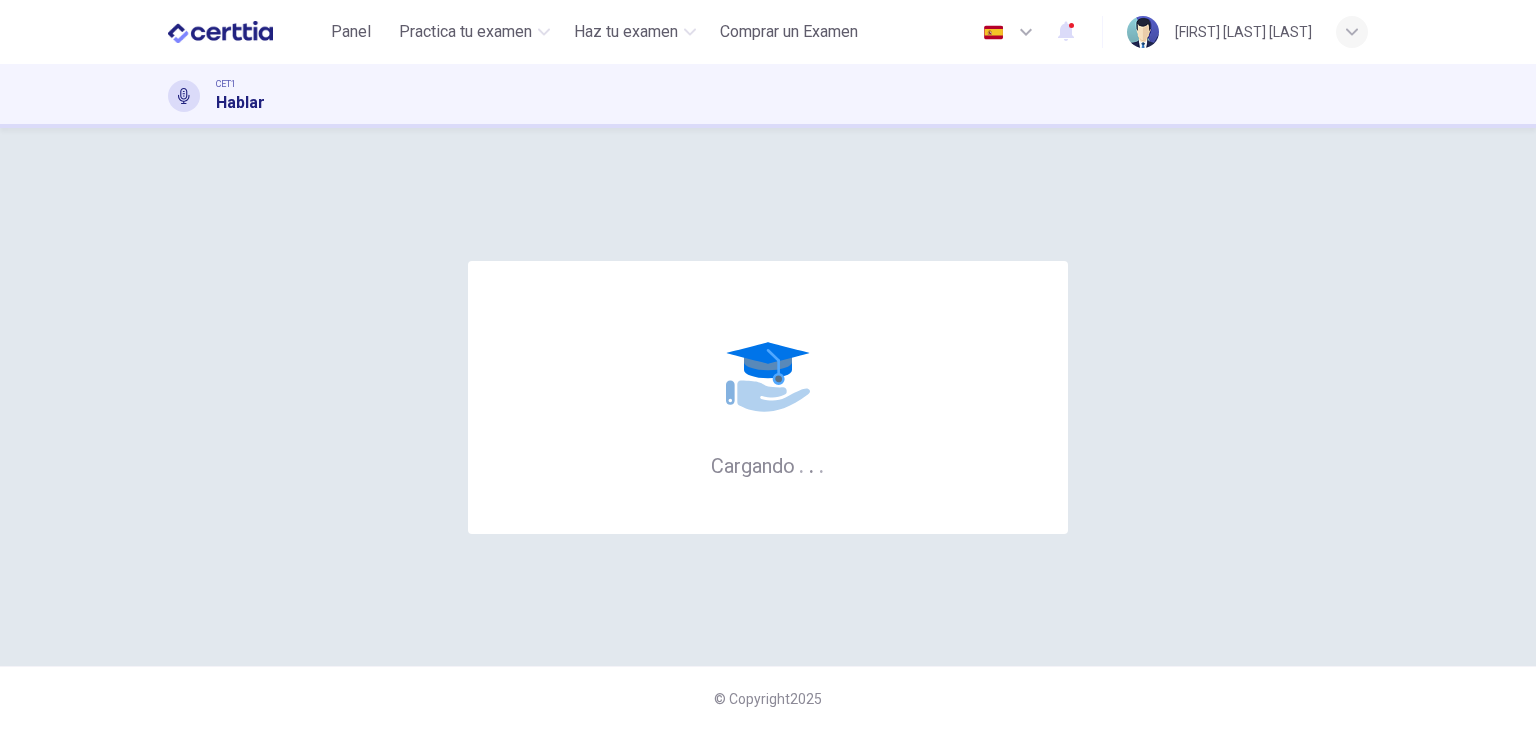 scroll, scrollTop: 0, scrollLeft: 0, axis: both 